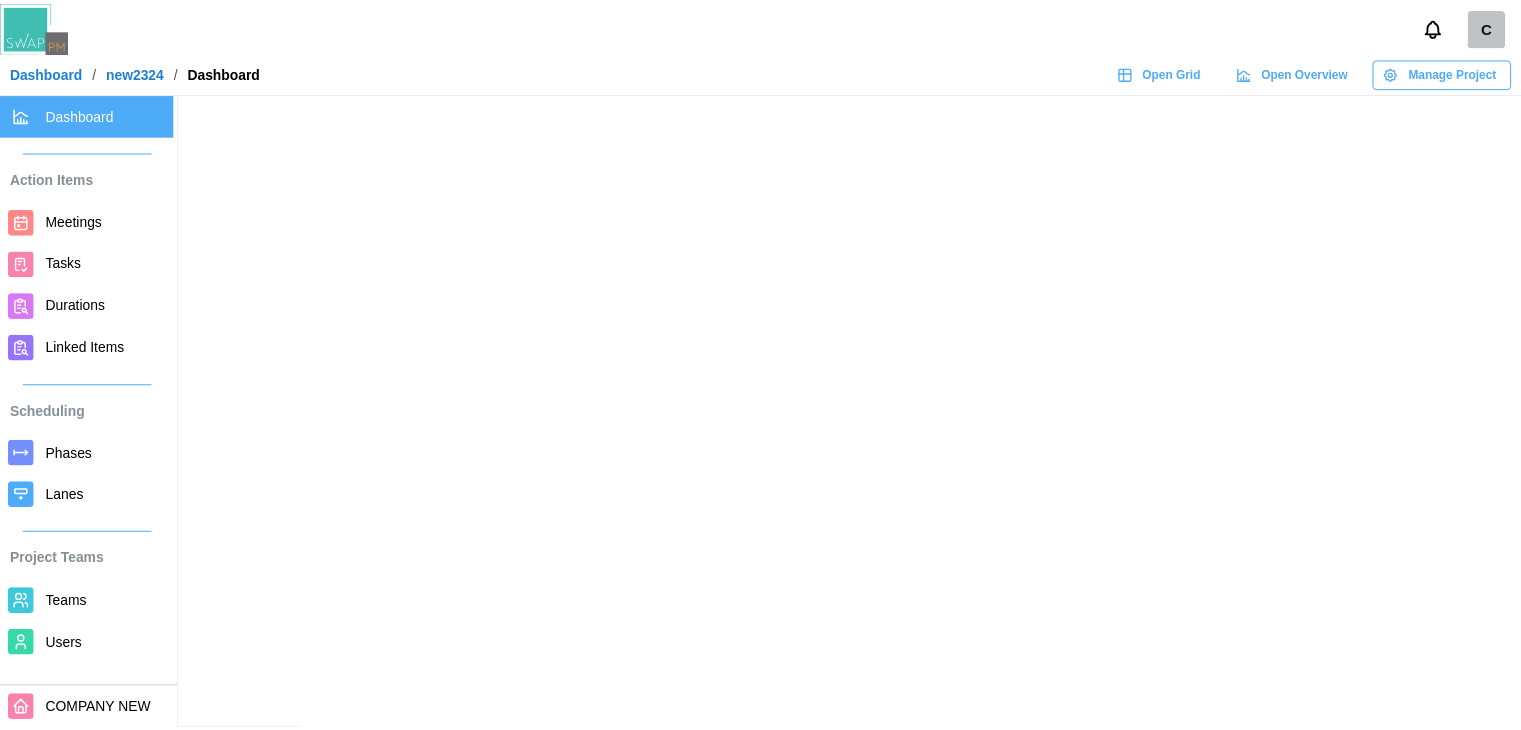scroll, scrollTop: 0, scrollLeft: 0, axis: both 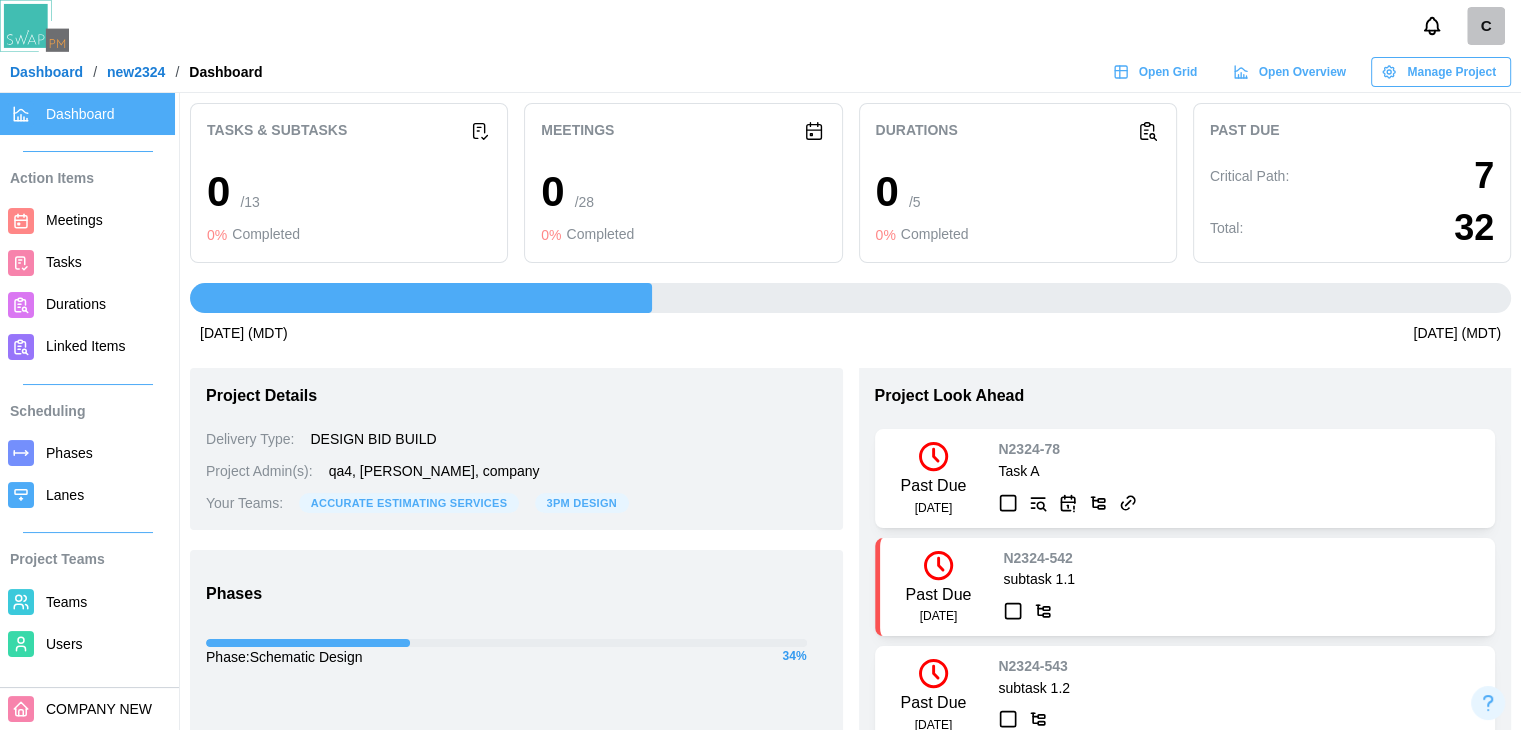 click on "Open Grid" at bounding box center (1168, 72) 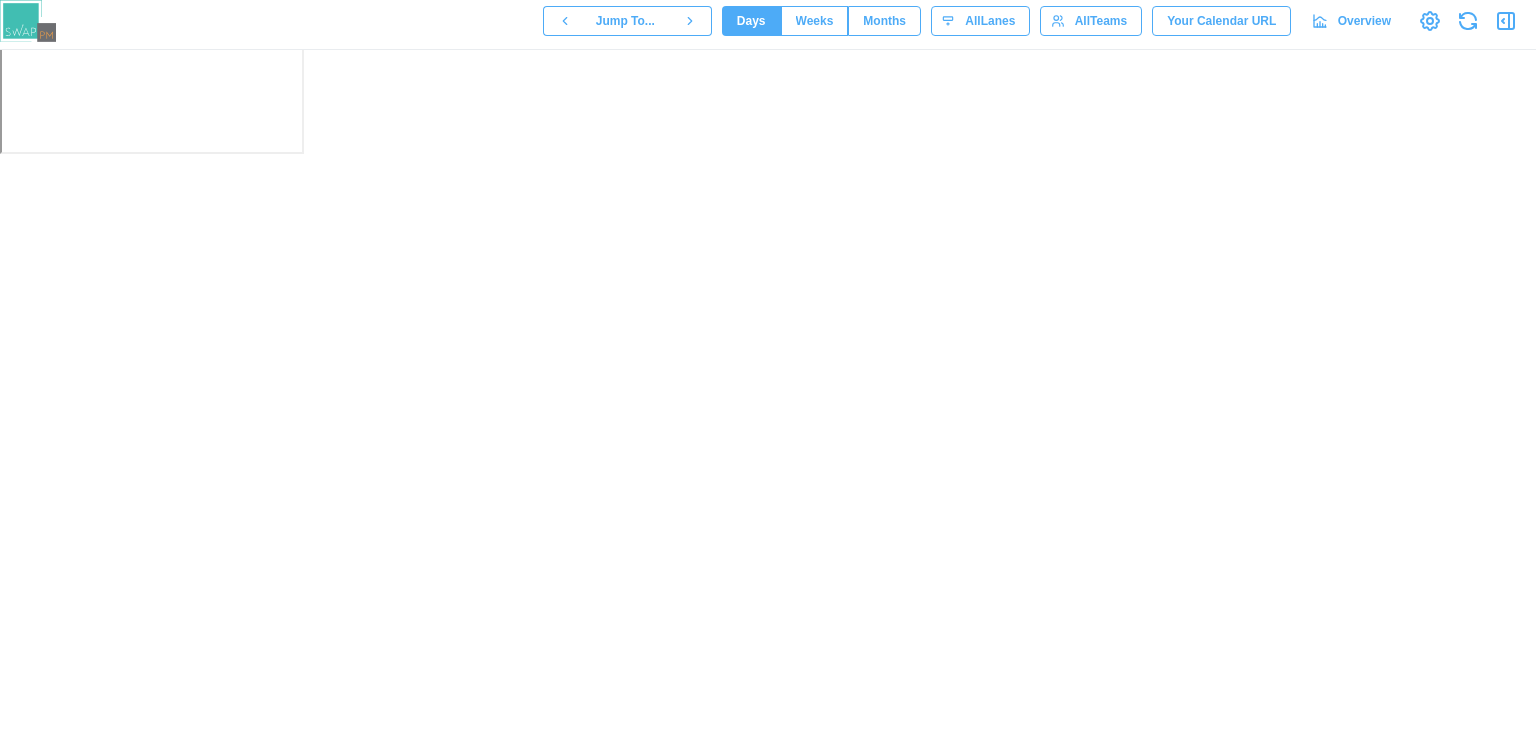scroll, scrollTop: 0, scrollLeft: 0, axis: both 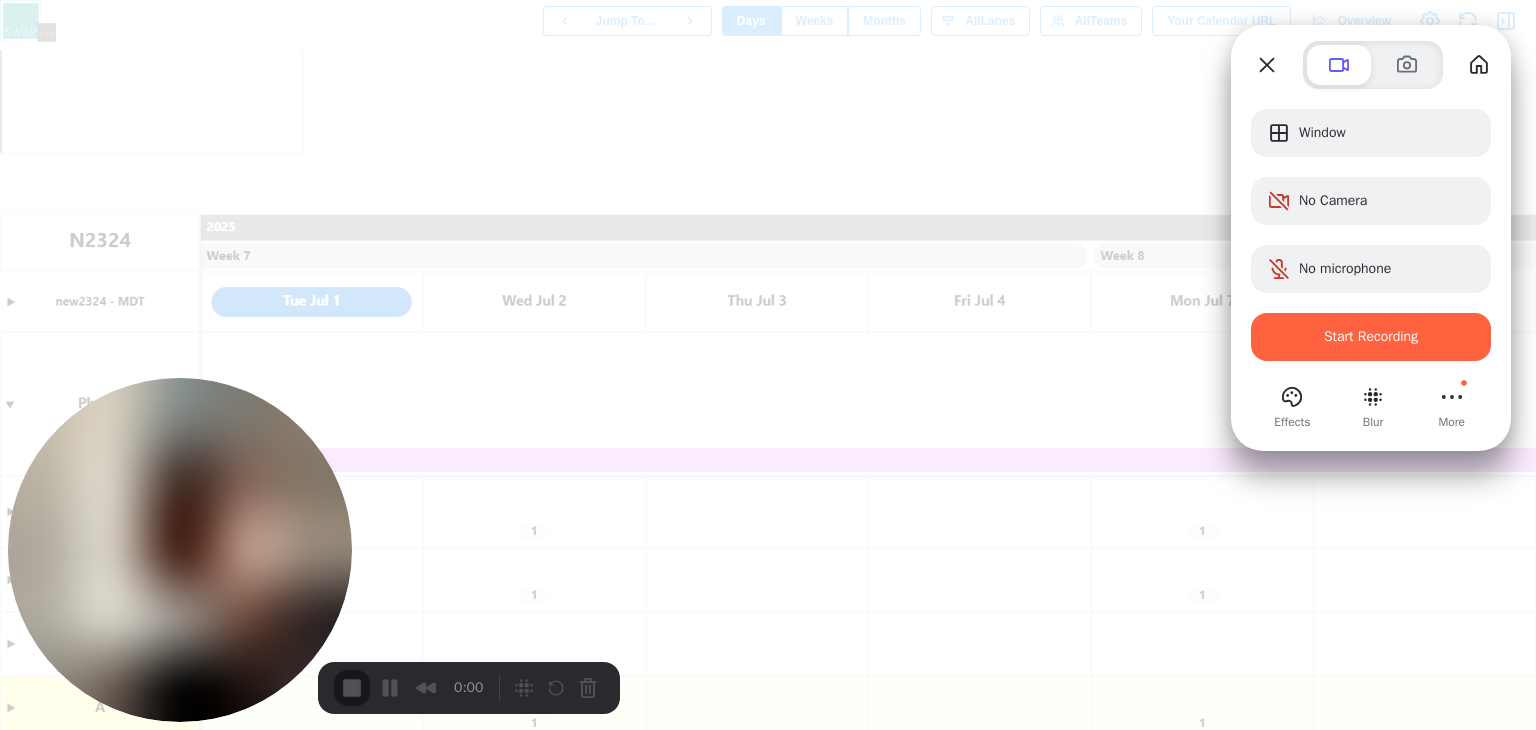 click at bounding box center (1371, 366) 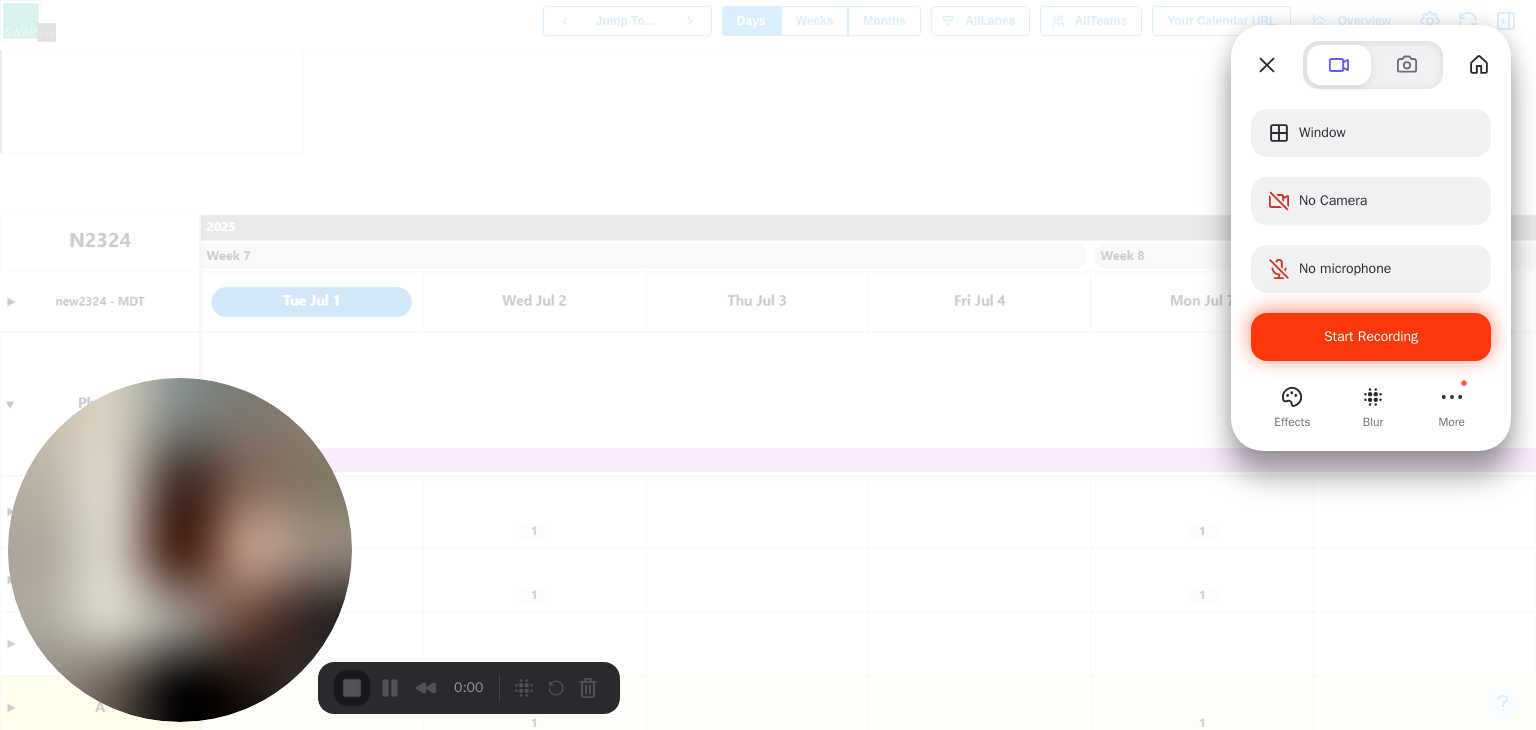 click on "Start Recording" at bounding box center (1371, 337) 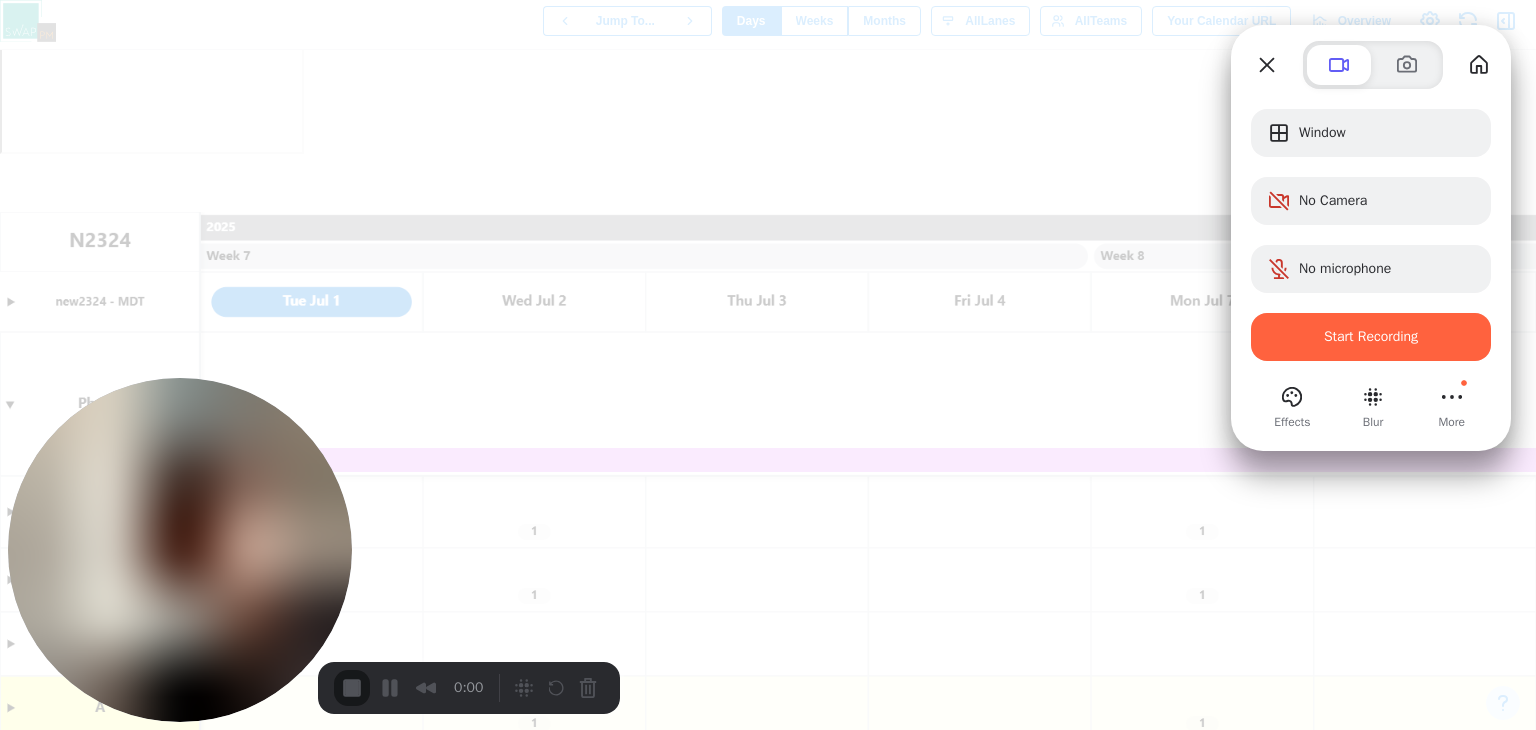 click on "Yes, proceed" at bounding box center [435, 1650] 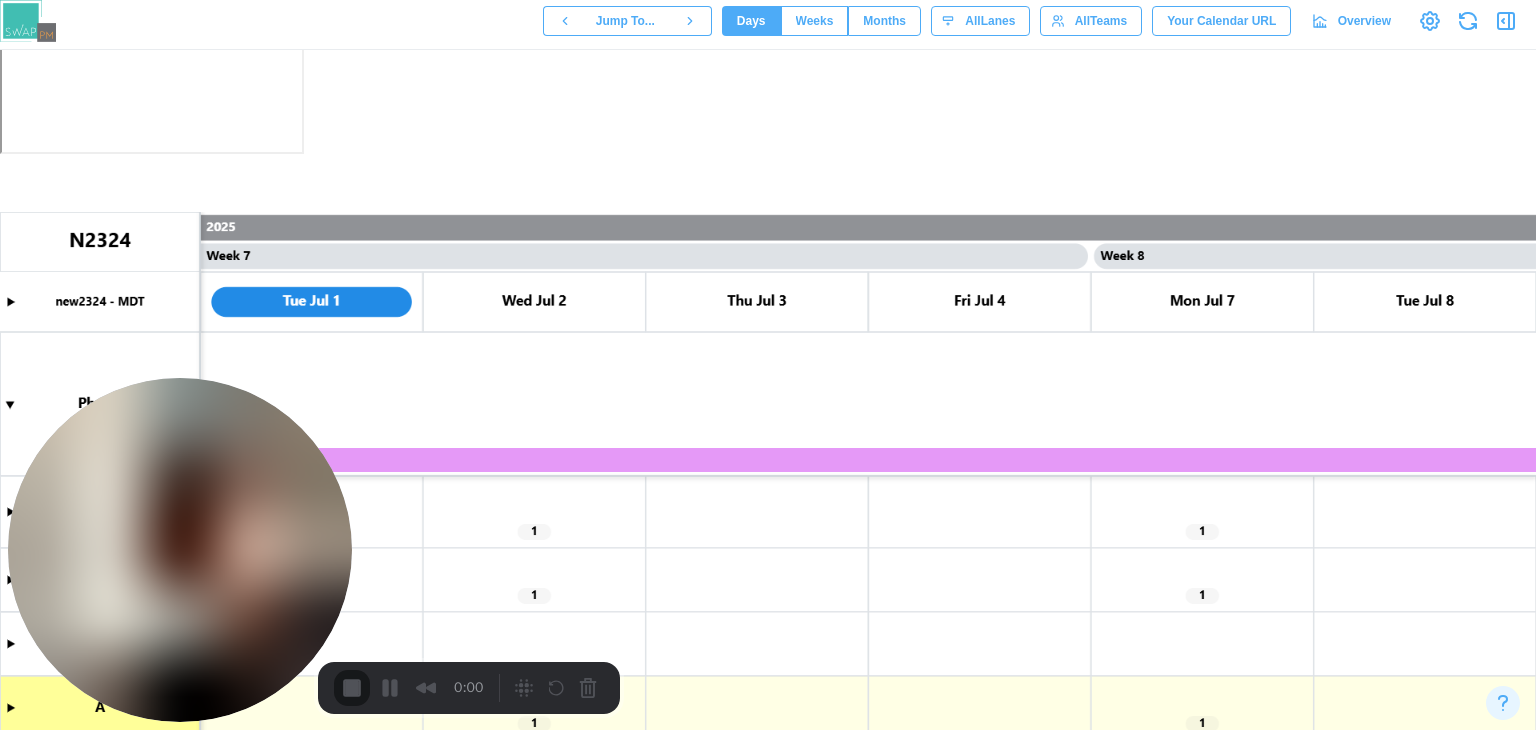 click 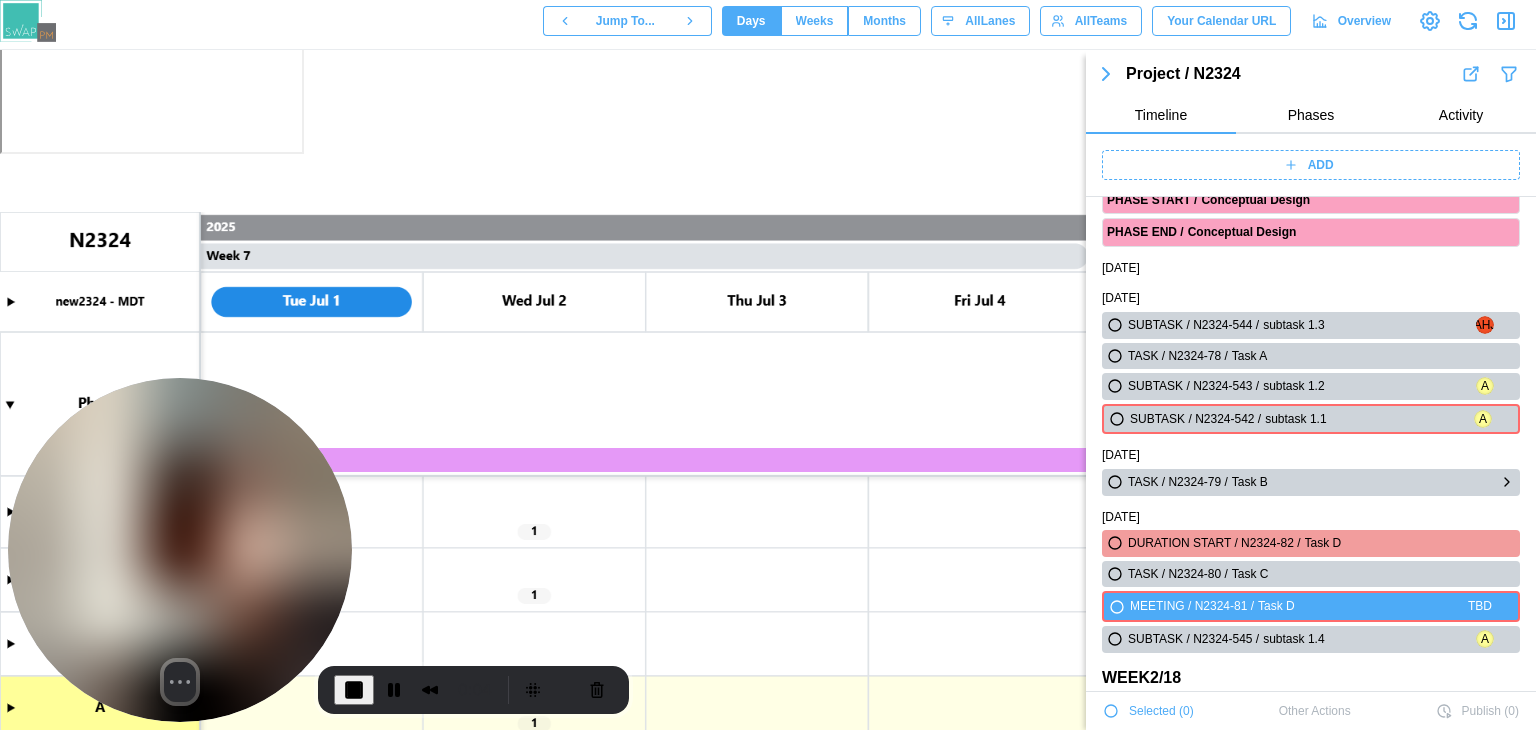 scroll, scrollTop: 500, scrollLeft: 0, axis: vertical 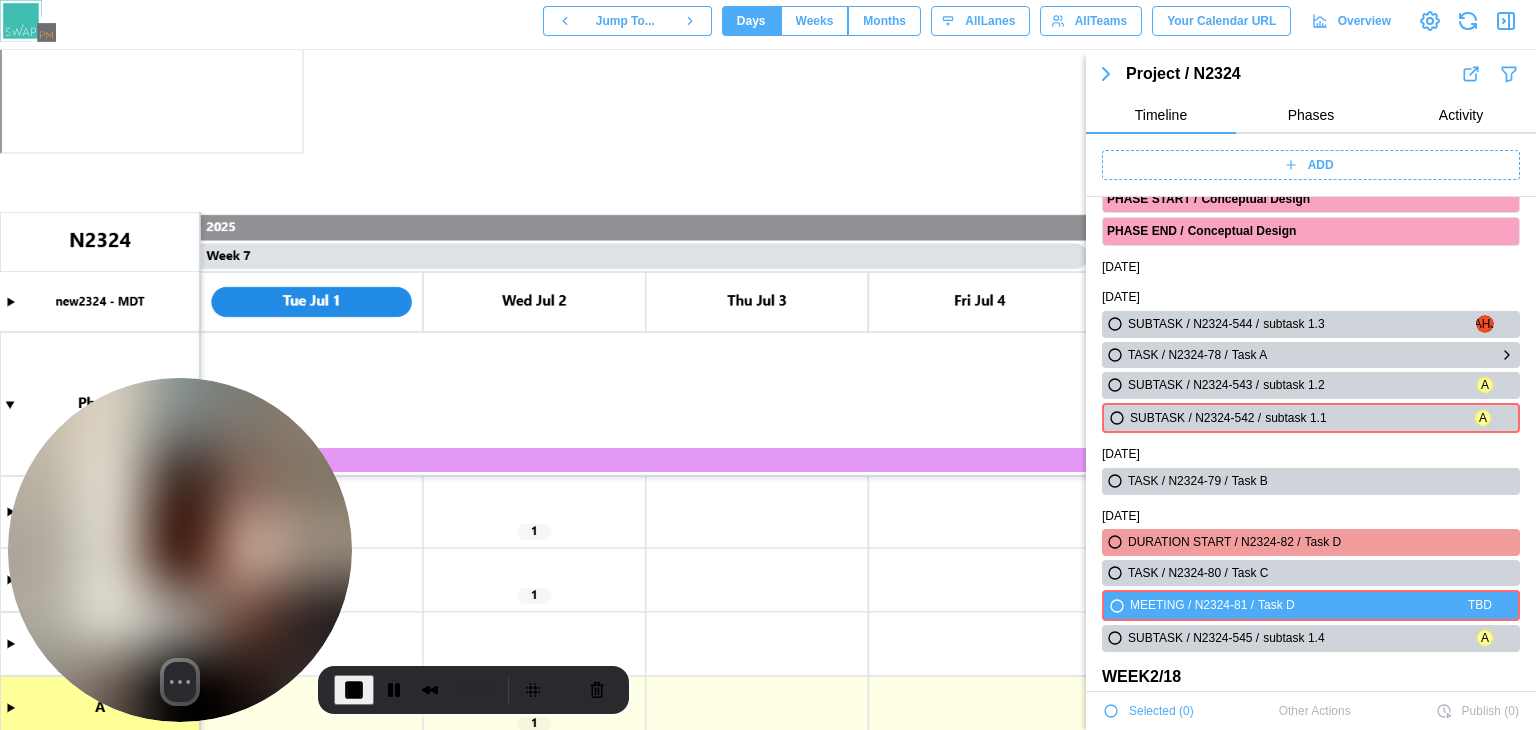 click 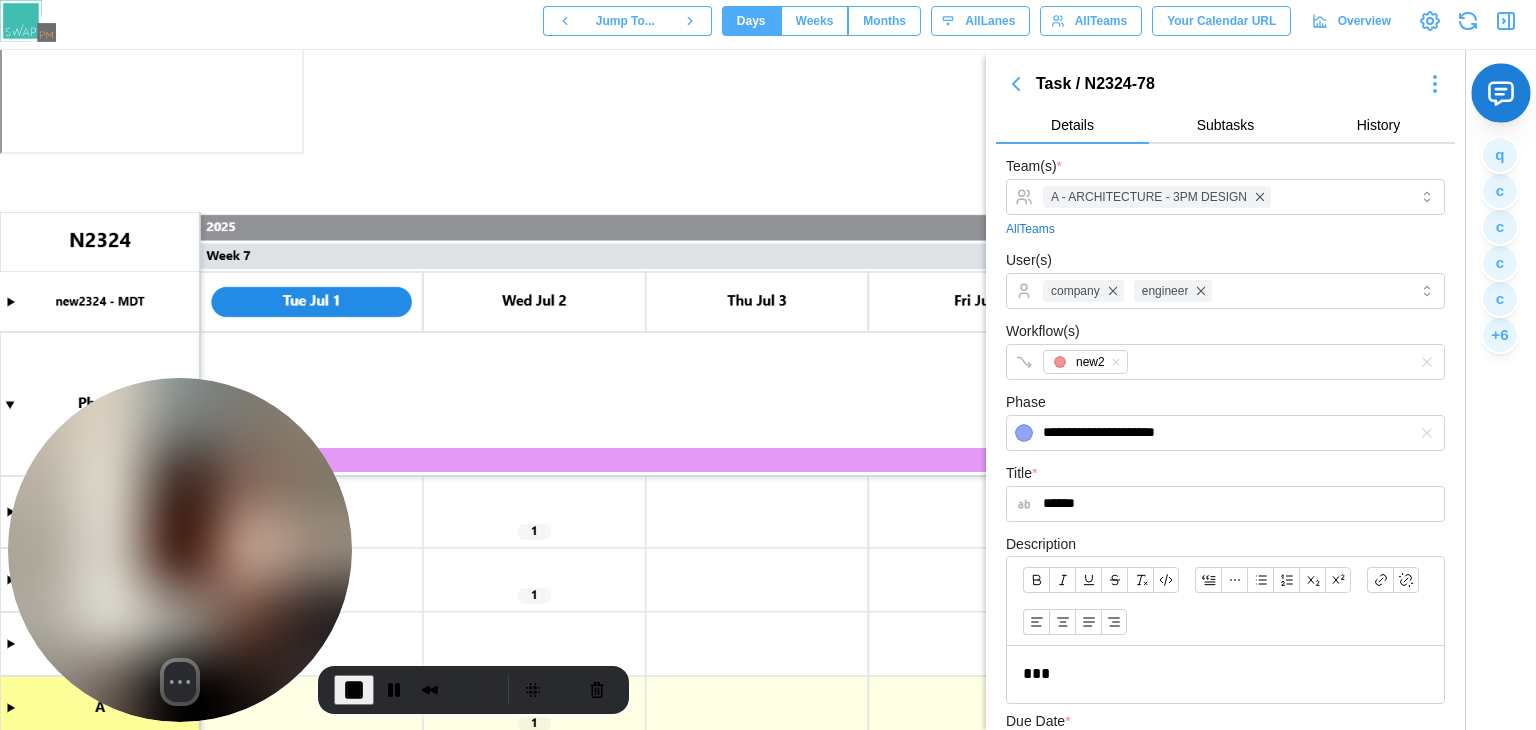 click 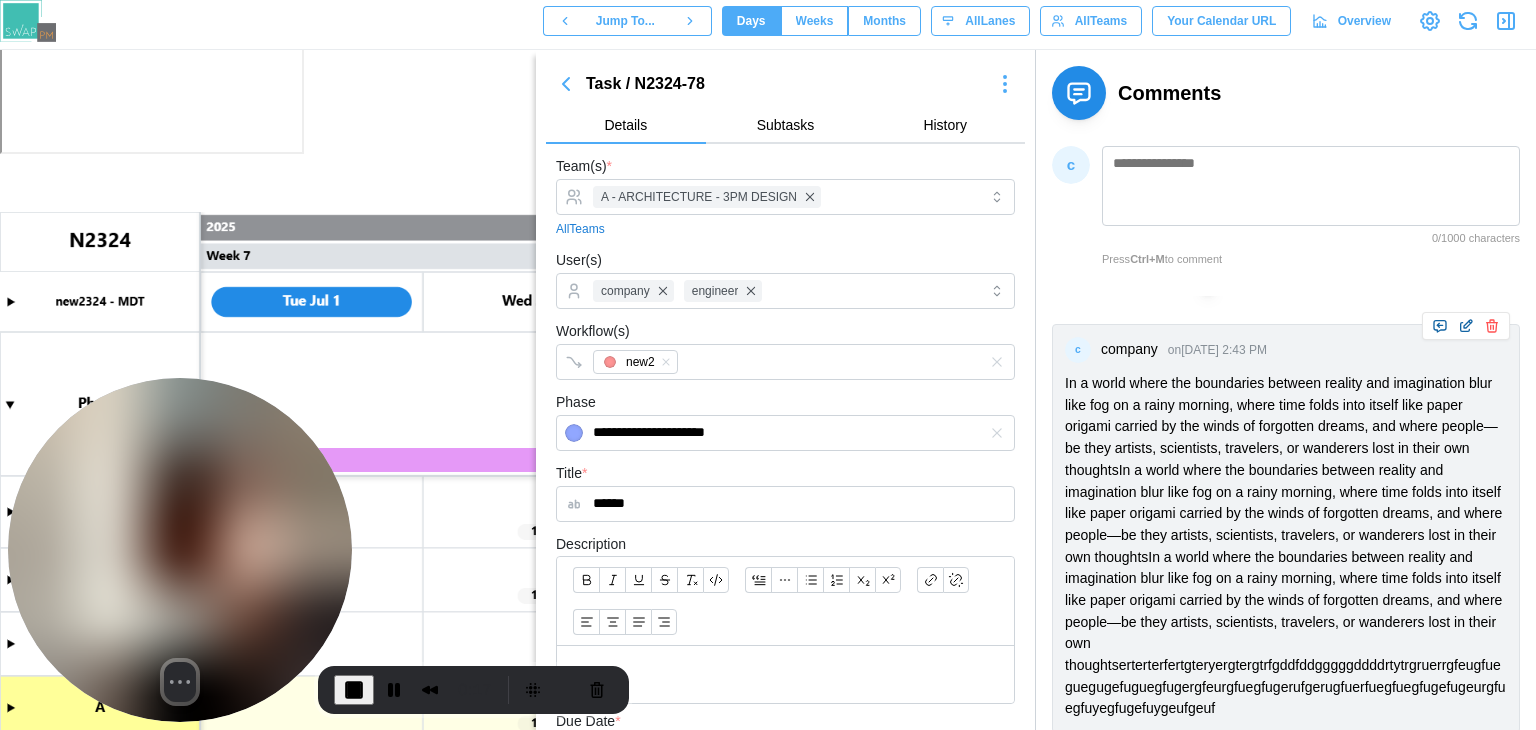 scroll, scrollTop: 500, scrollLeft: 0, axis: vertical 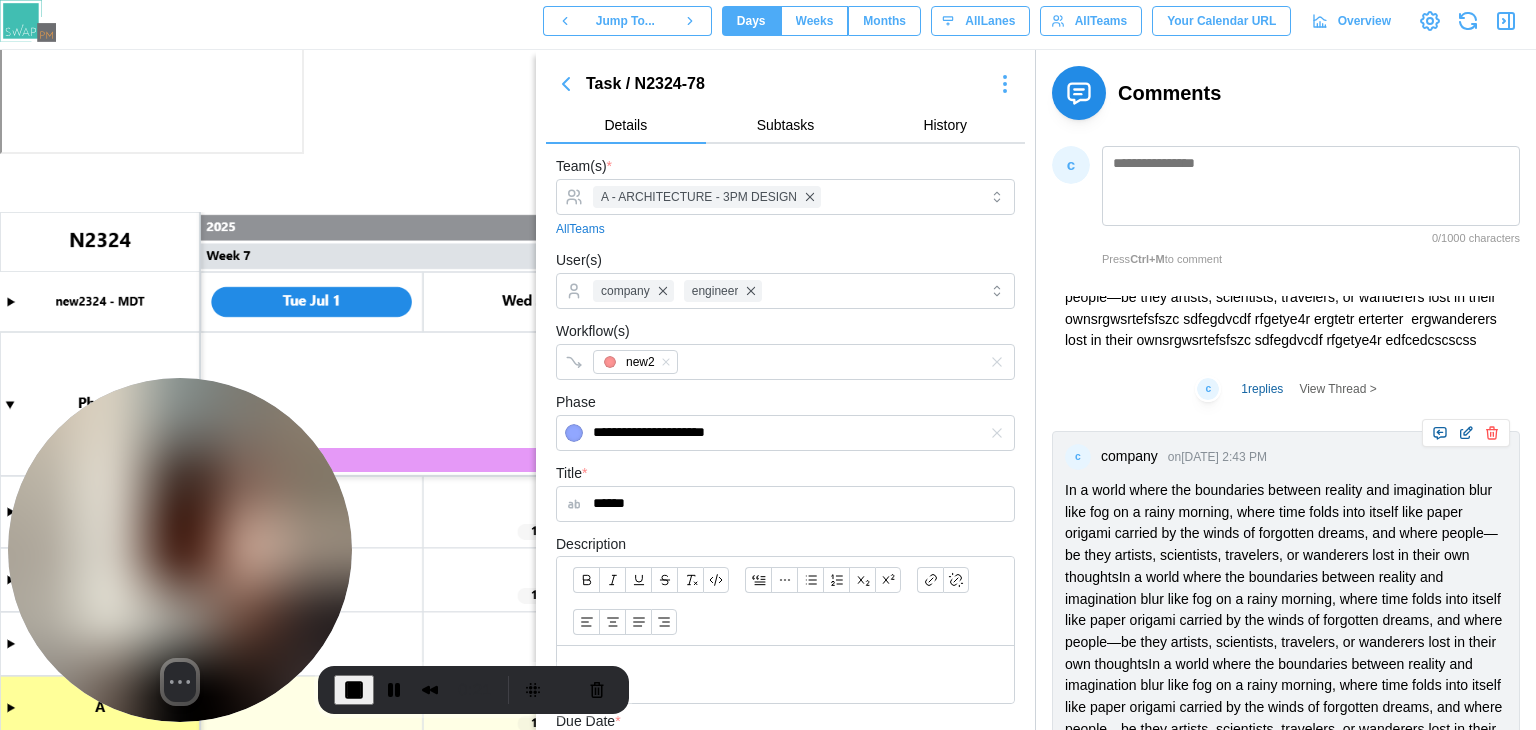 click 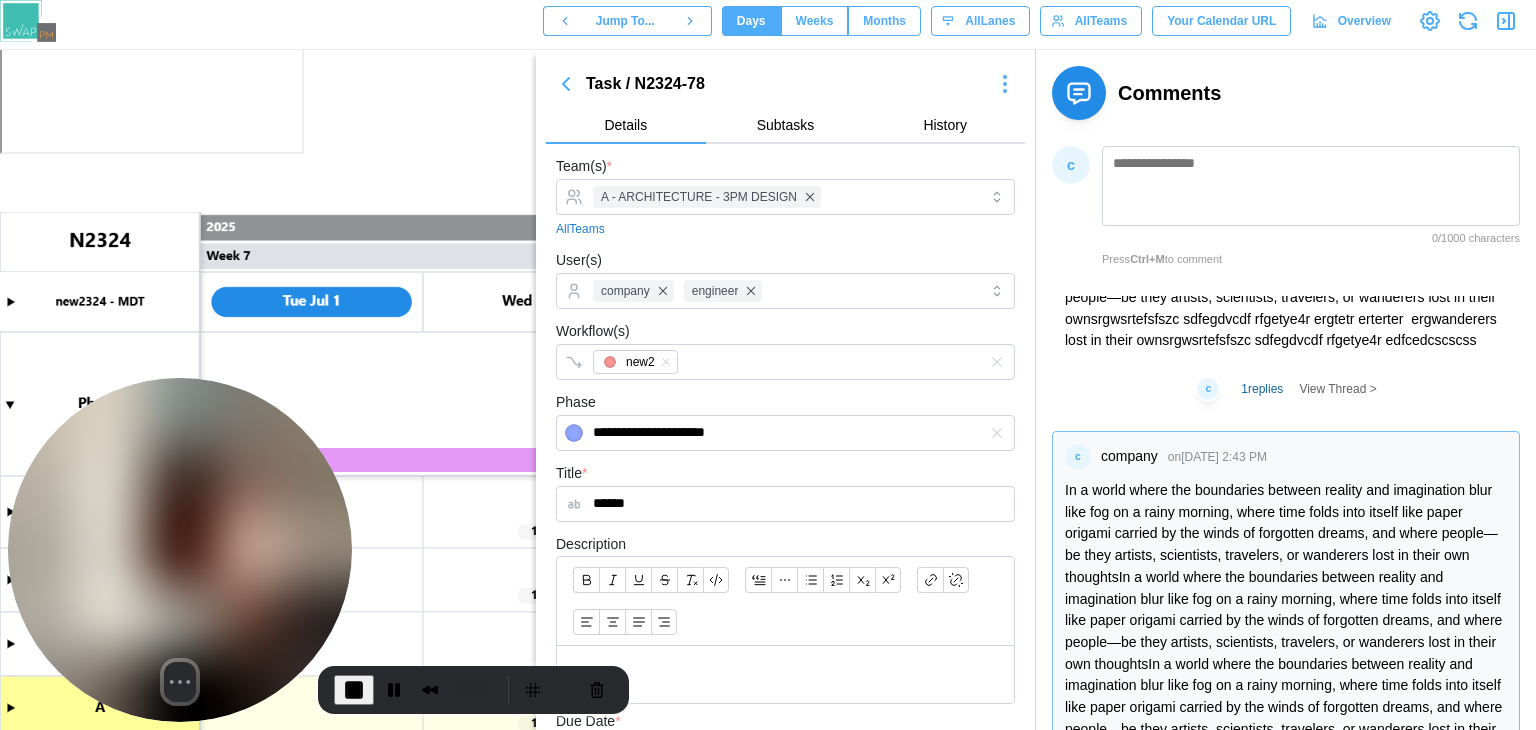 scroll, scrollTop: 312, scrollLeft: 0, axis: vertical 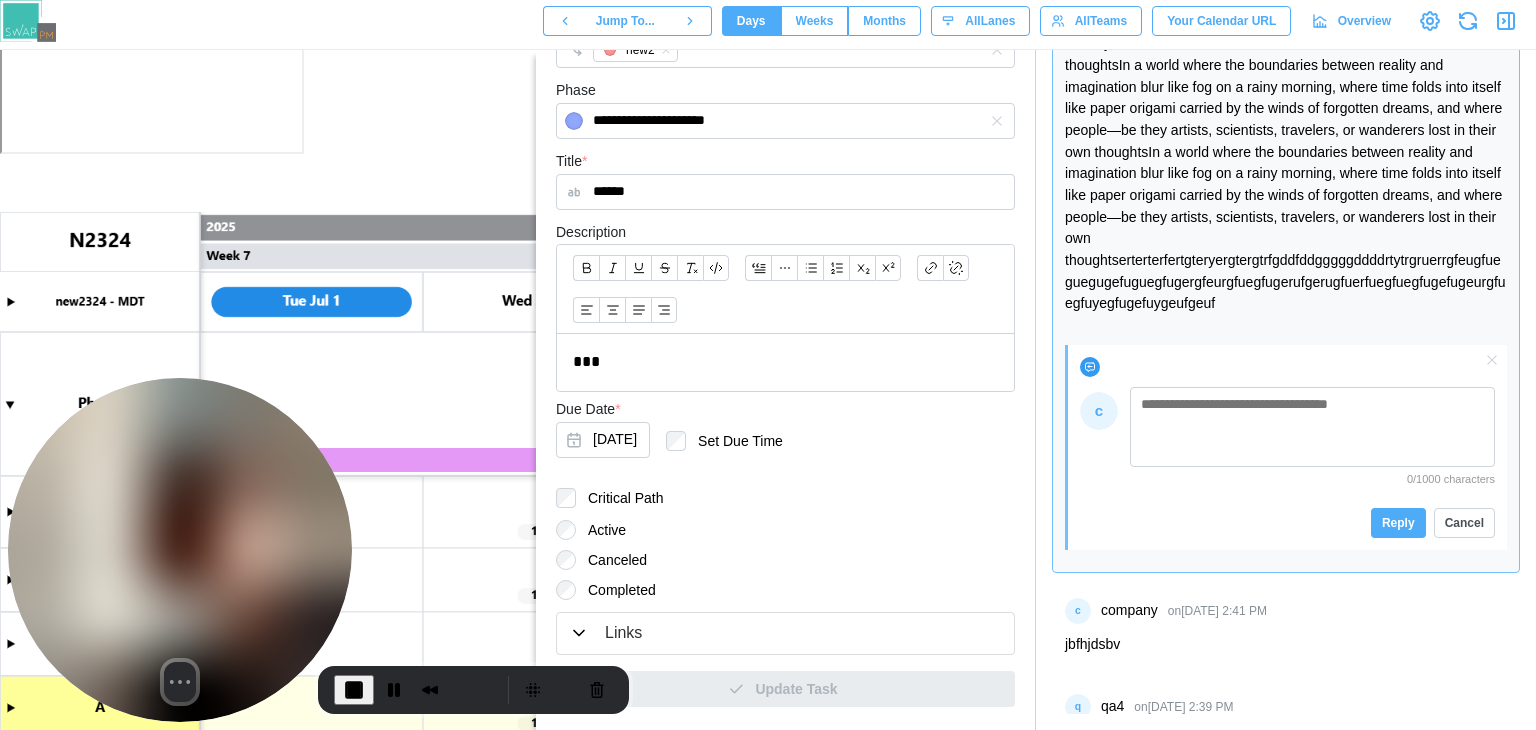 click at bounding box center (1312, 427) 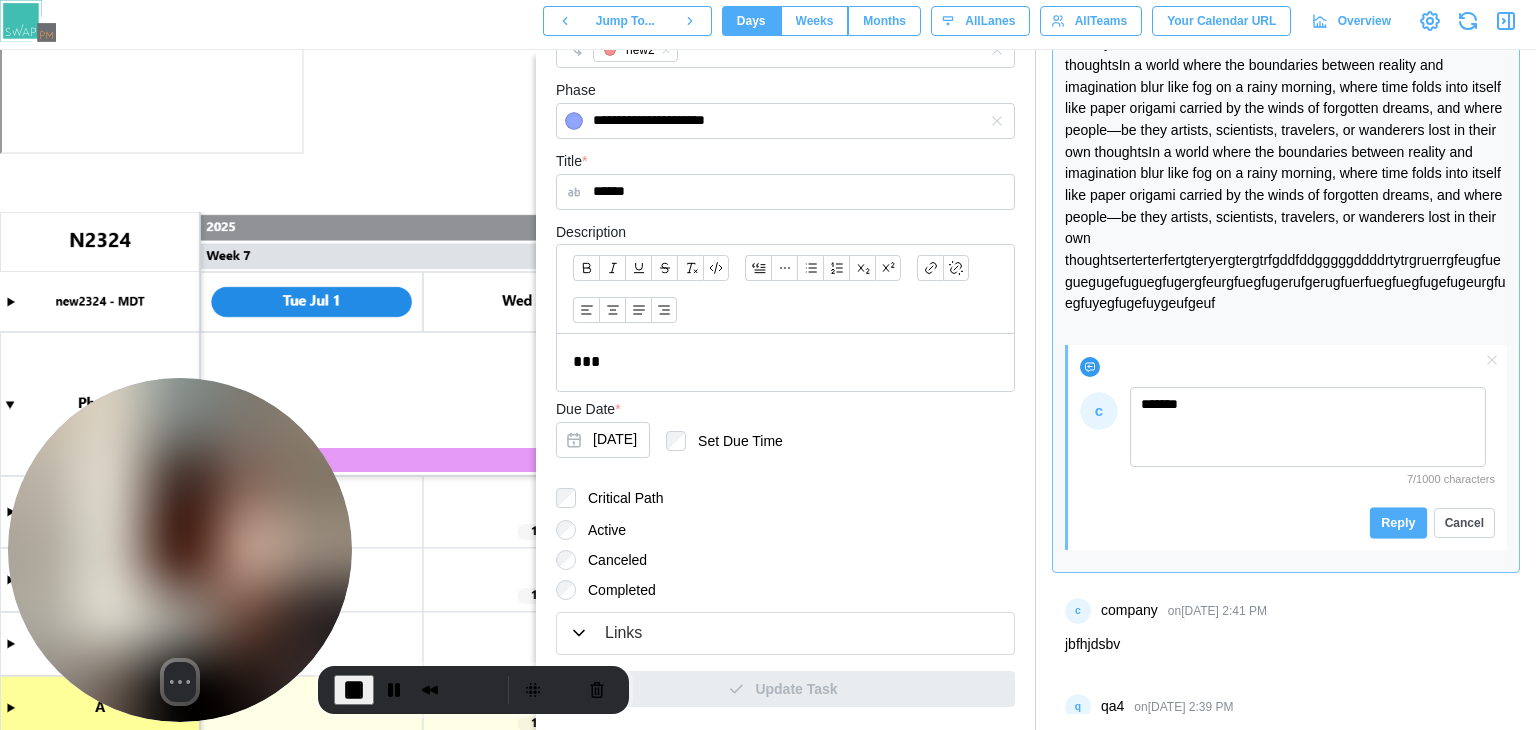type on "*******" 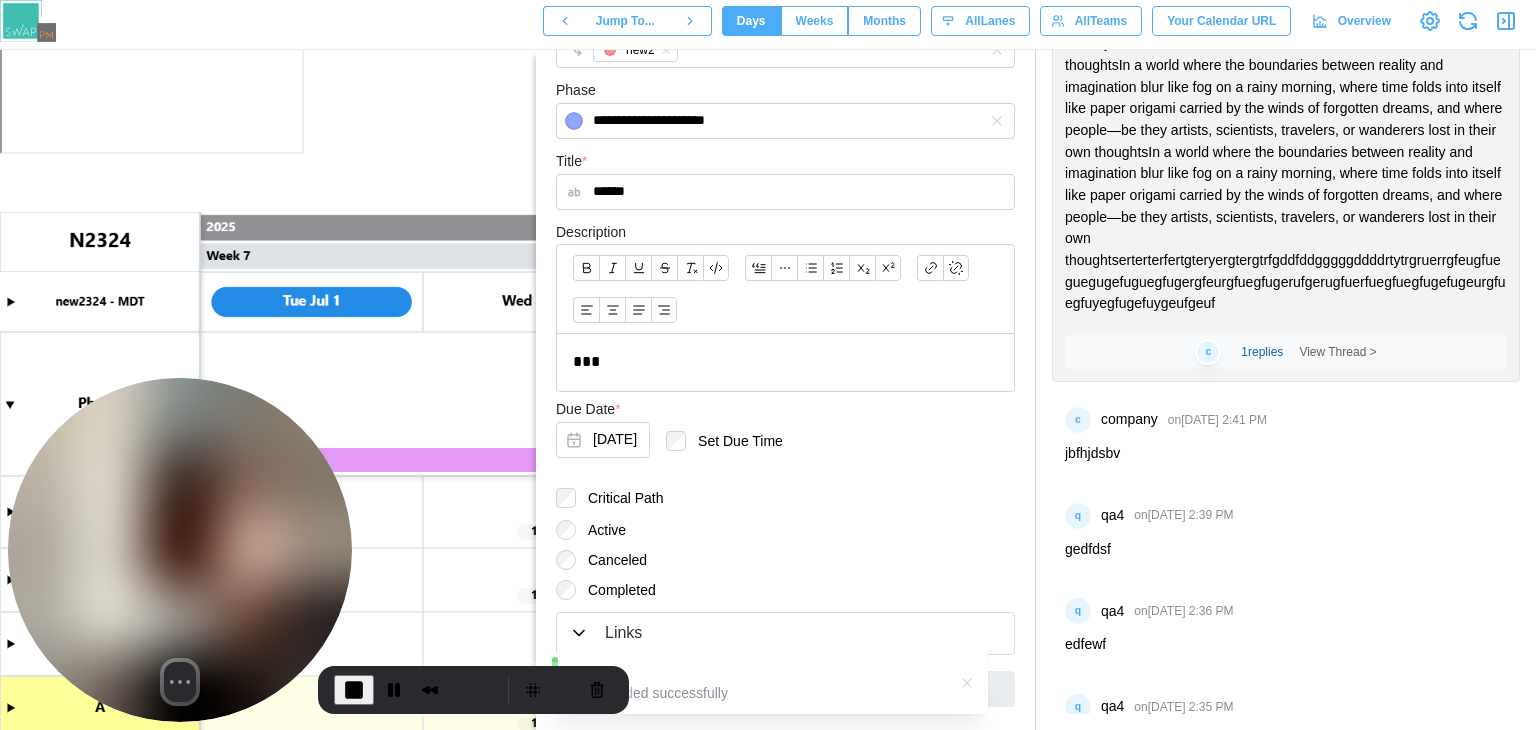 click on "c 1  replies View Thread >" at bounding box center (1286, 352) 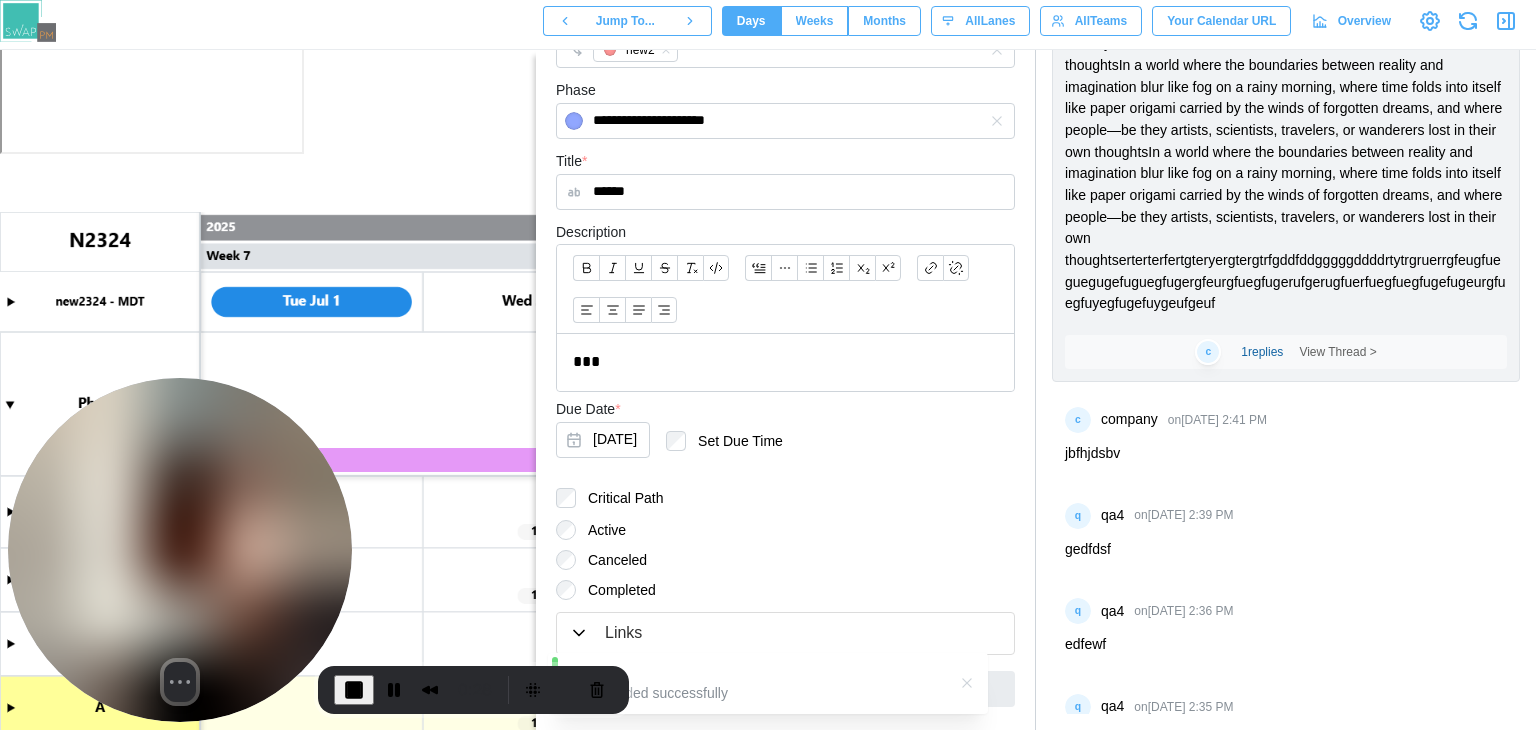 click on "1  replies" at bounding box center (1262, 352) 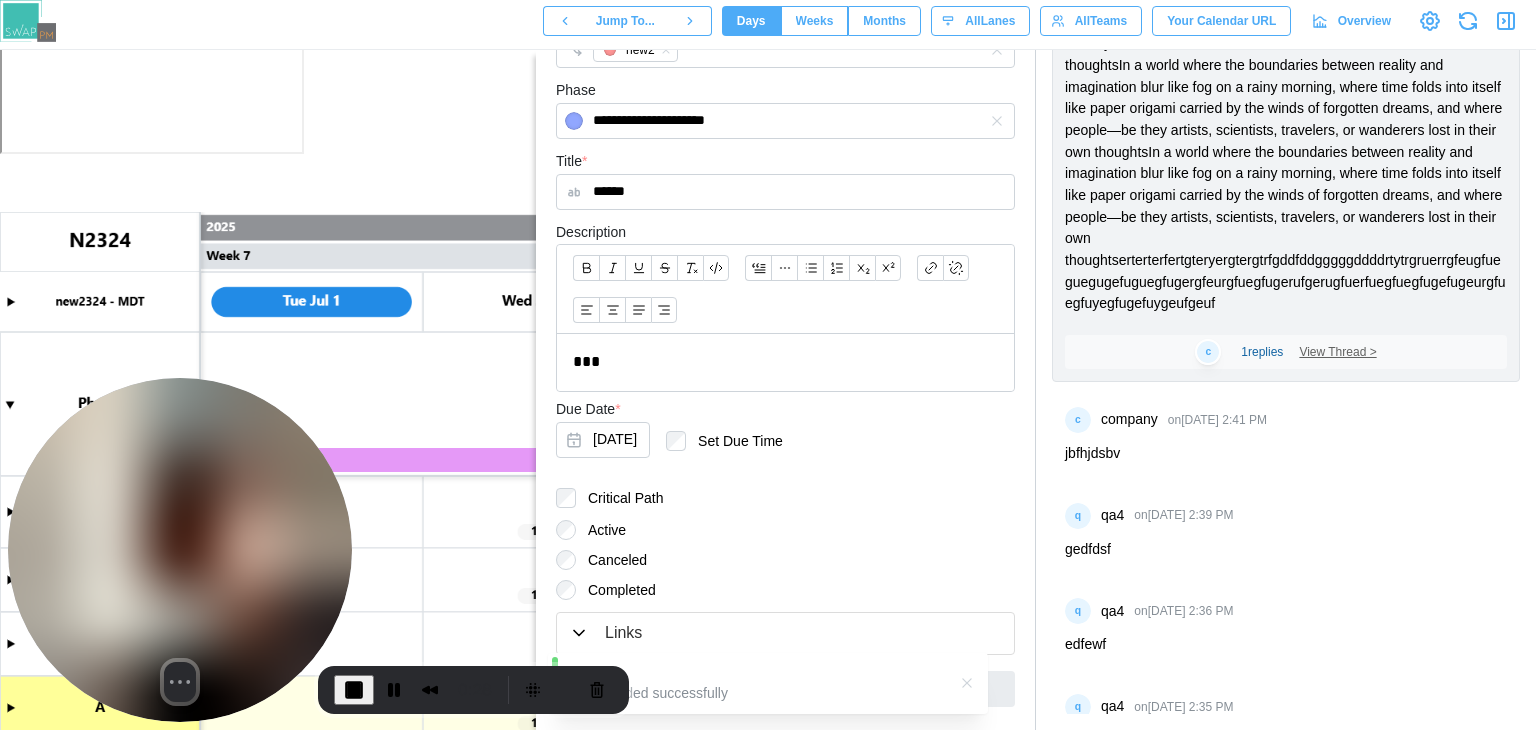 click on "View Thread >" at bounding box center (1337, 352) 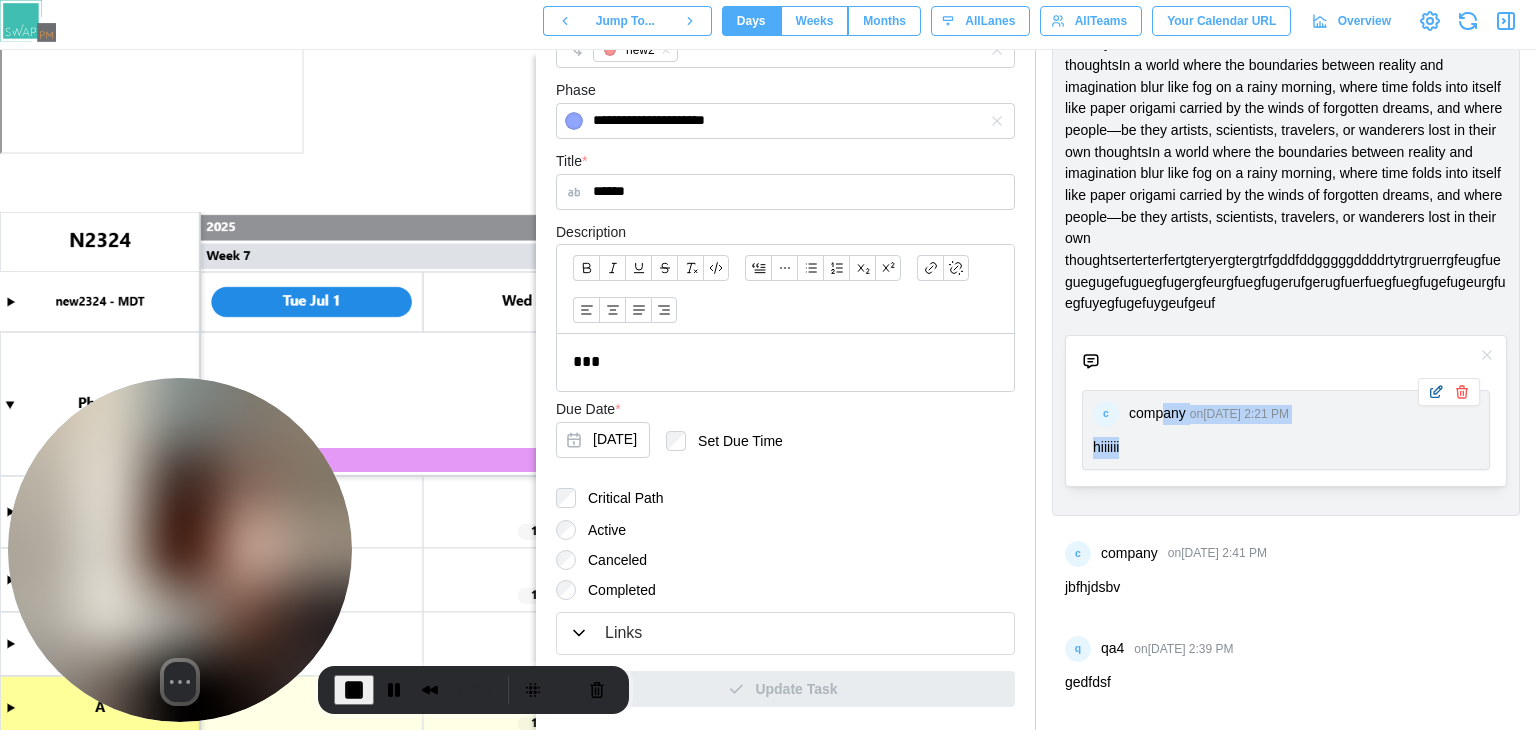 drag, startPoint x: 1156, startPoint y: 445, endPoint x: 1156, endPoint y: 457, distance: 12 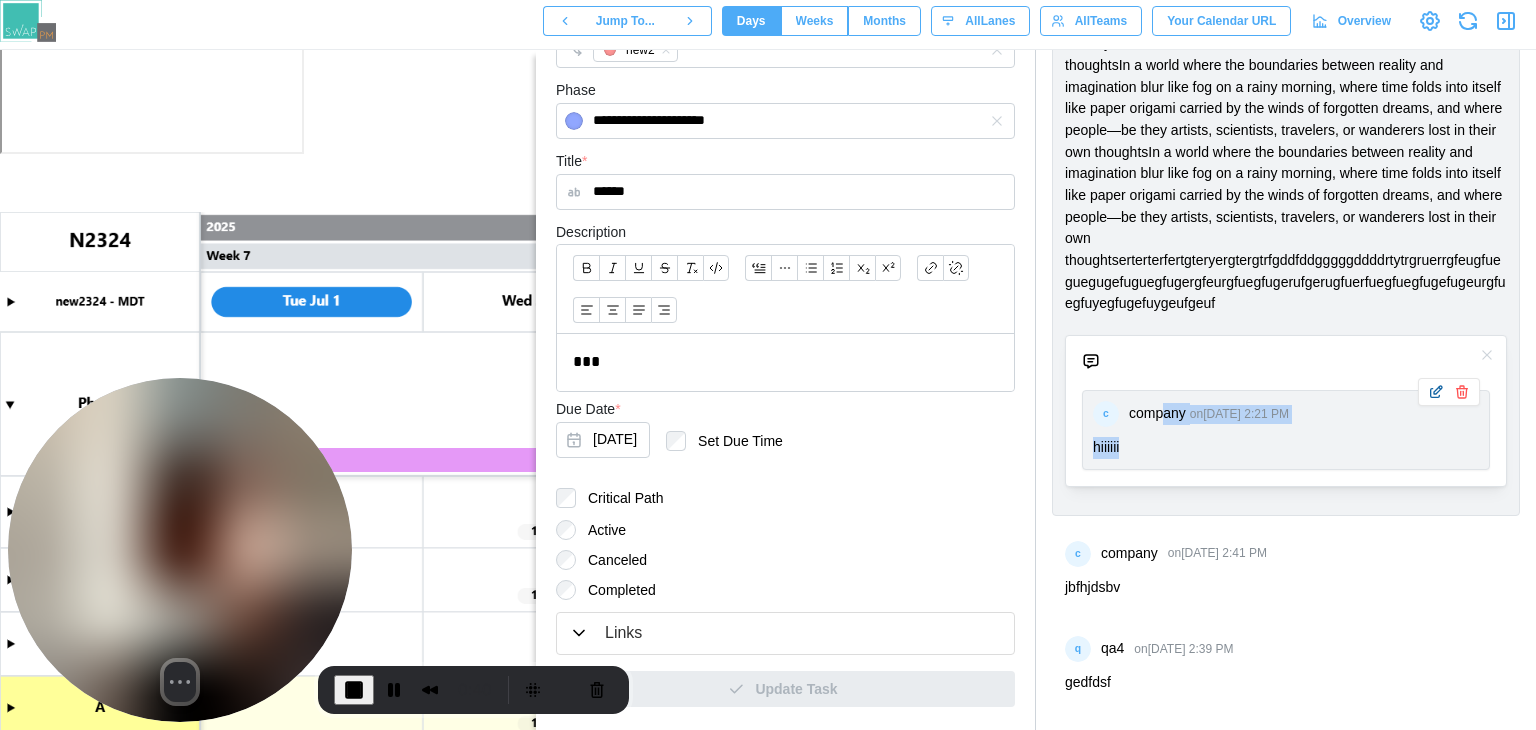 click 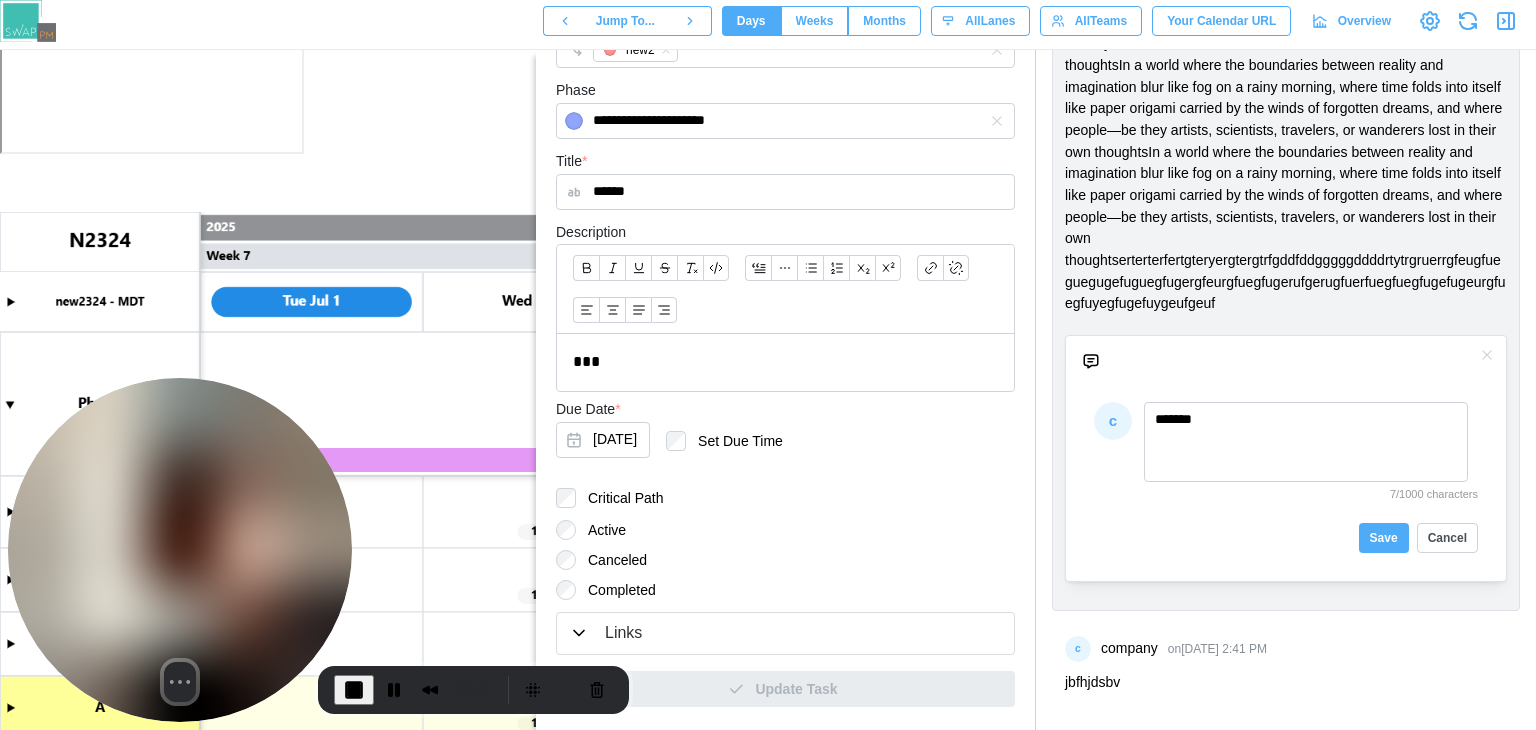 click on "*******" at bounding box center [1306, 442] 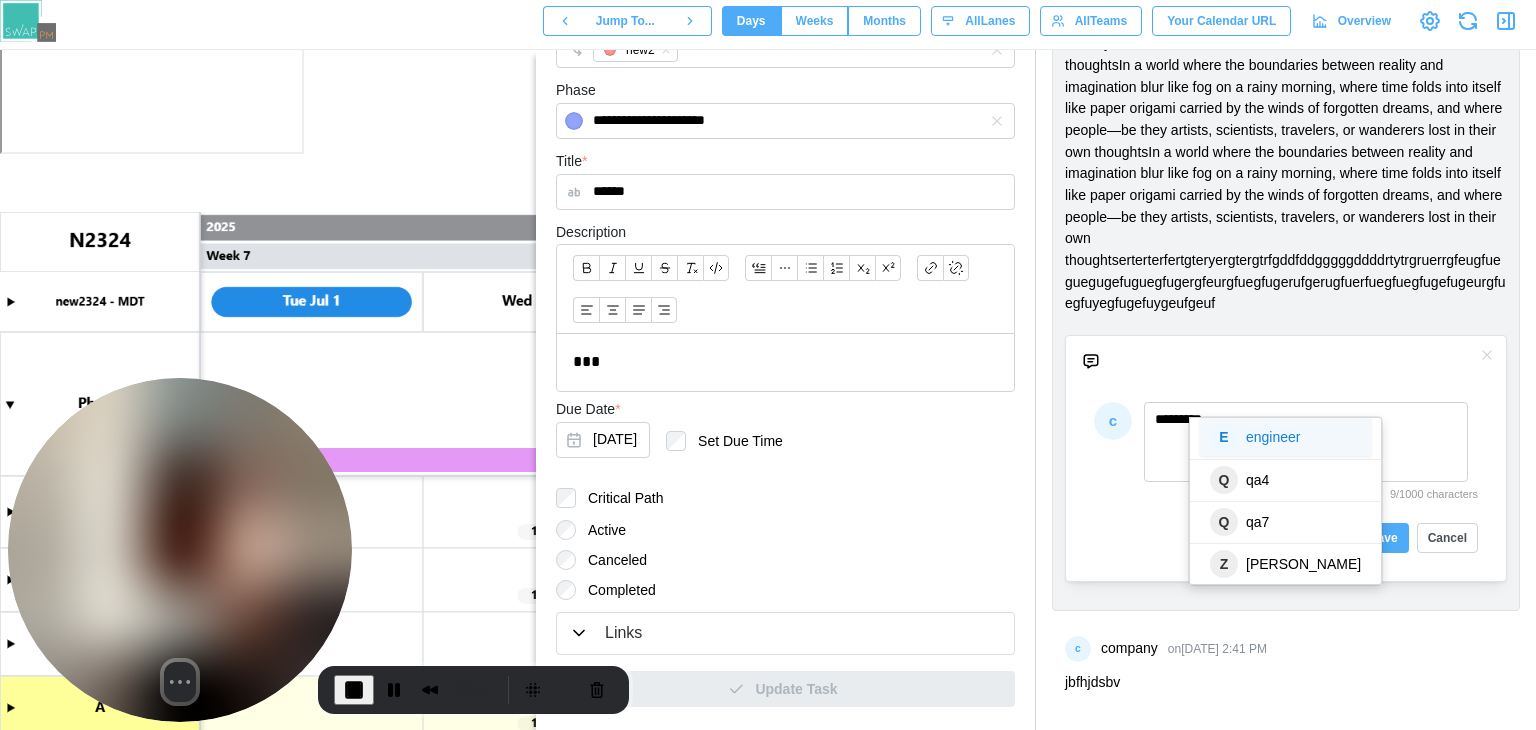 click on "E" at bounding box center [1224, 437] 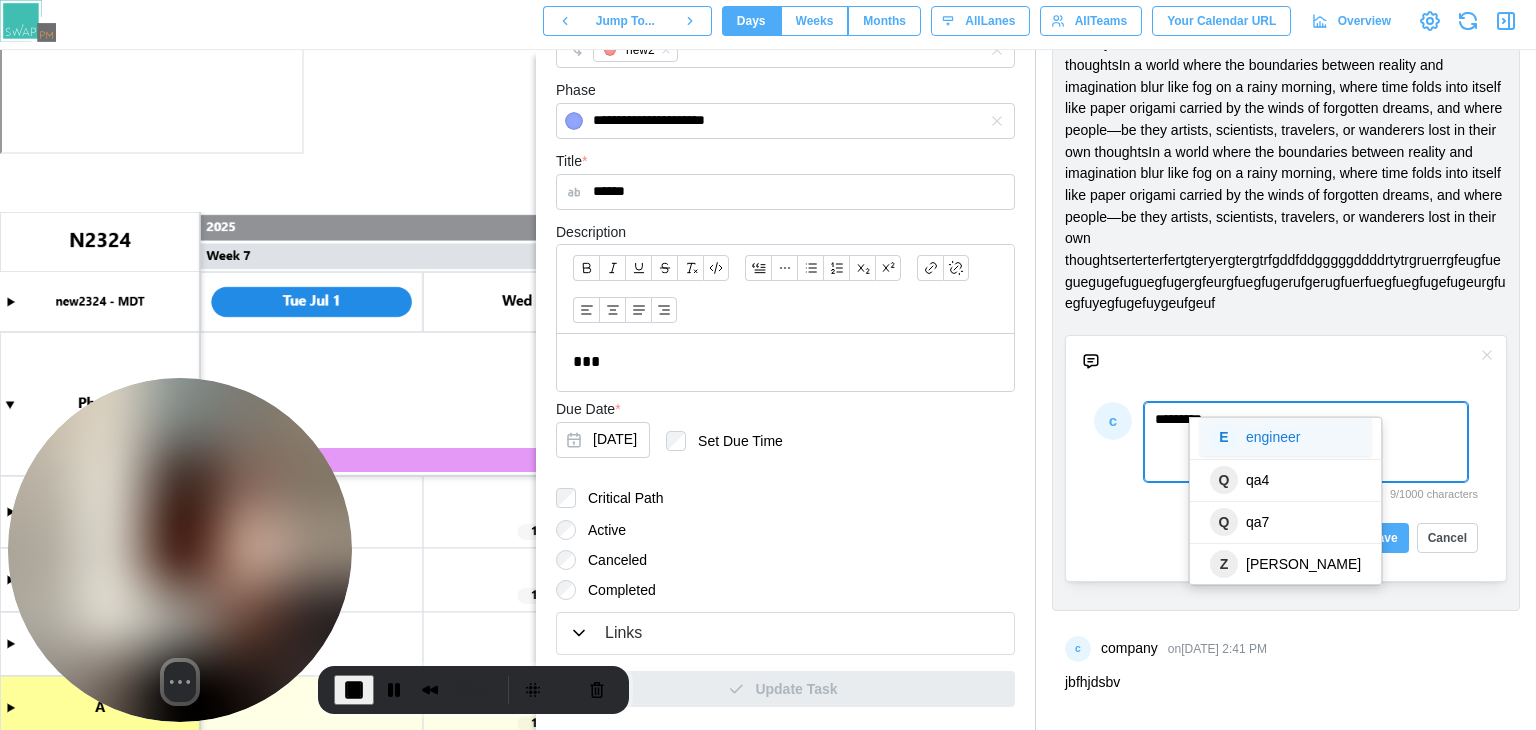 type on "**********" 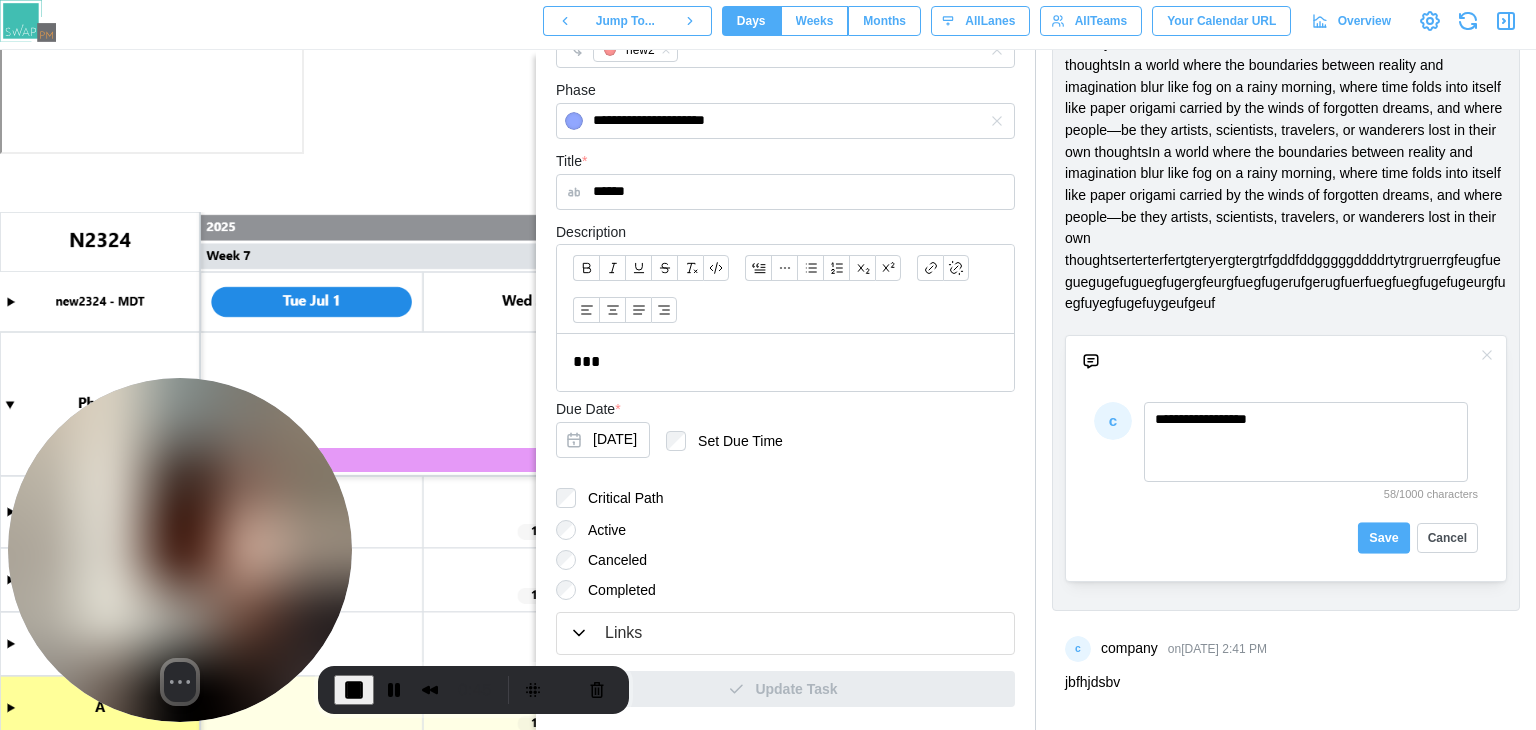 click on "Save" at bounding box center (1383, 537) 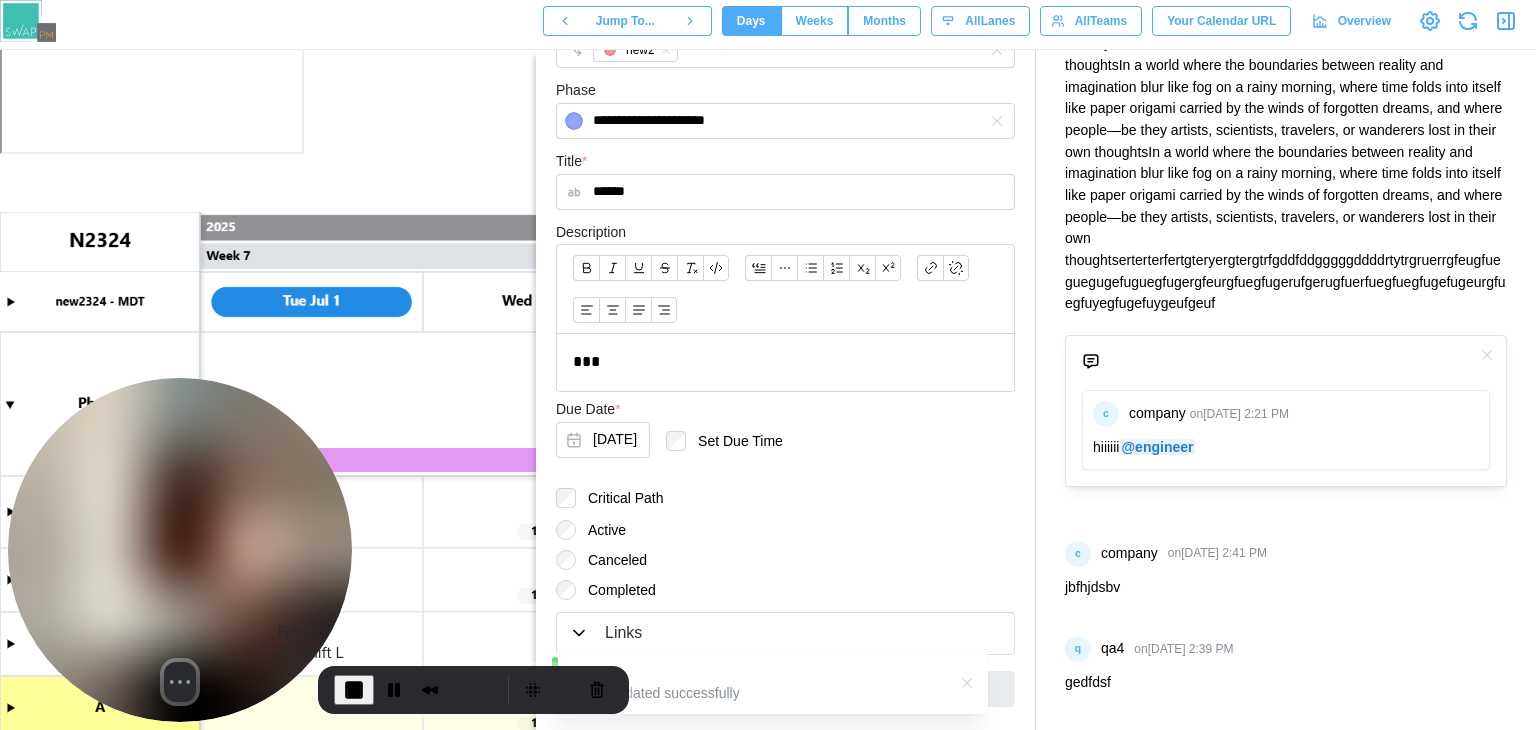 click at bounding box center [354, 690] 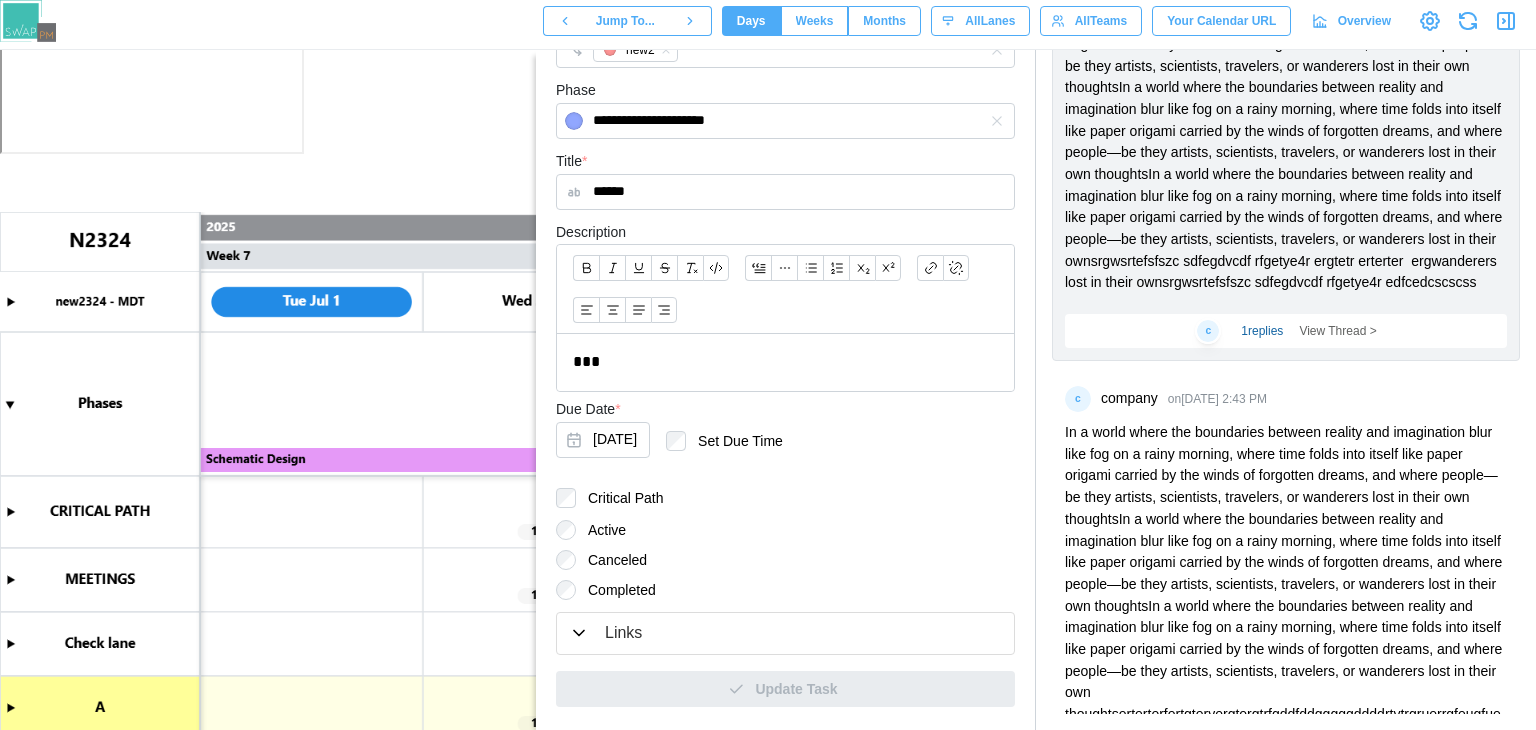 scroll, scrollTop: 0, scrollLeft: 0, axis: both 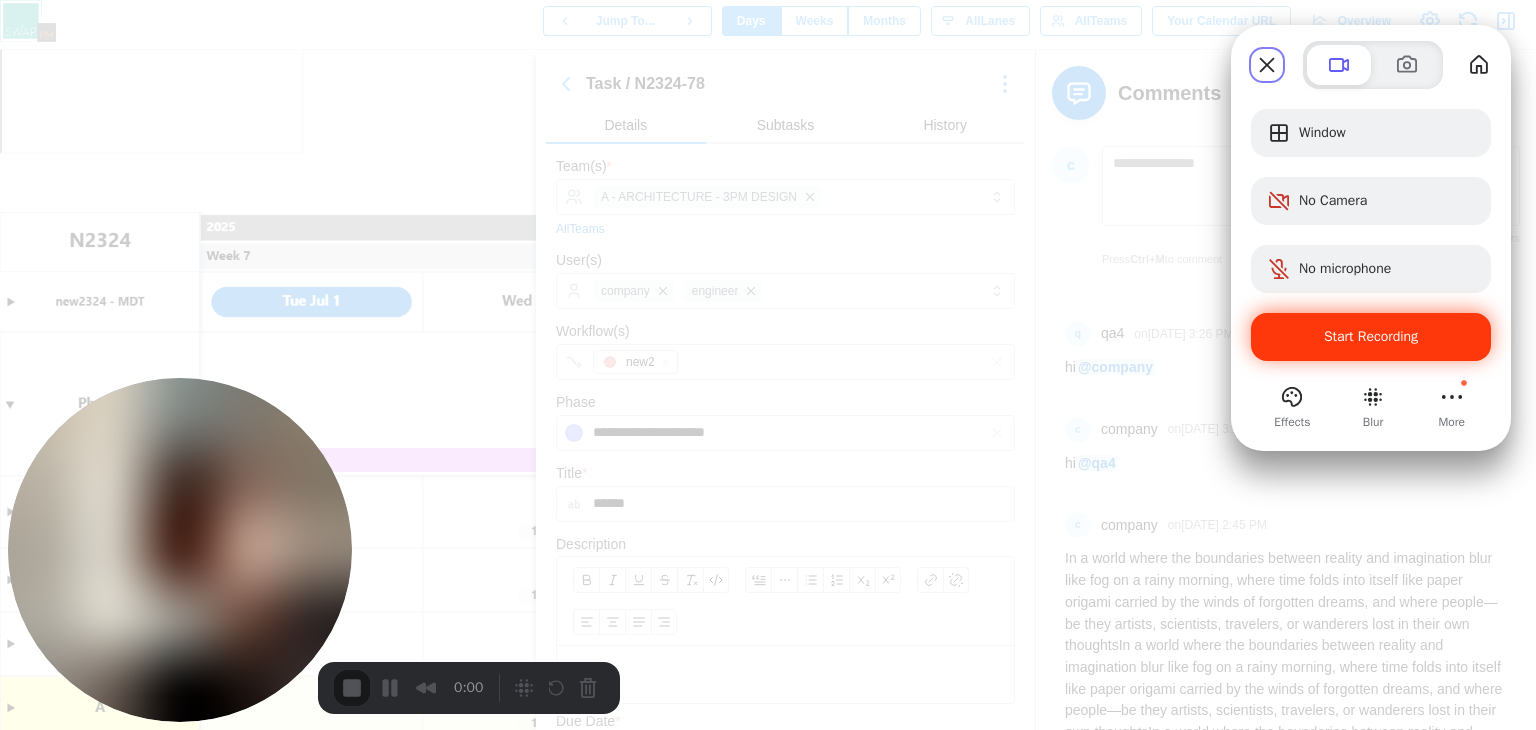 click on "Start Recording" at bounding box center [1371, 336] 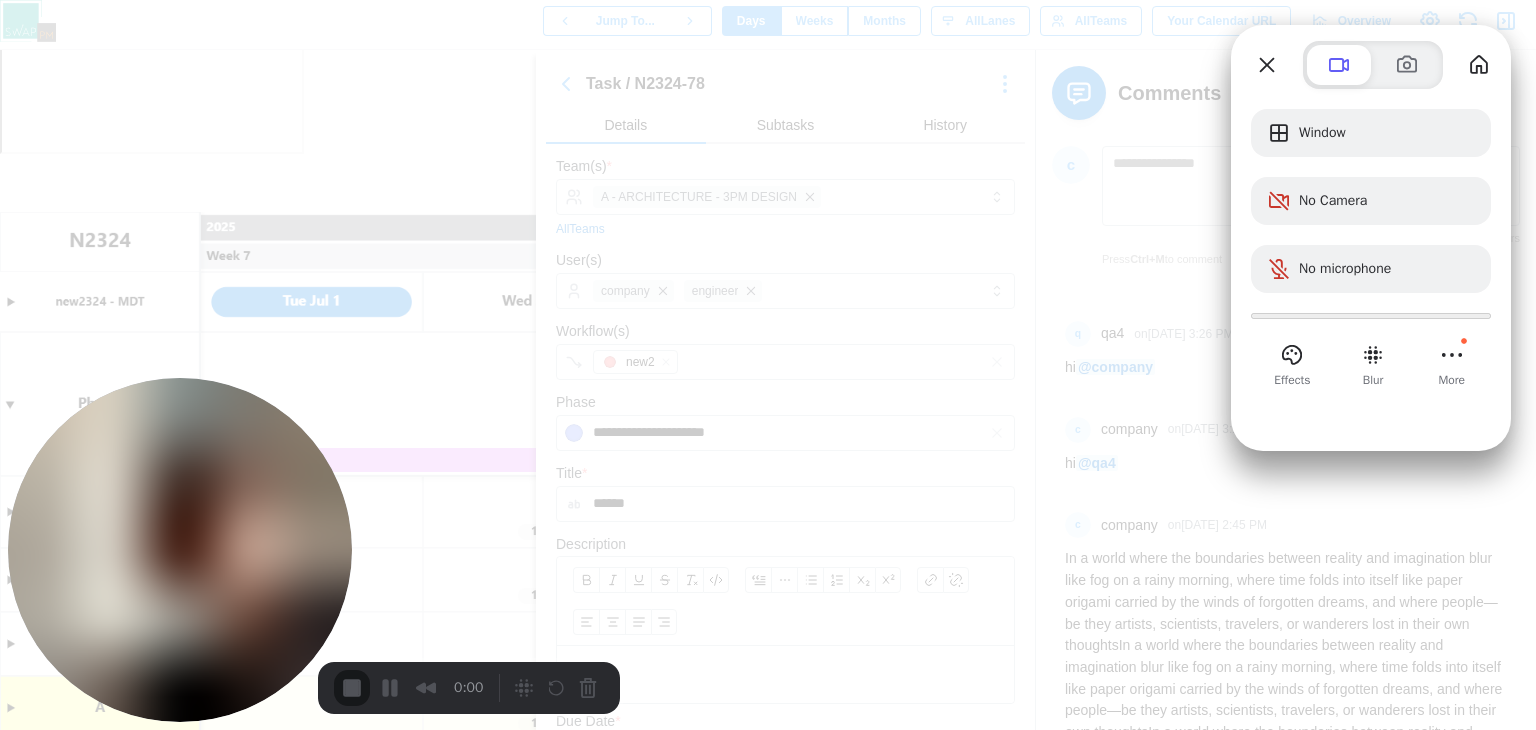 click on "Yes, proceed" at bounding box center [435, 1650] 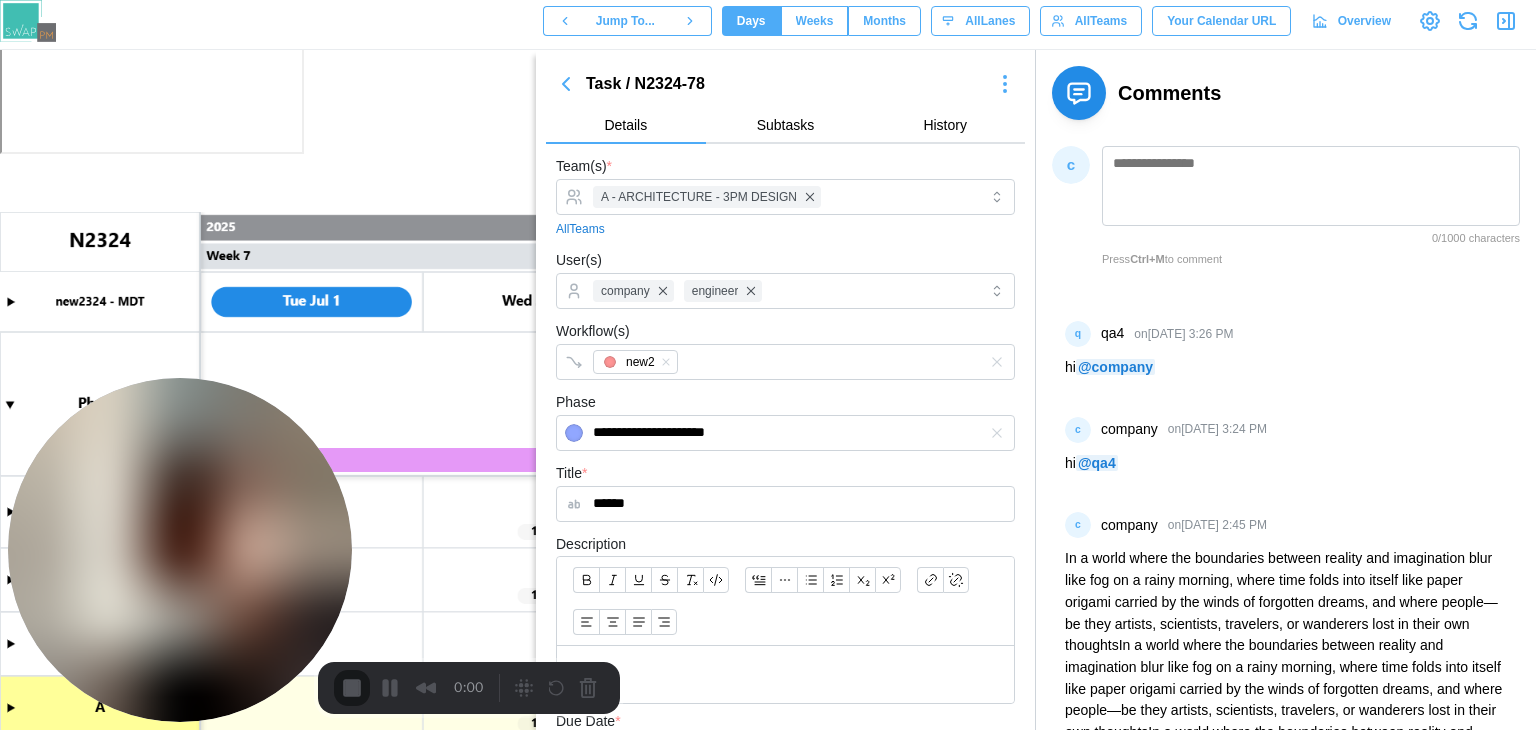 click at bounding box center (1079, 93) 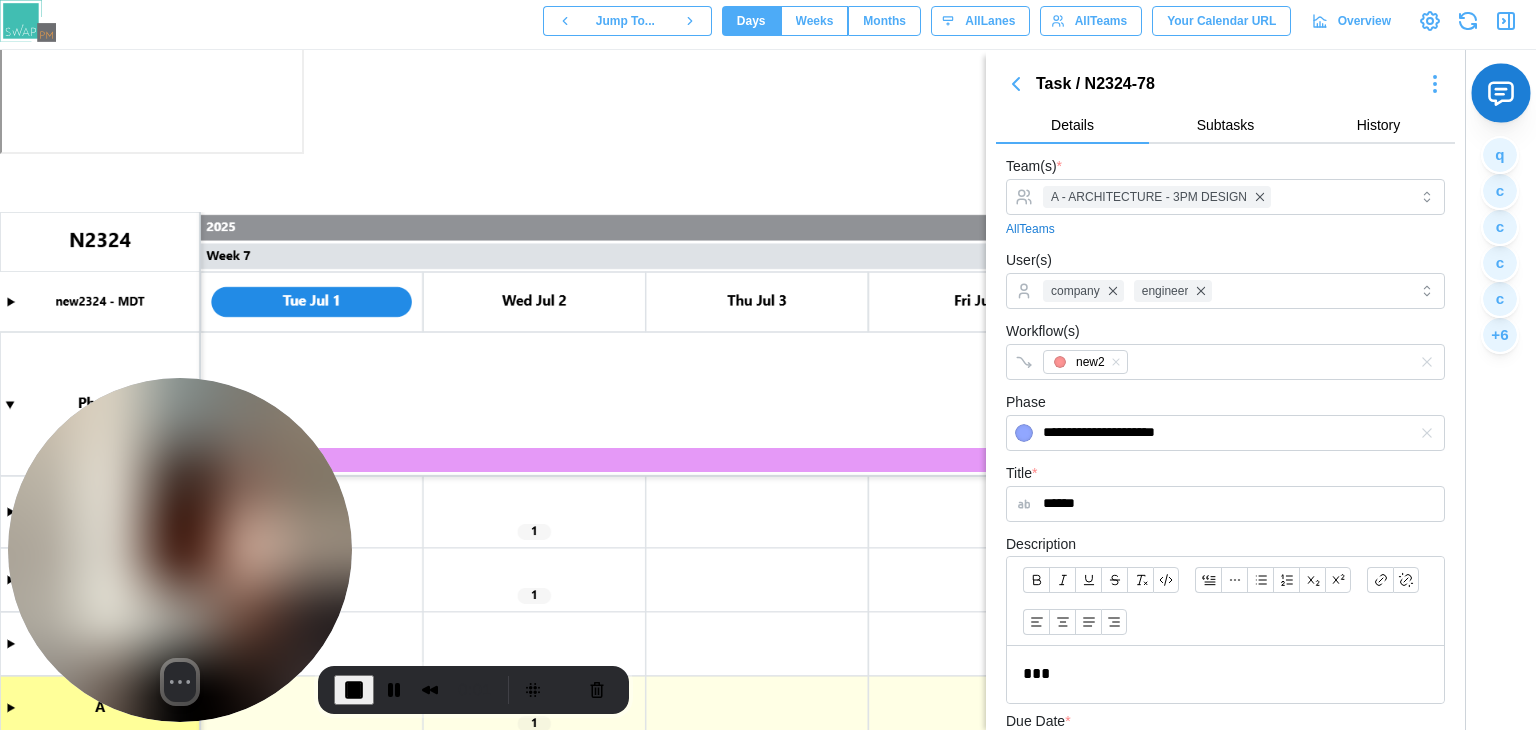 click 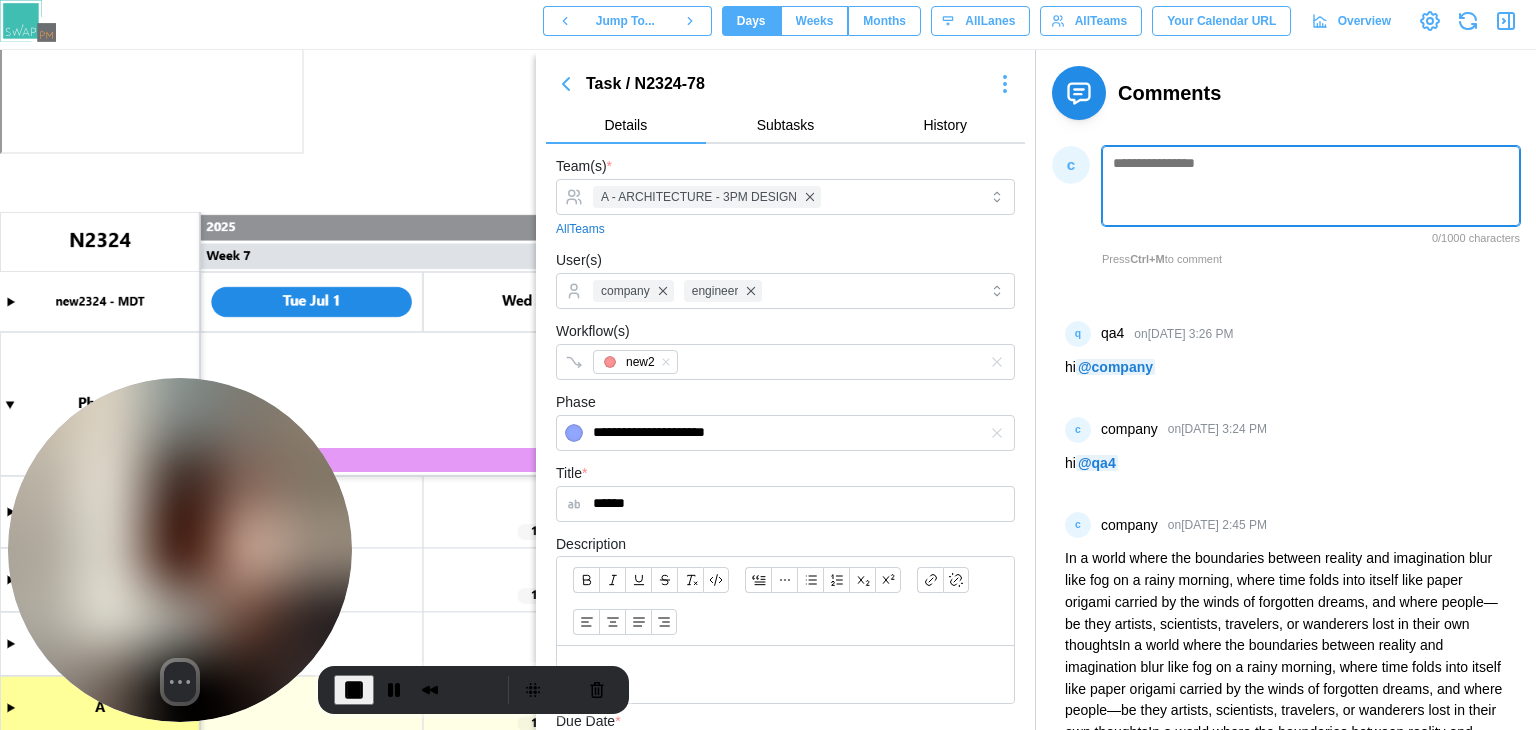 click at bounding box center [1311, 186] 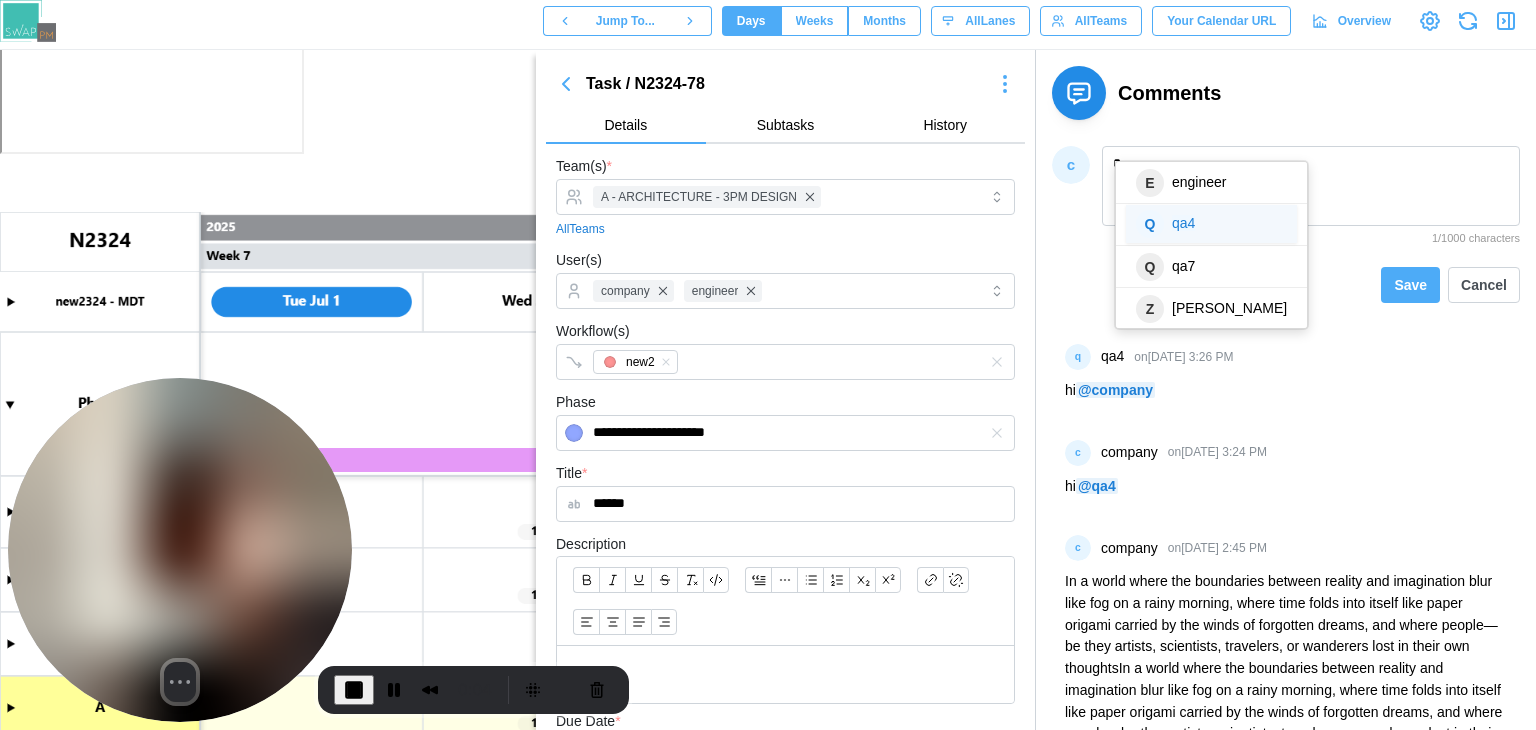click on "Q qa4" at bounding box center (1211, 224) 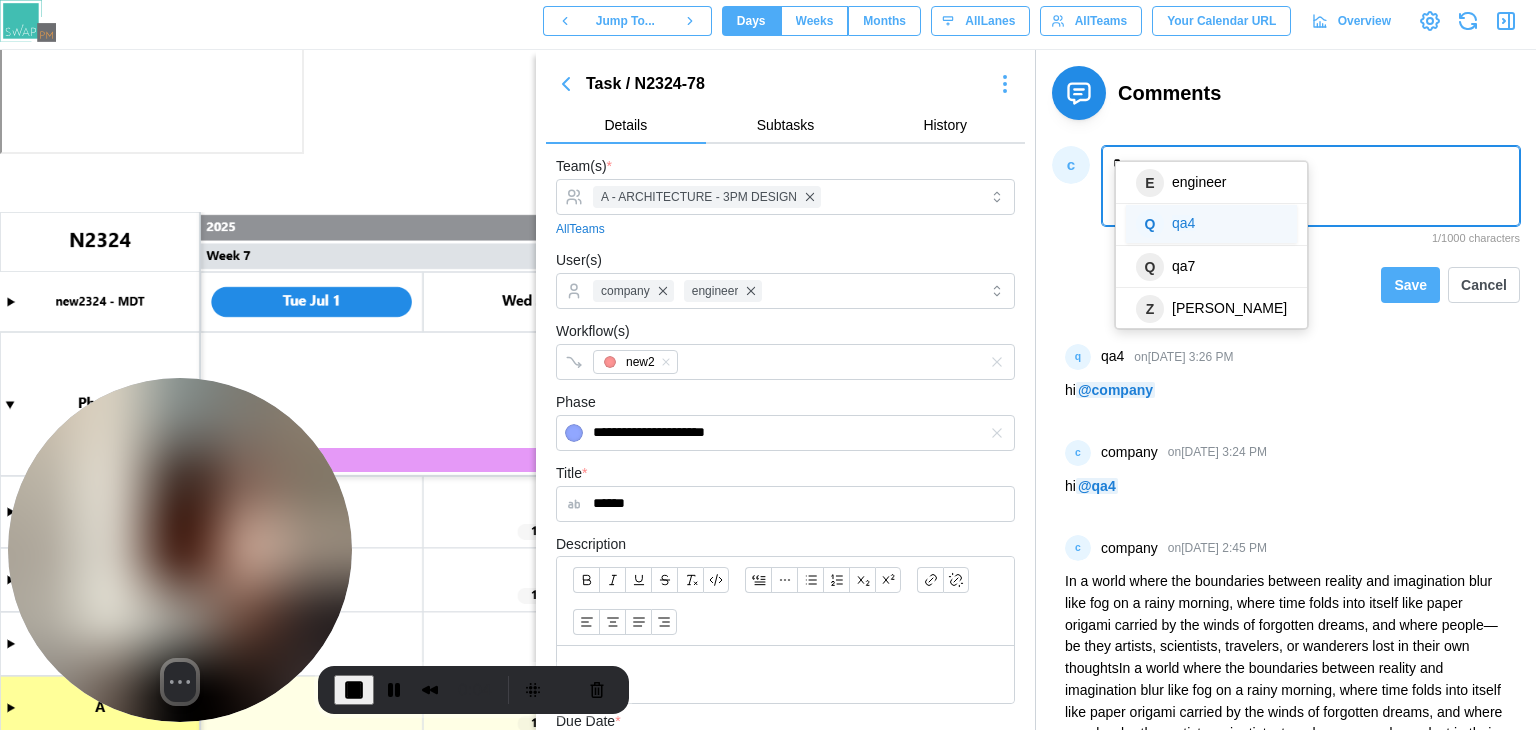 type on "****" 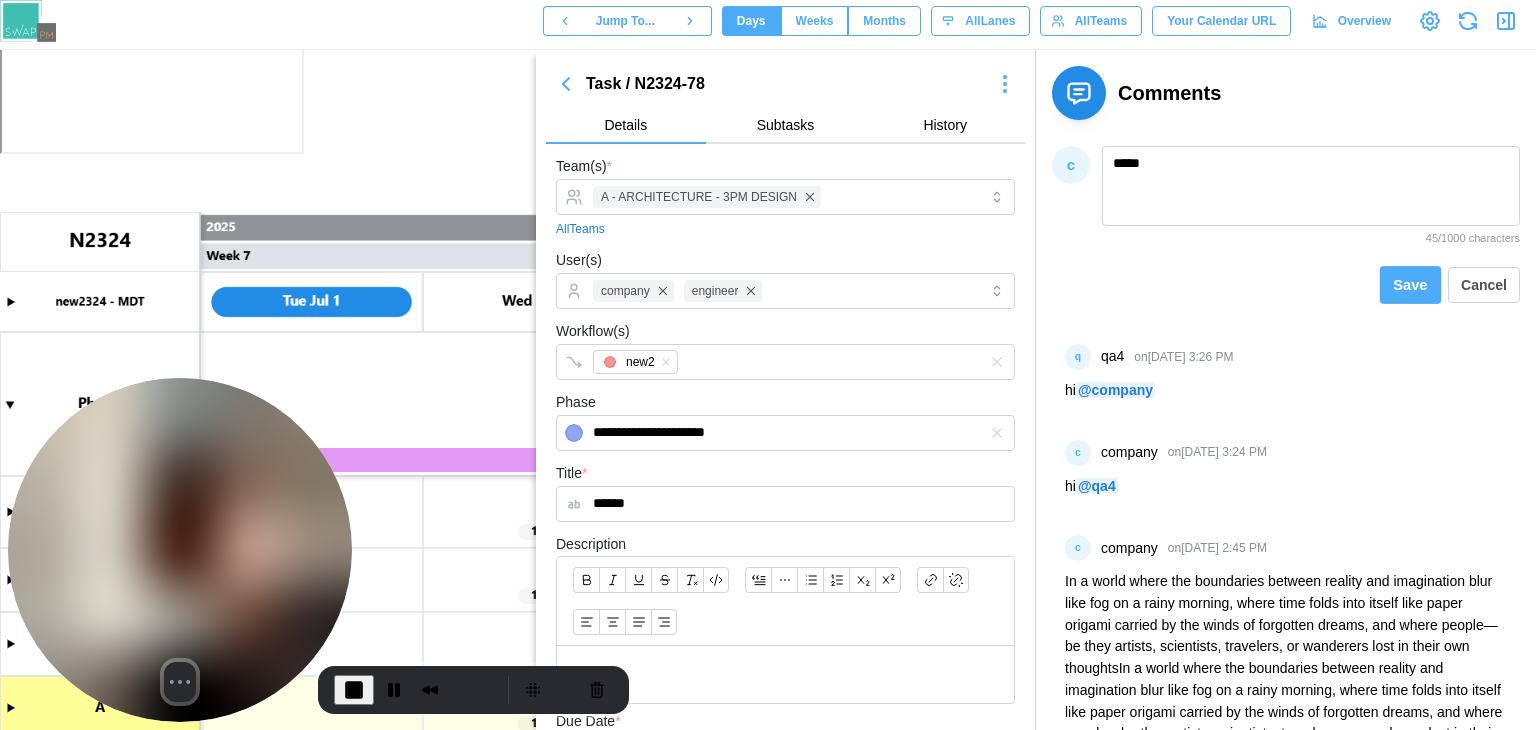 click on "Save" at bounding box center [1411, 284] 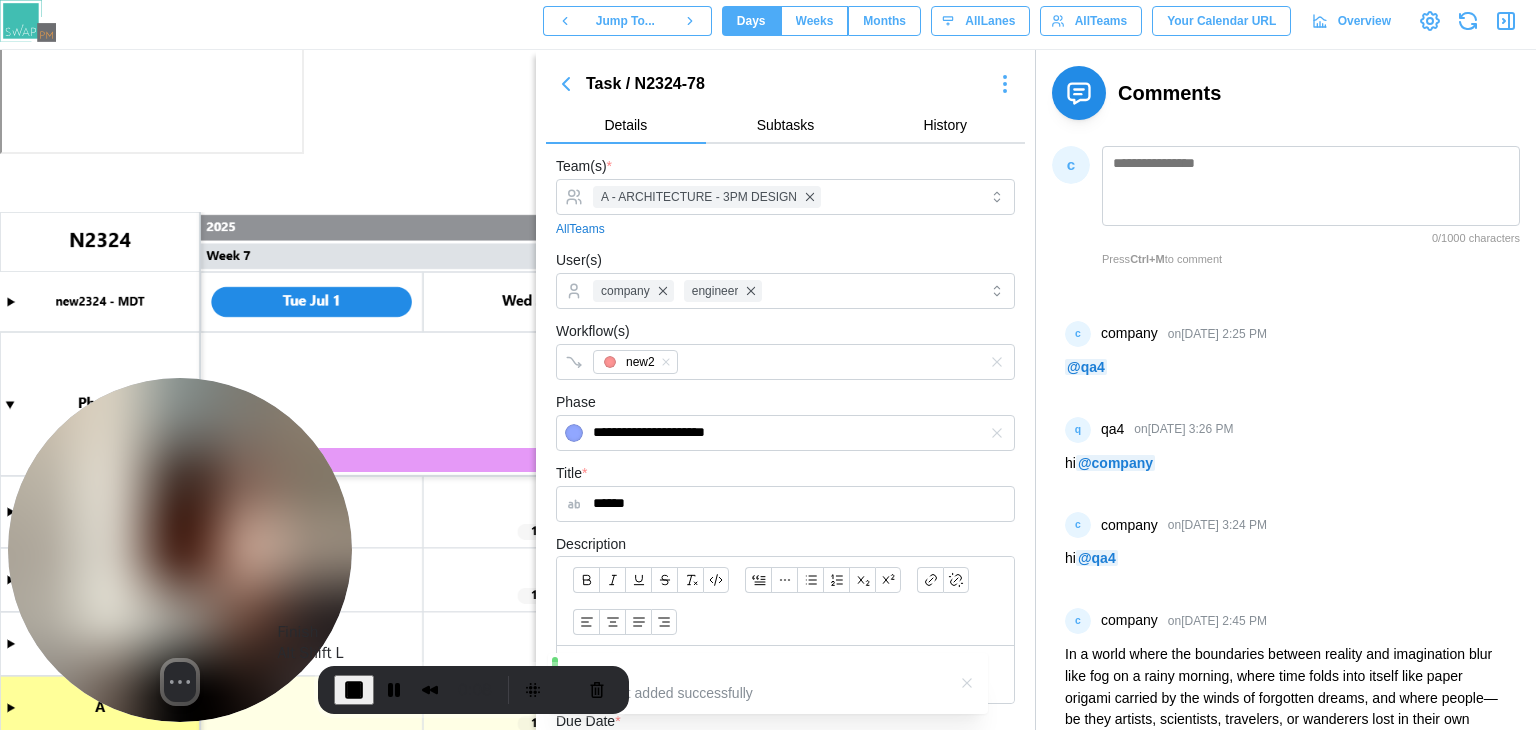 click at bounding box center (354, 690) 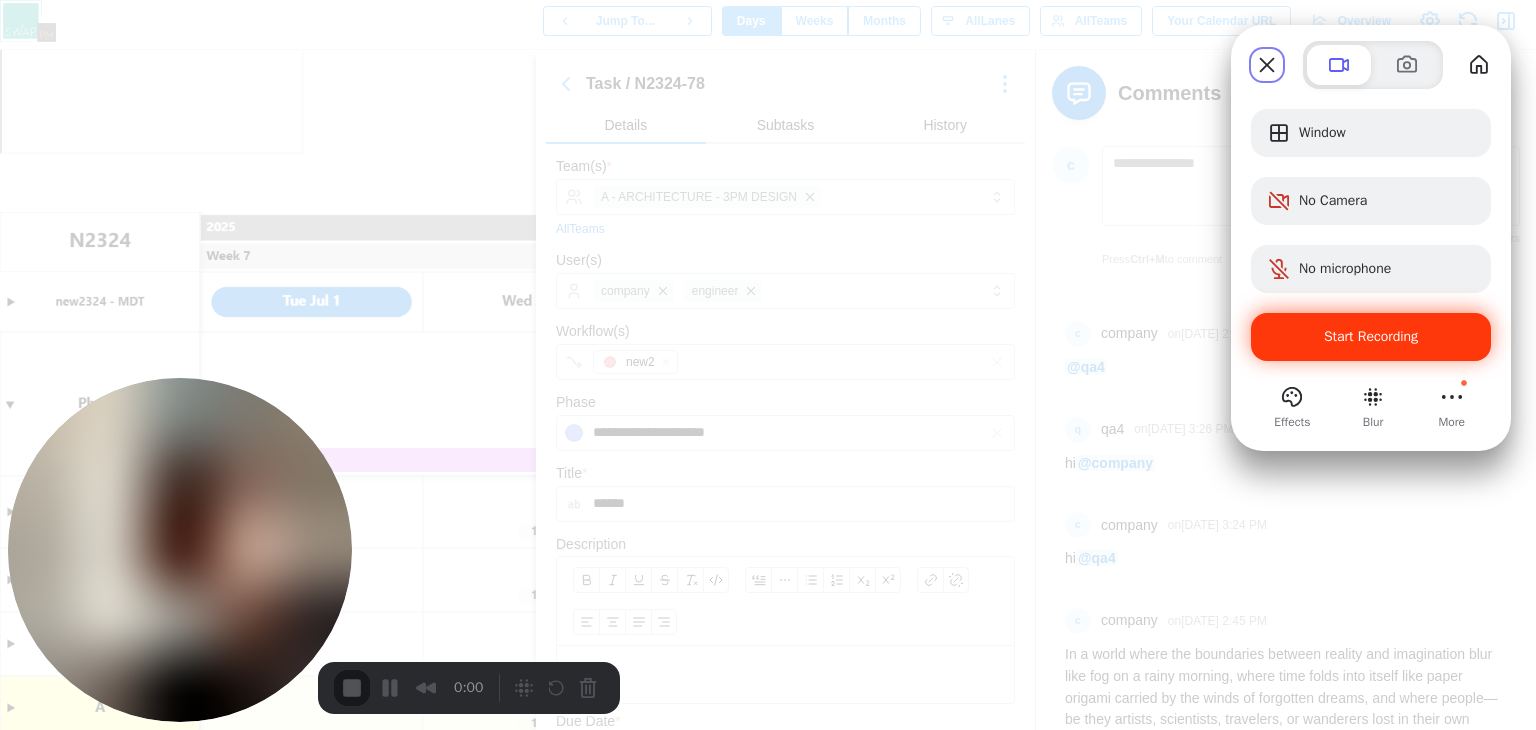 click on "Start Recording" at bounding box center [1371, 337] 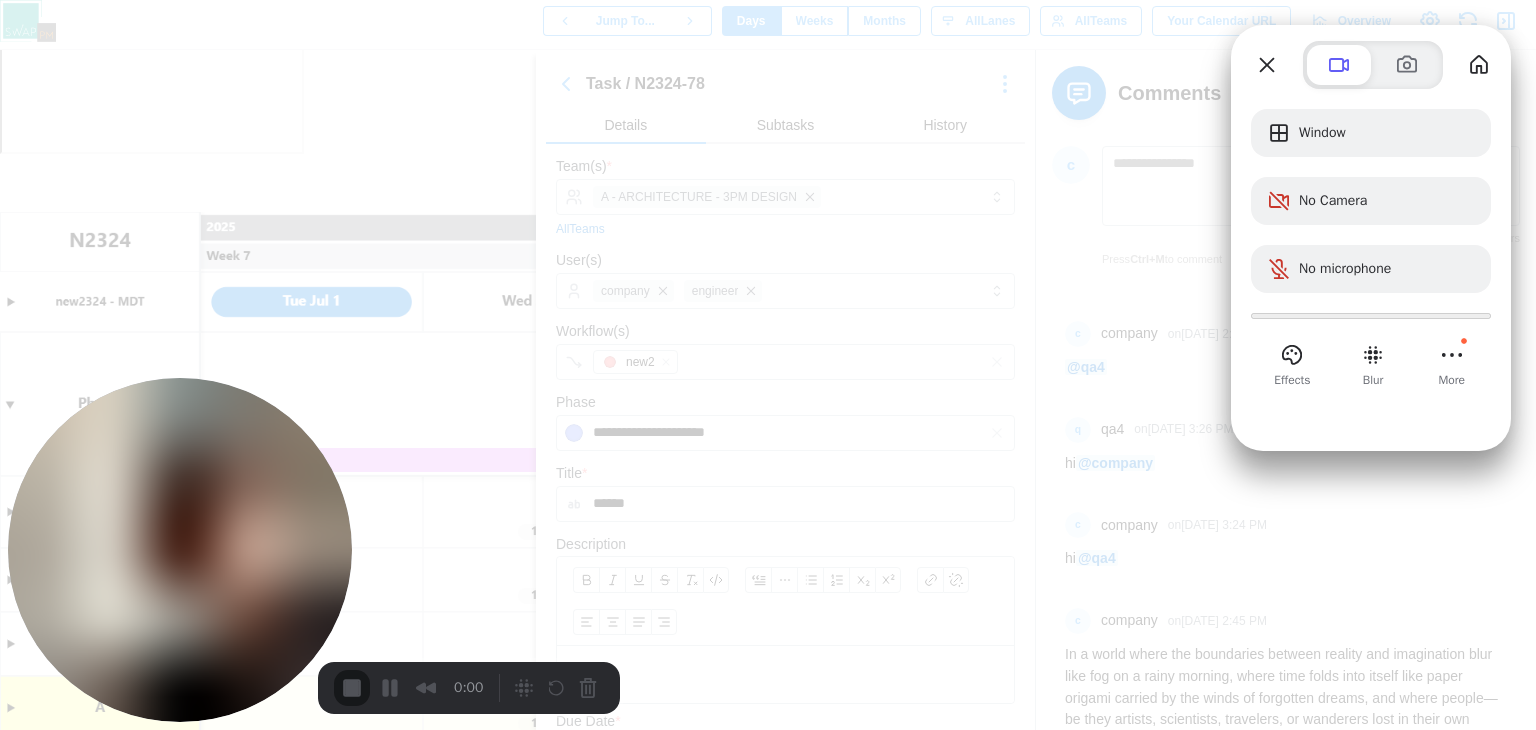 click on "Yes, proceed" at bounding box center [435, 1650] 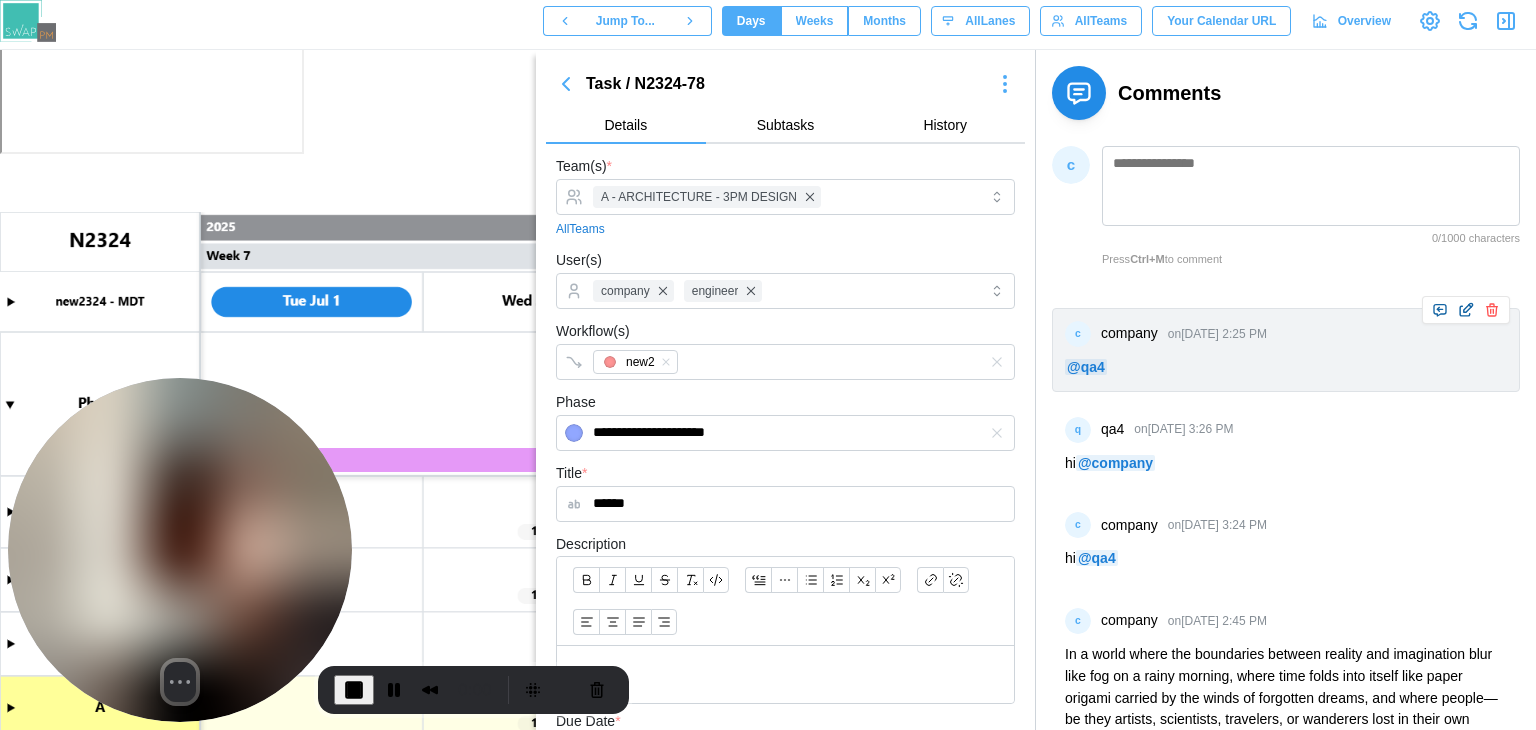 click 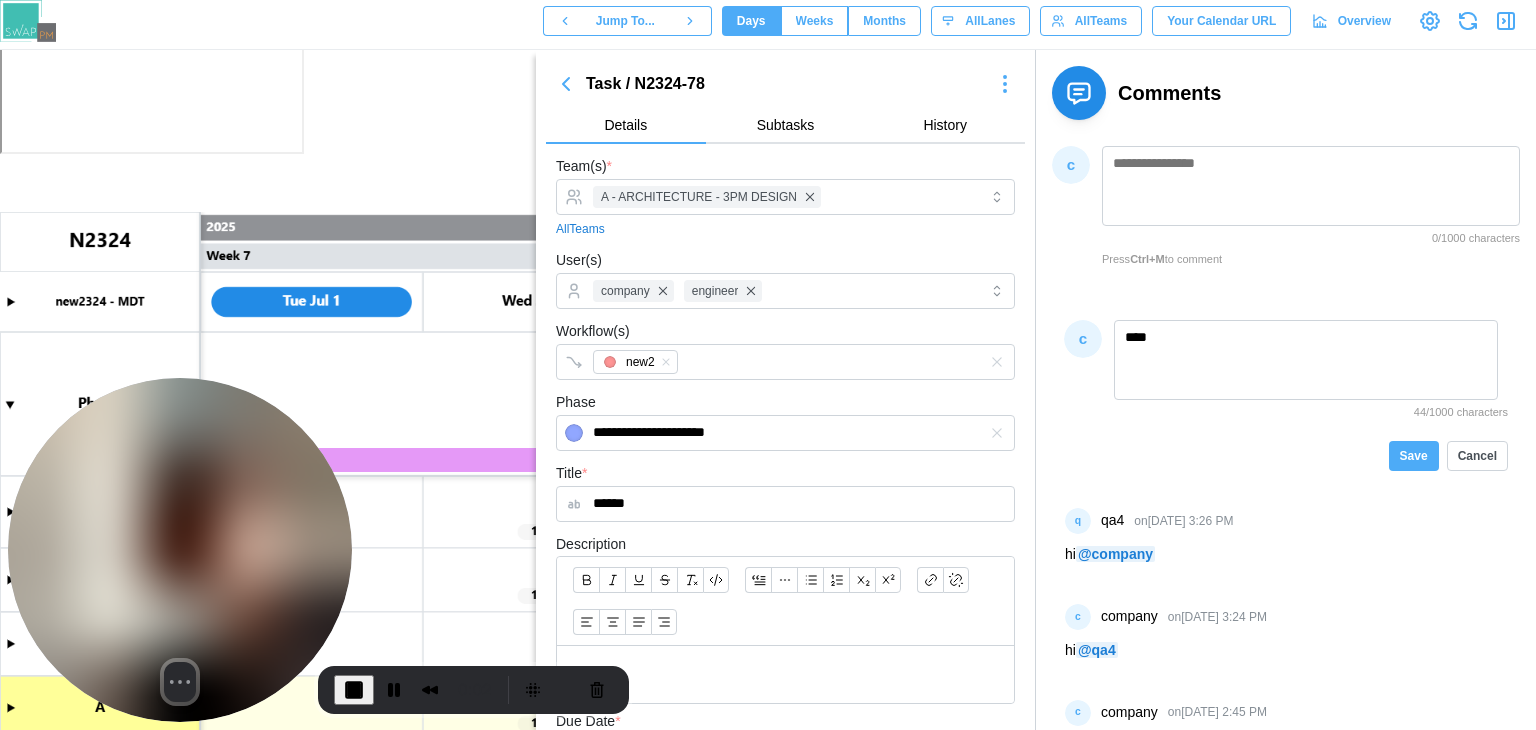 click on "****" at bounding box center (1306, 360) 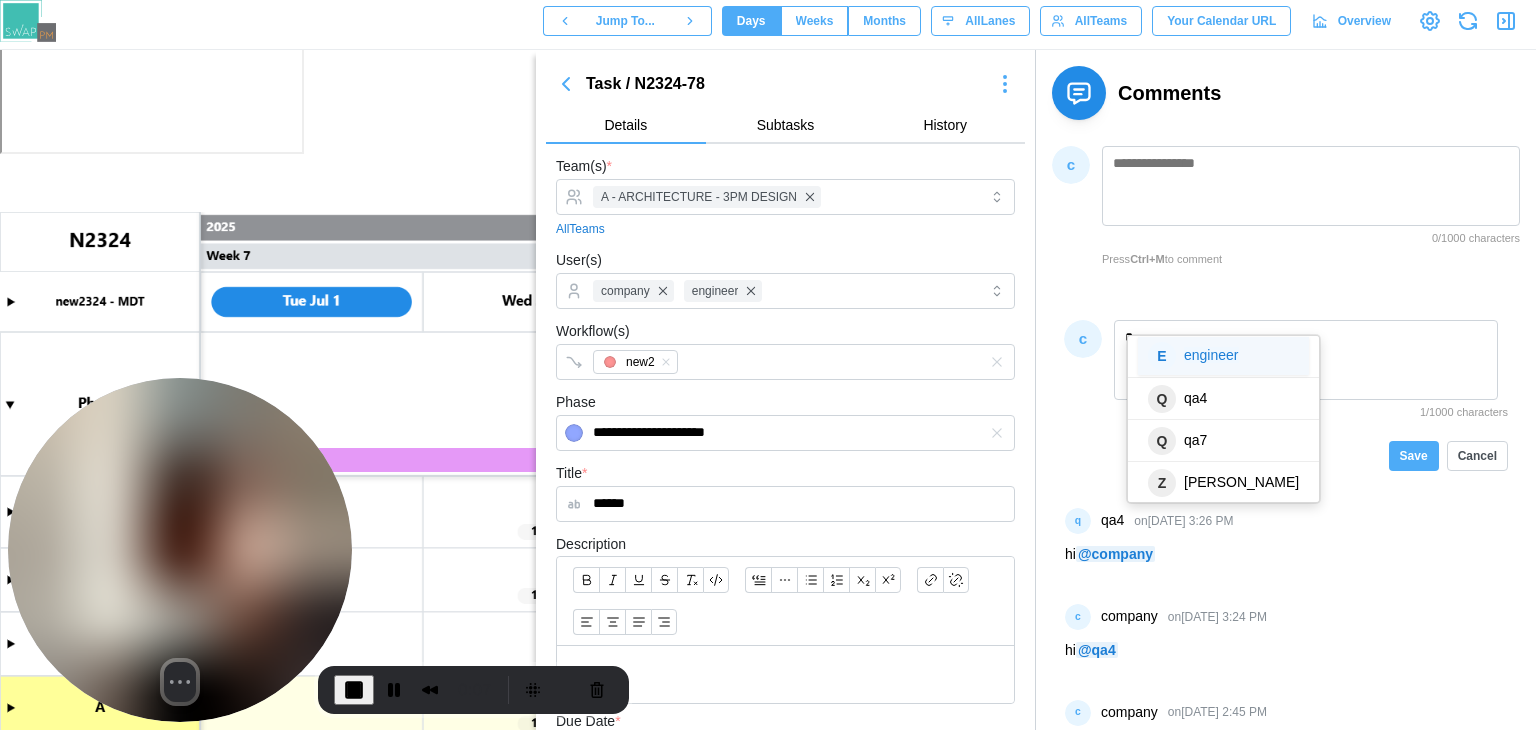 click on "engineer" at bounding box center [1211, 355] 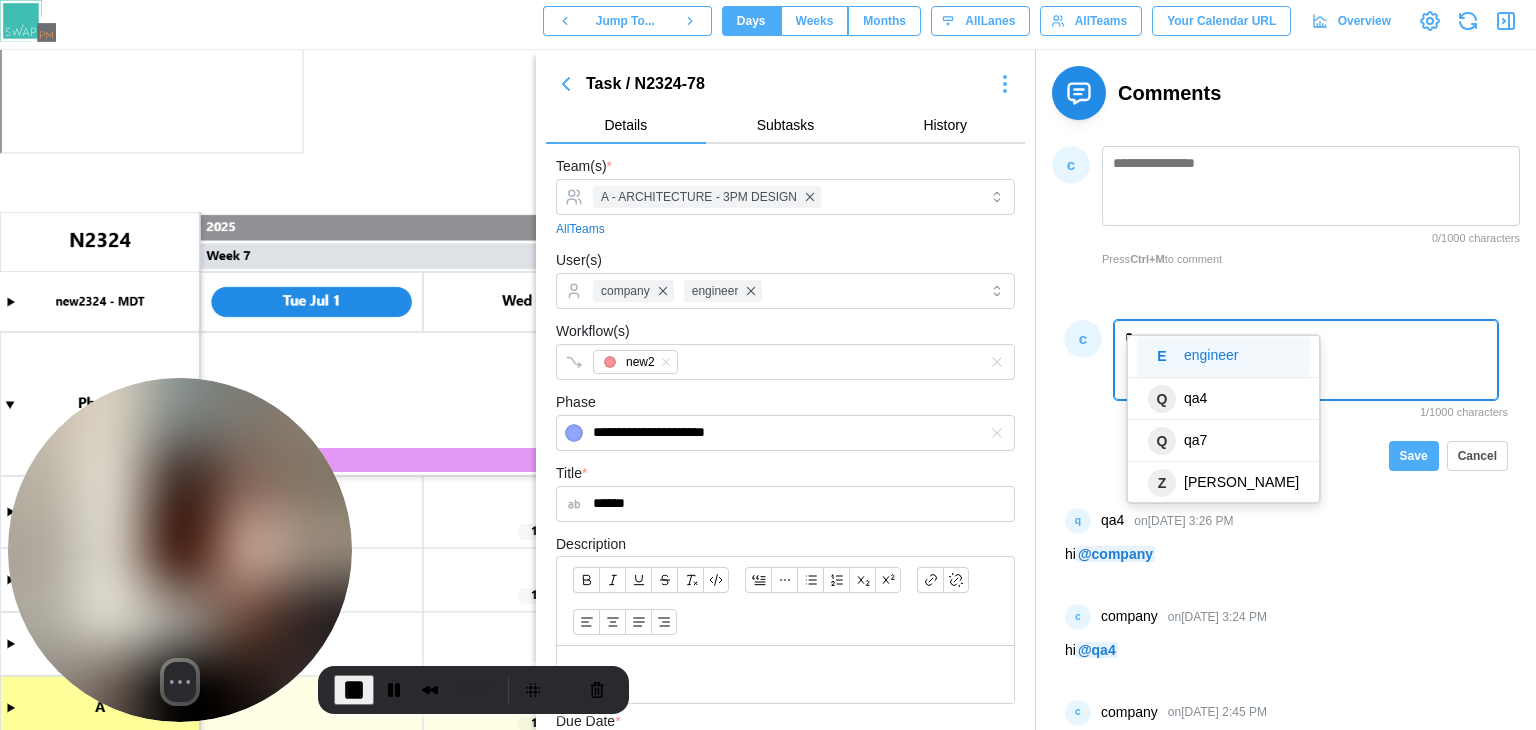 type on "*********" 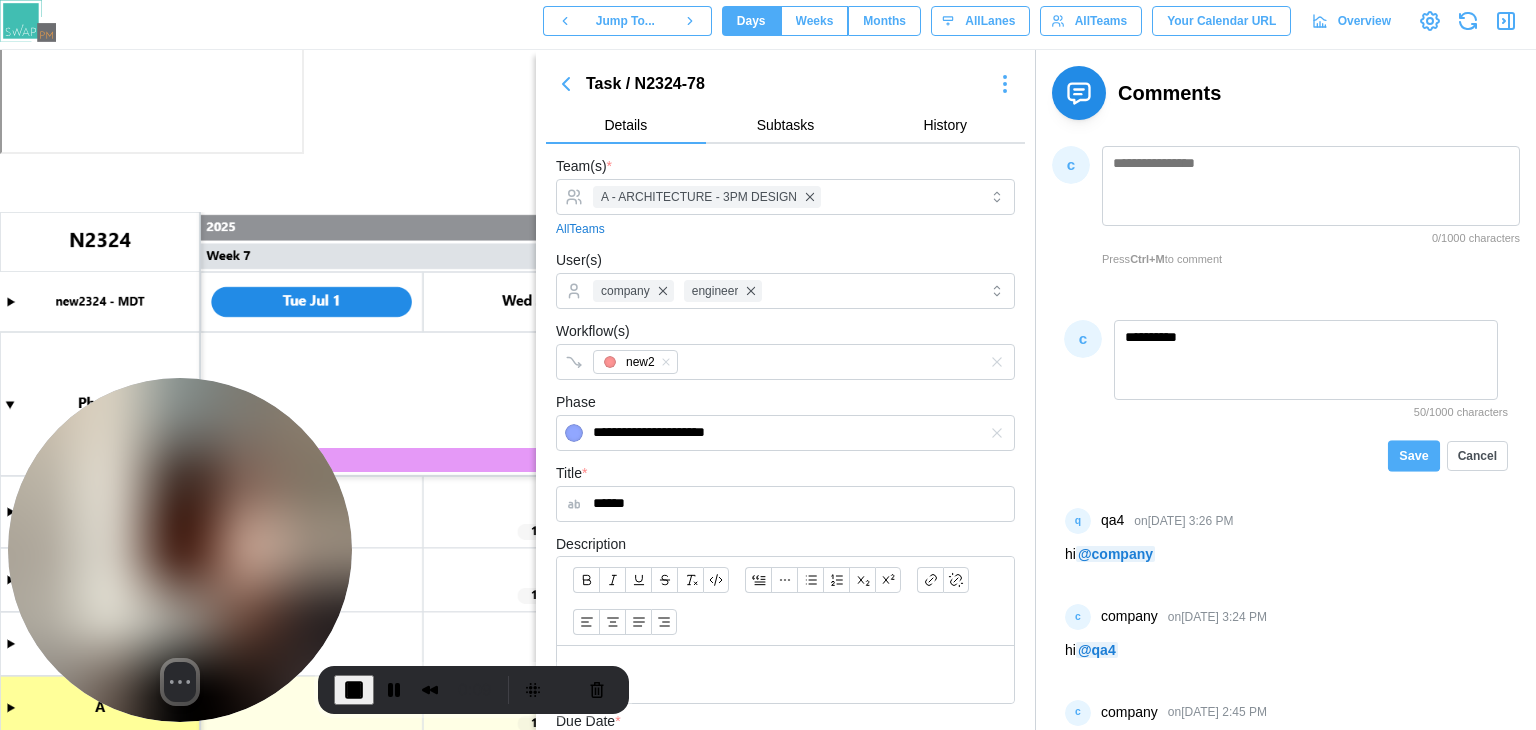 click on "Save" at bounding box center [1413, 456] 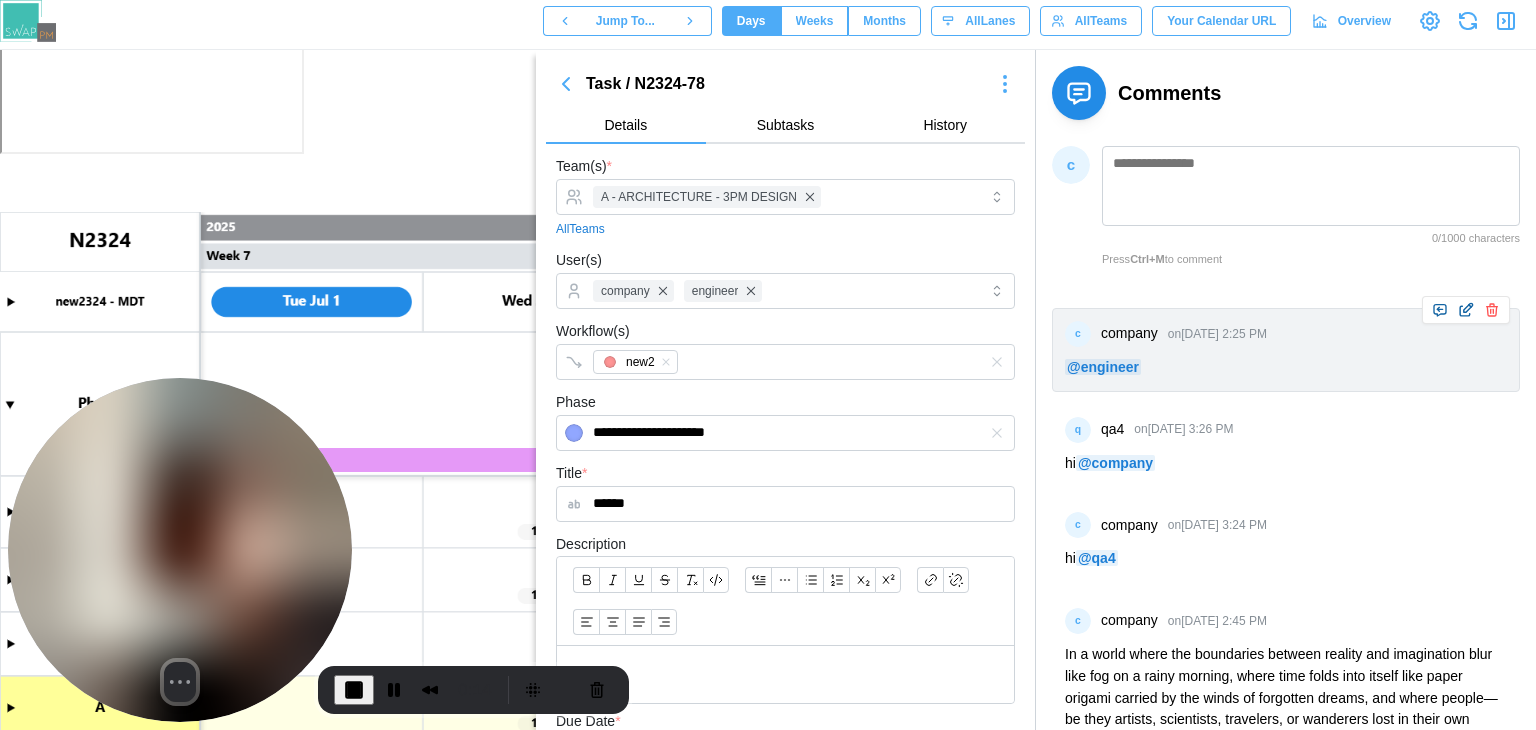 click 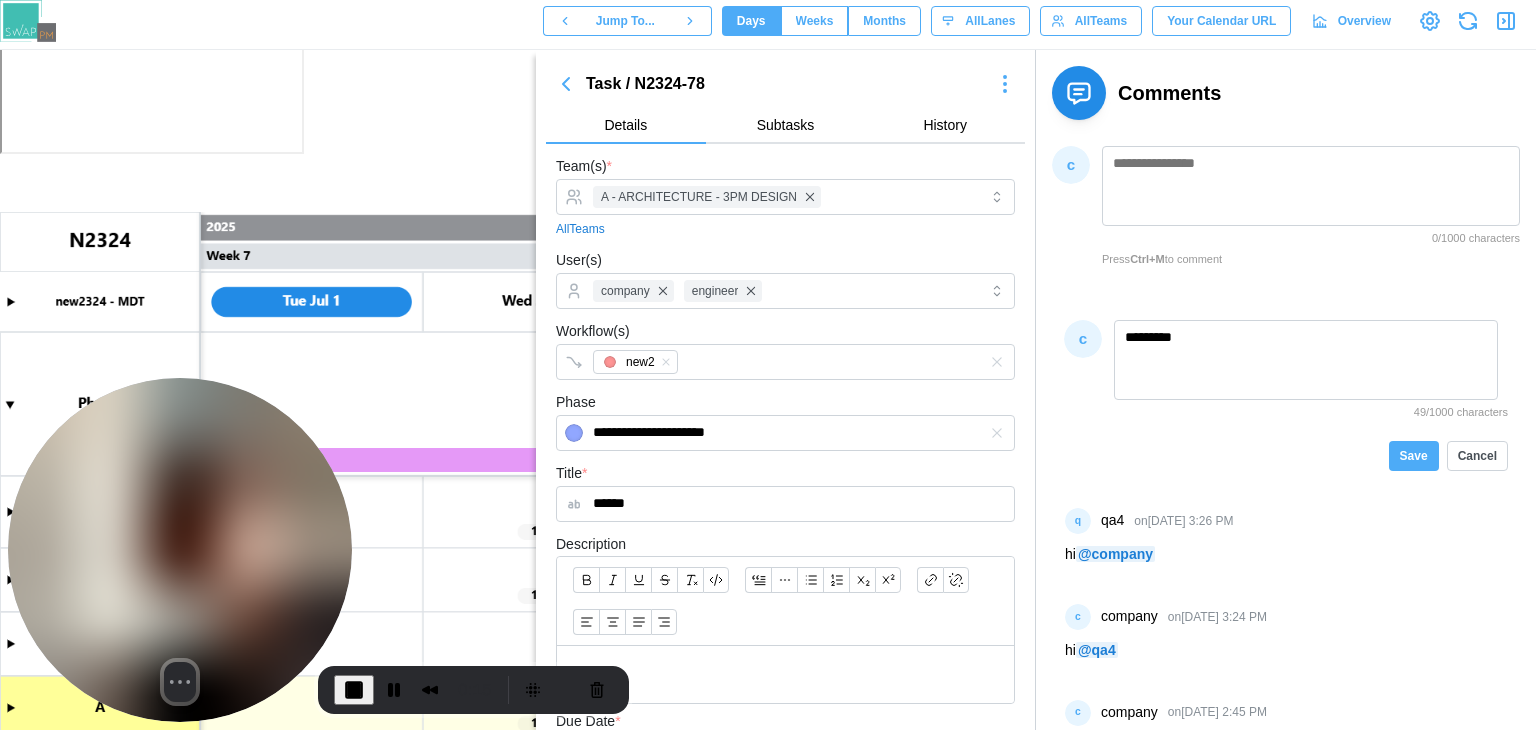 click on "*********" at bounding box center [1306, 360] 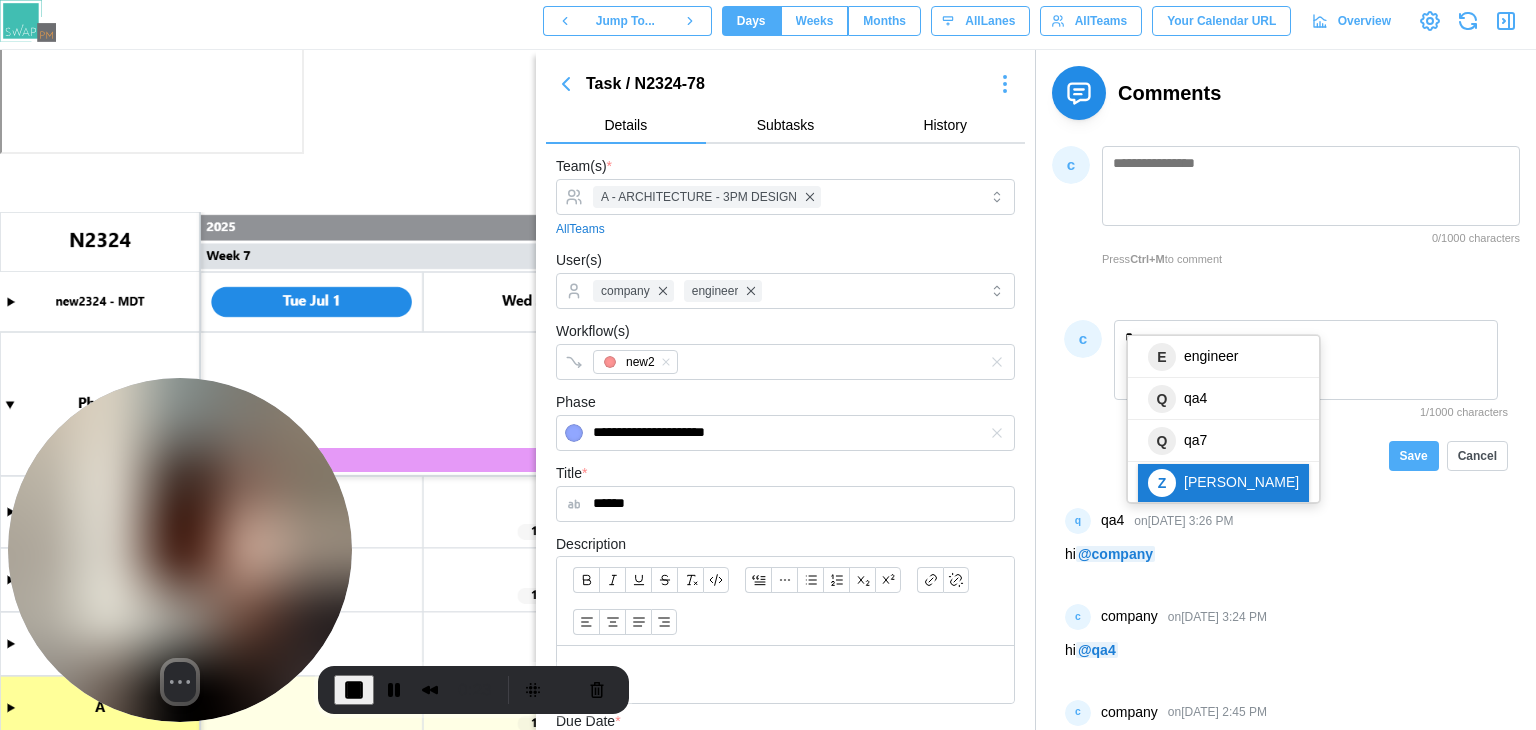 scroll, scrollTop: 0, scrollLeft: 0, axis: both 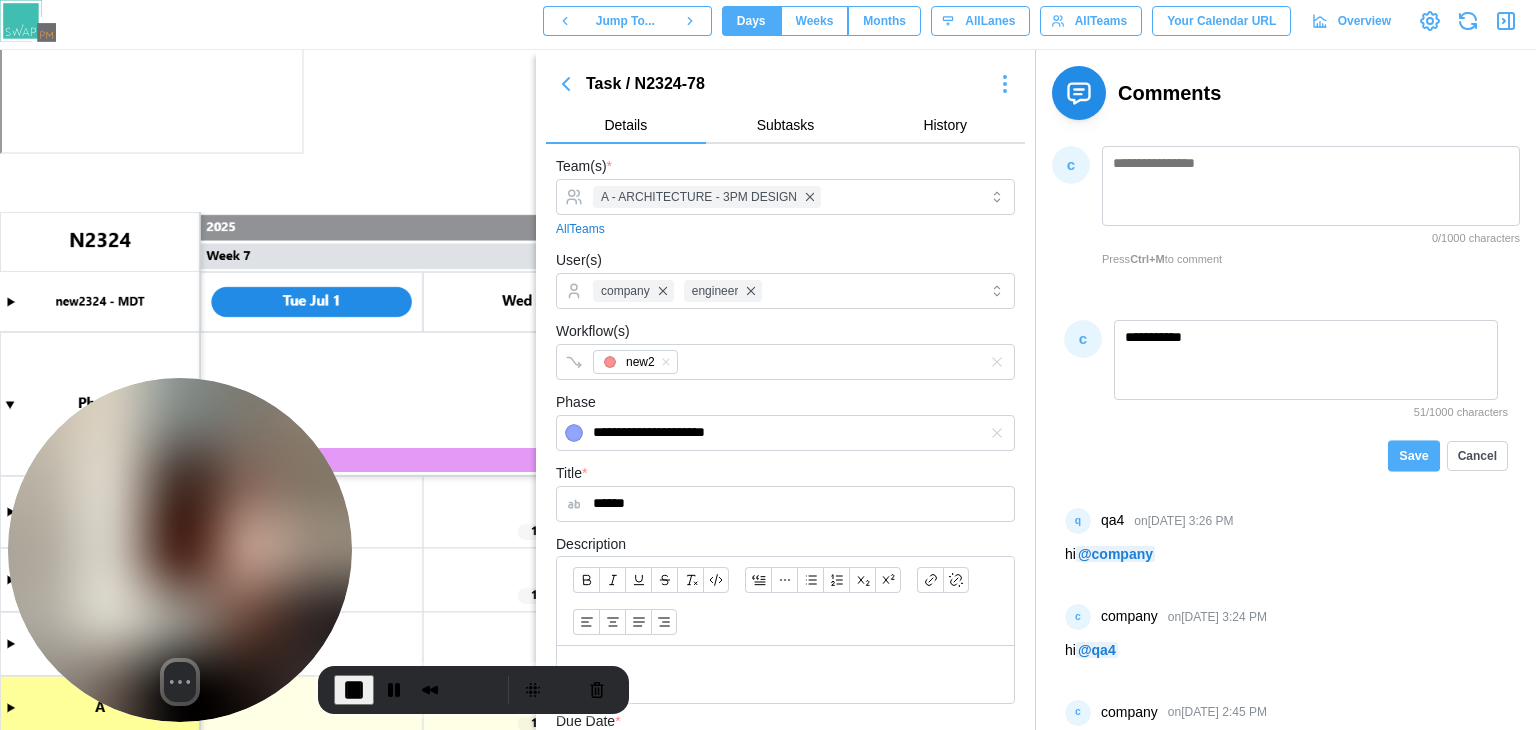 type on "**********" 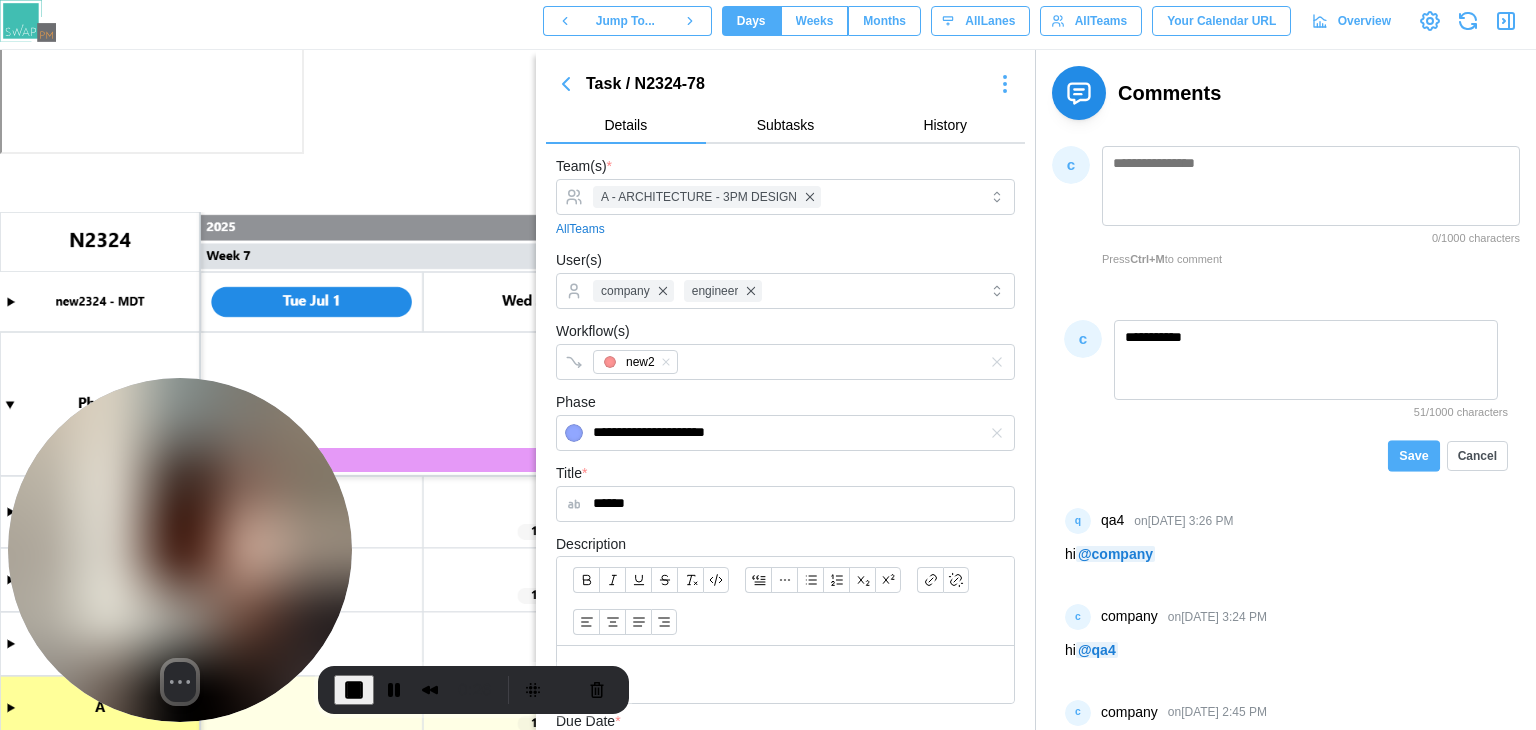 click on "Save" at bounding box center (1413, 456) 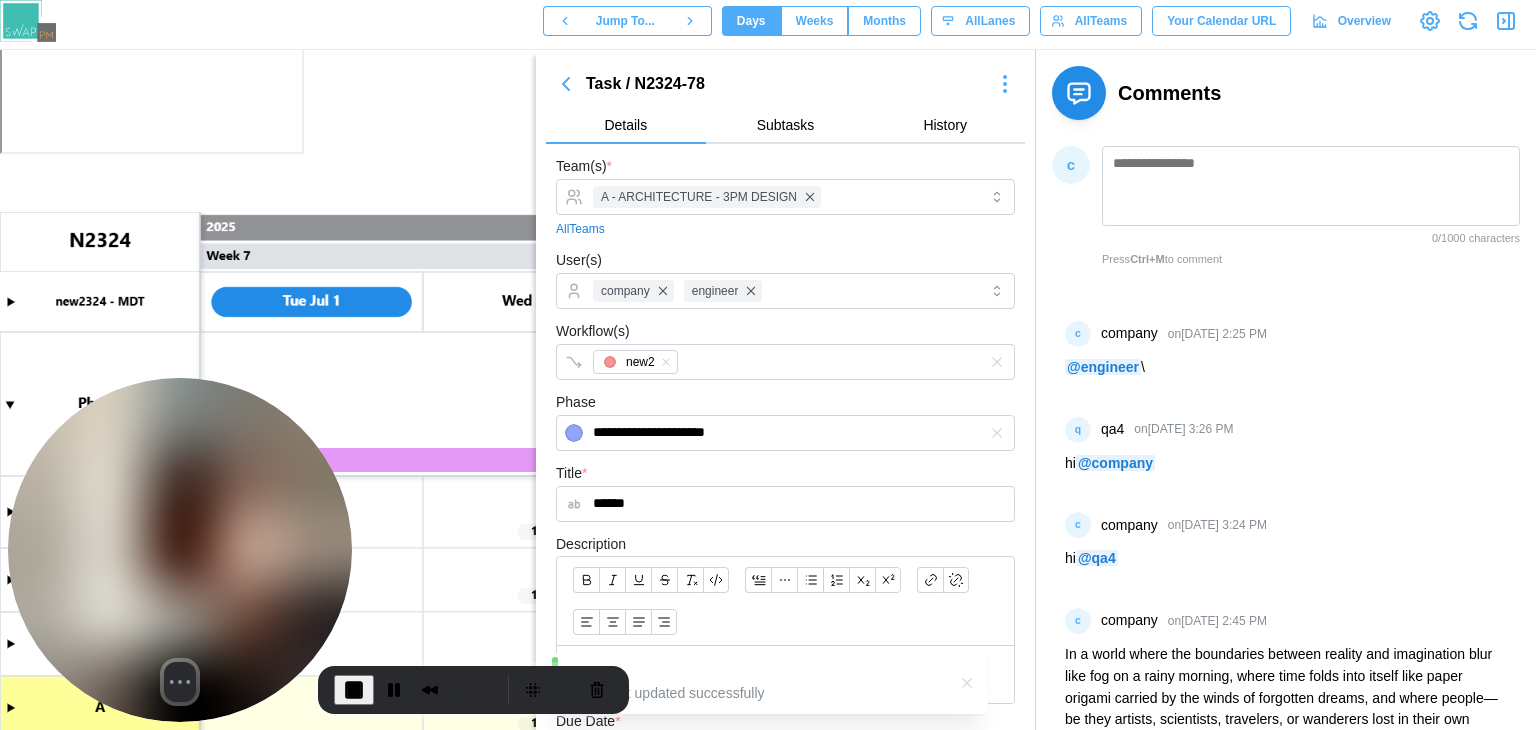 click at bounding box center (354, 690) 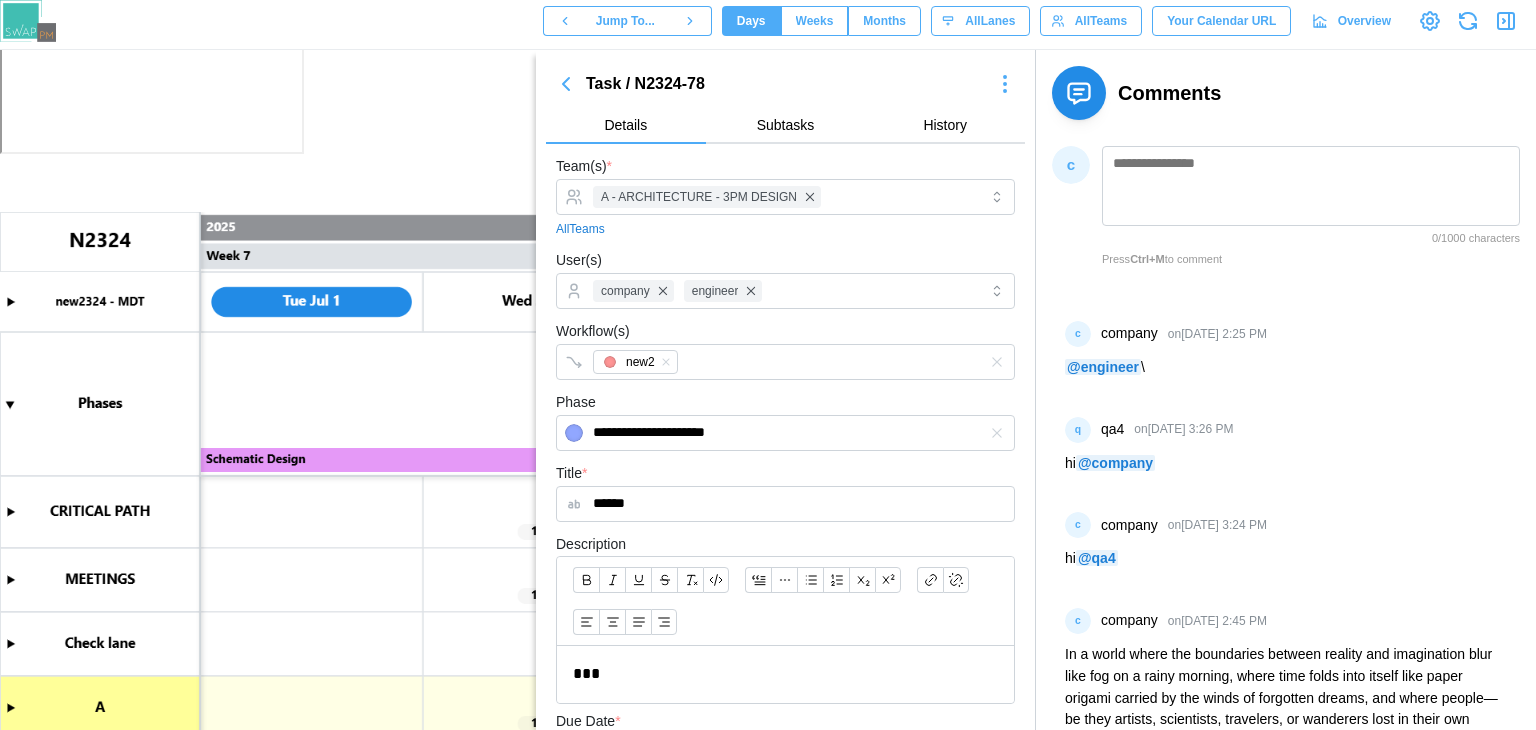 click 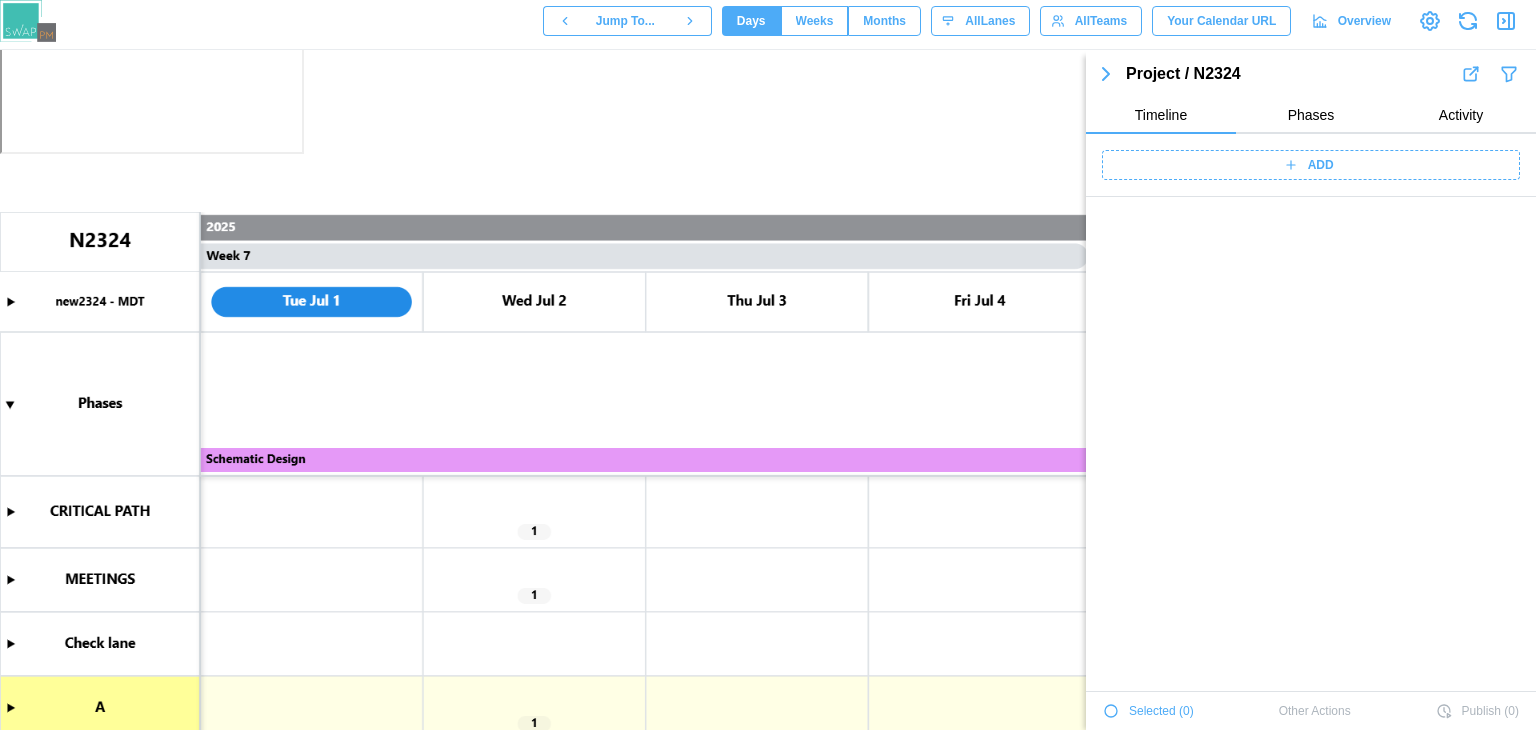 scroll, scrollTop: 642, scrollLeft: 0, axis: vertical 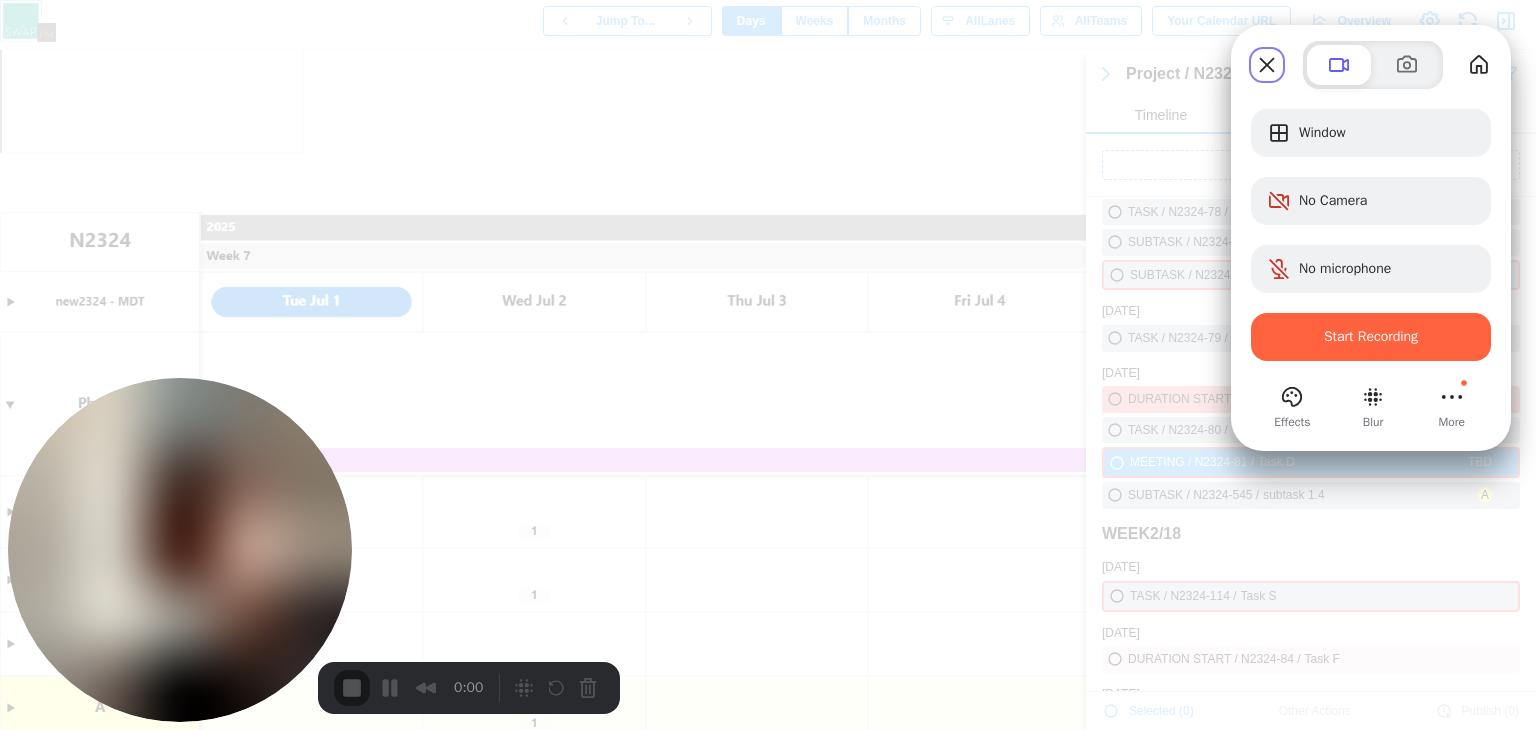 click on "Start Recording" at bounding box center (1371, 337) 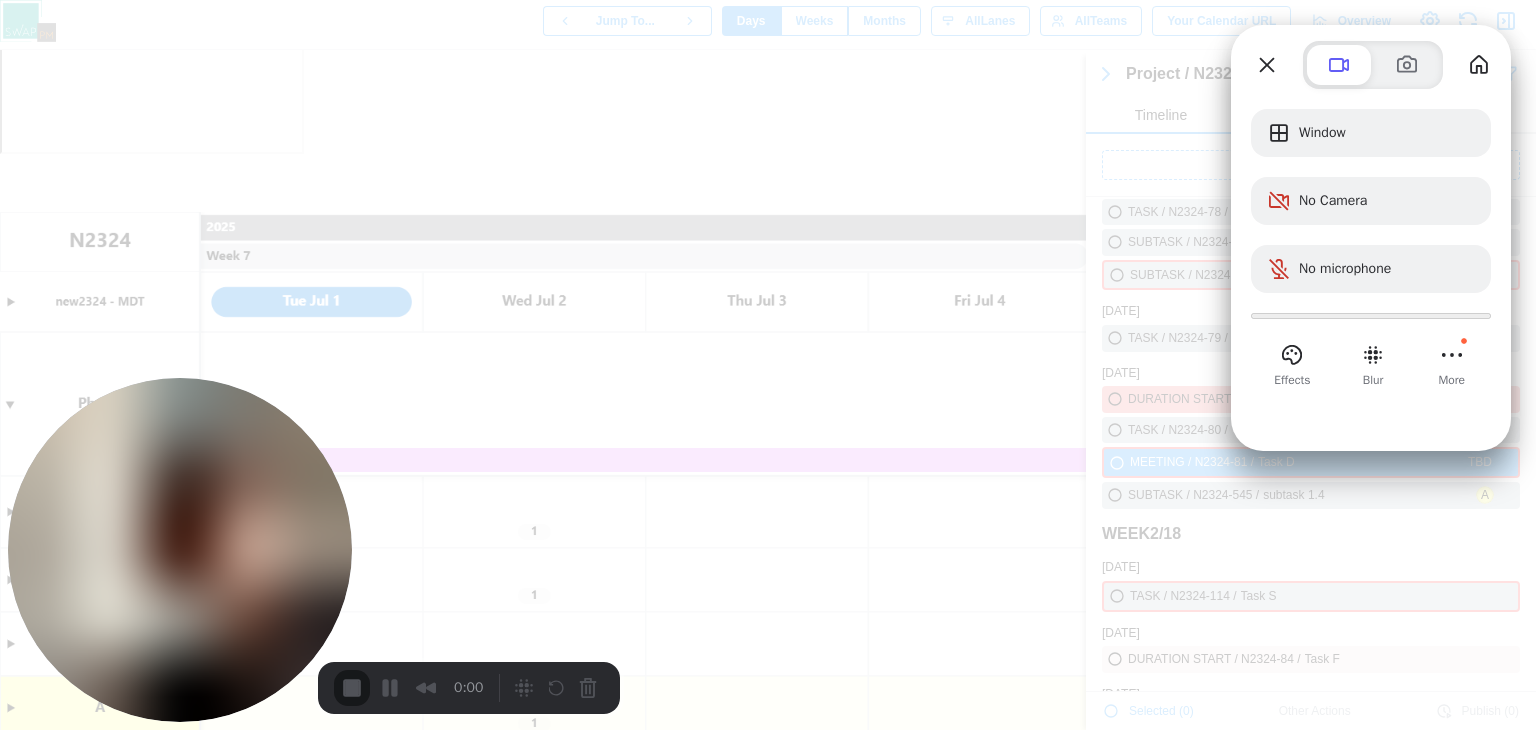 click on "Yes, proceed" at bounding box center [435, 1650] 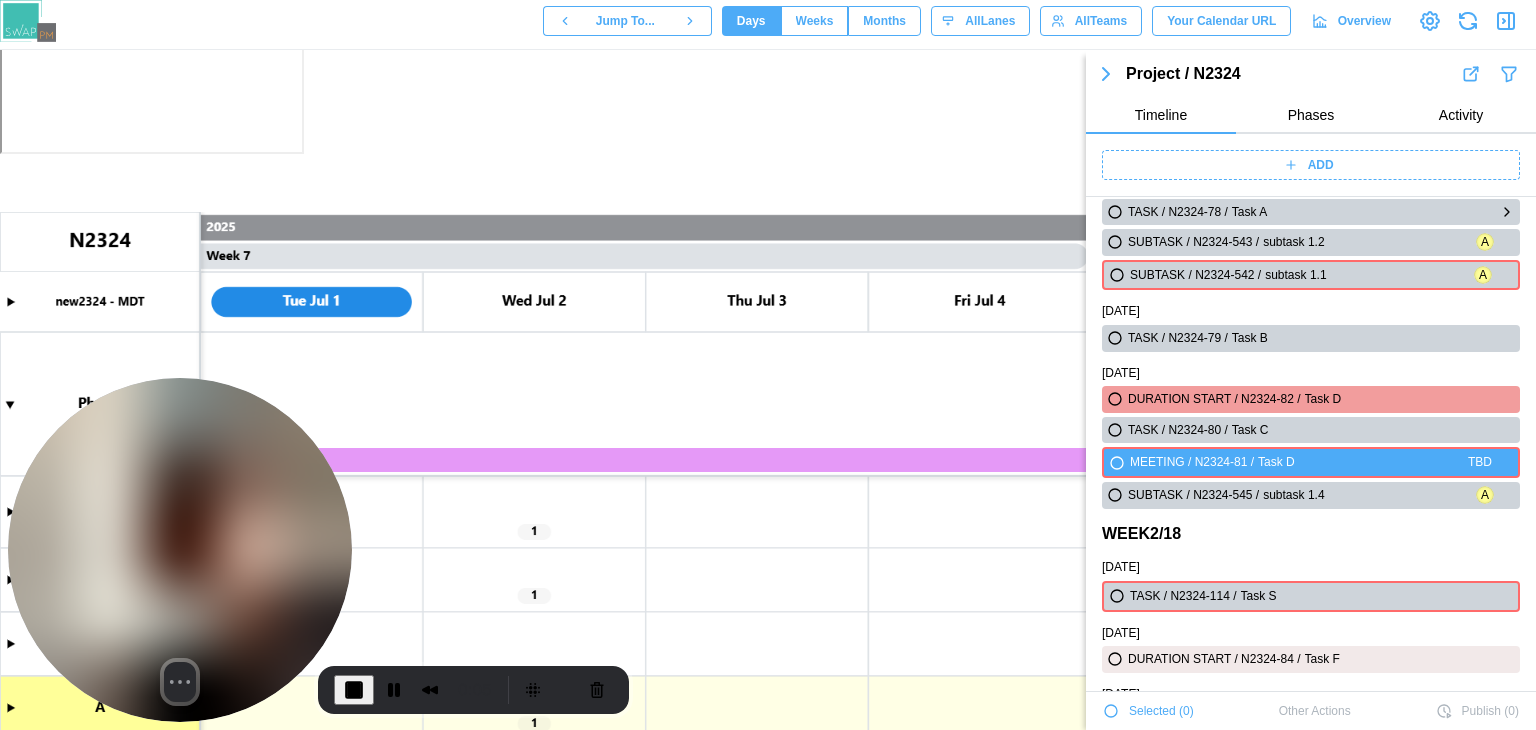 click 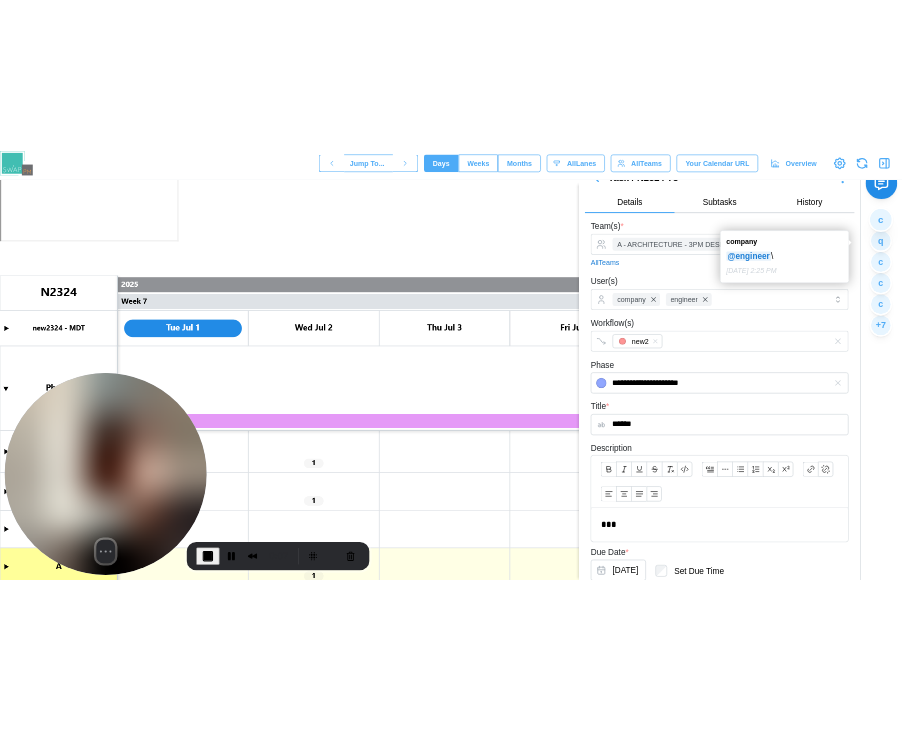 scroll, scrollTop: 0, scrollLeft: 0, axis: both 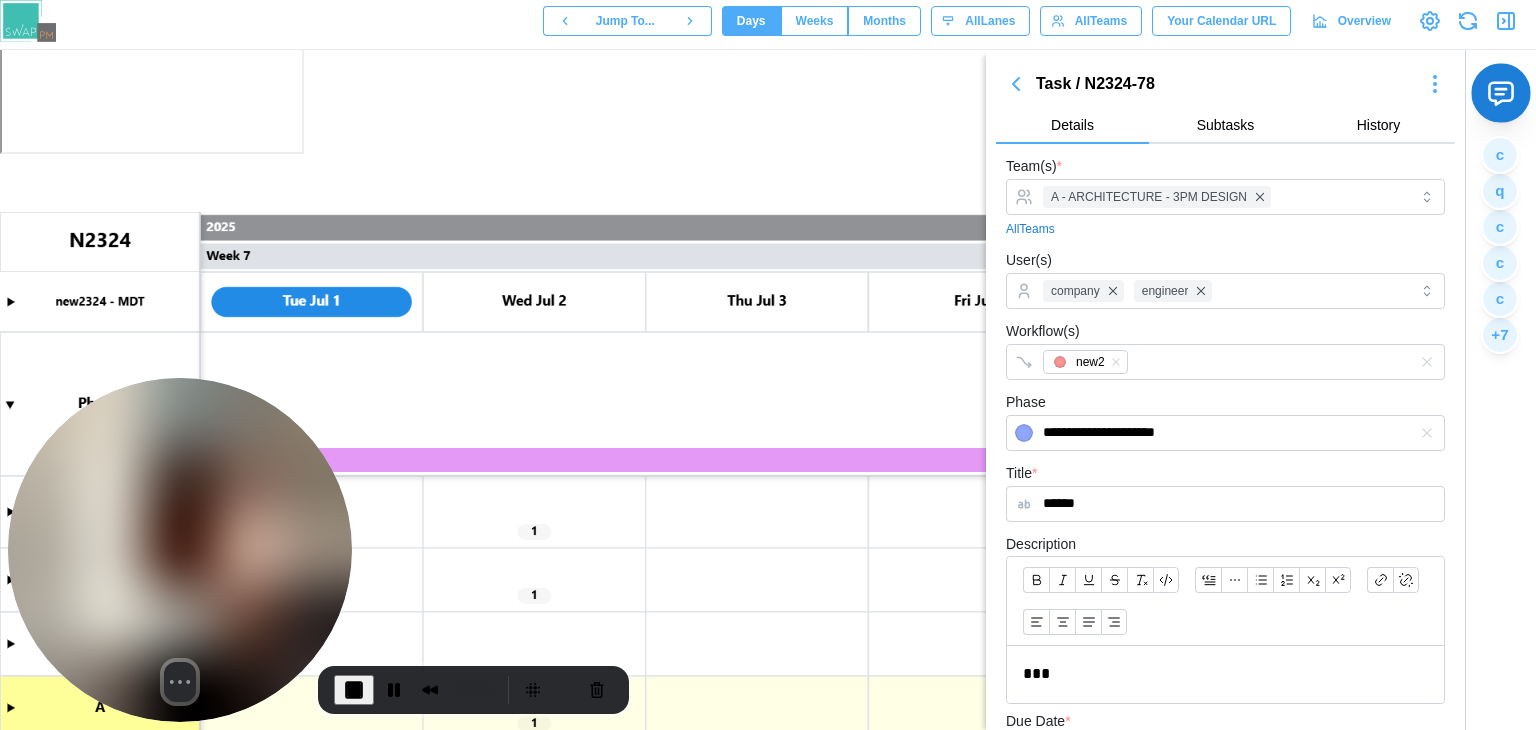 click 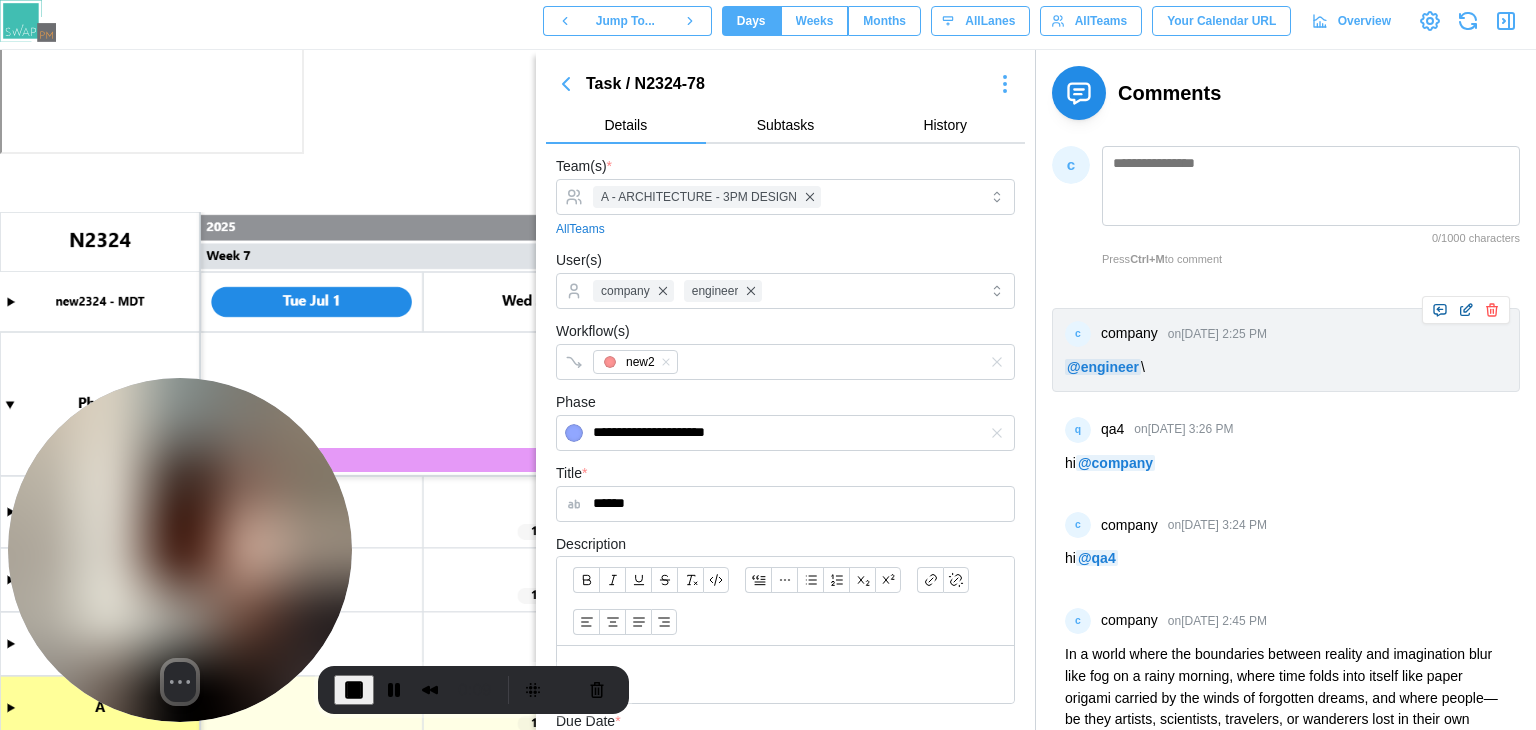 click 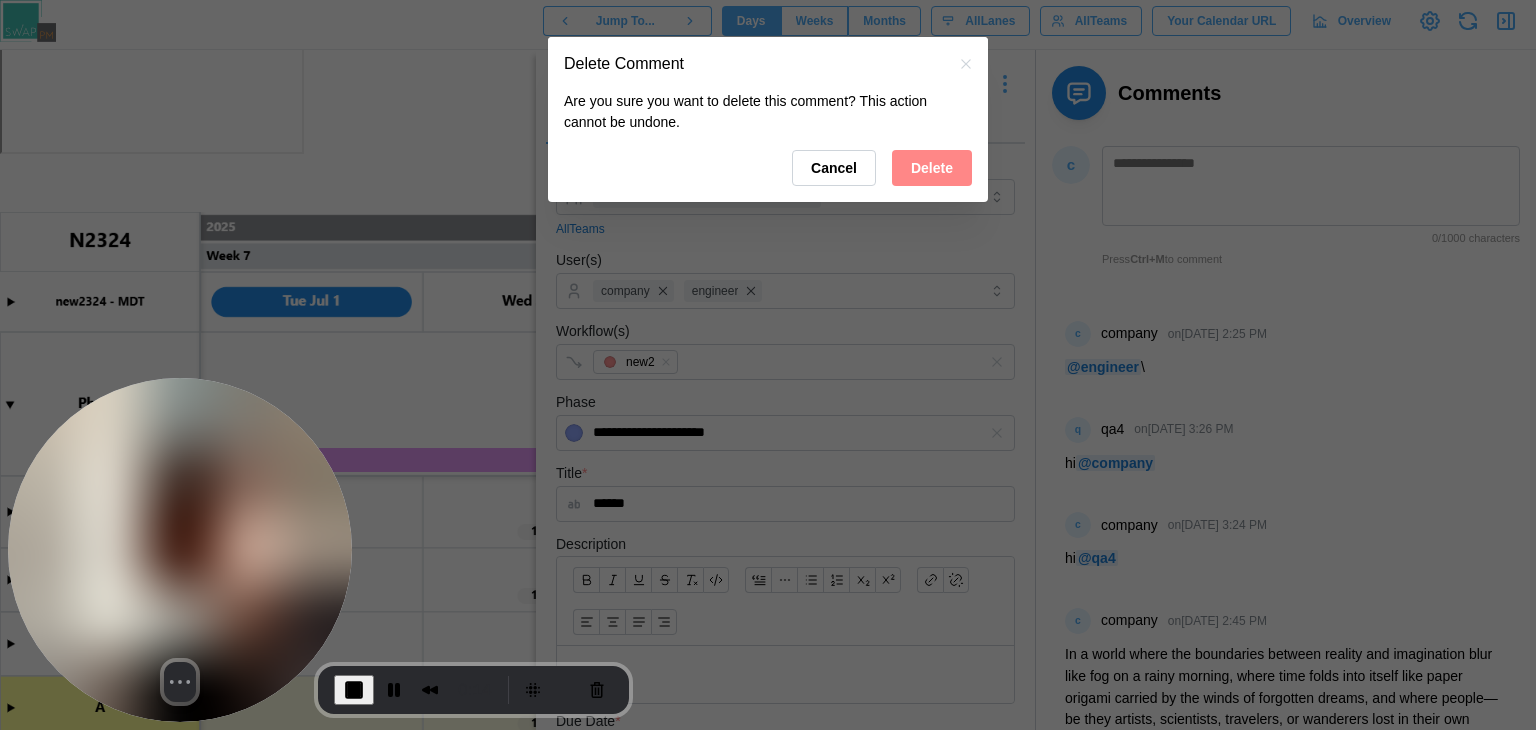 click on "Delete" at bounding box center [932, 168] 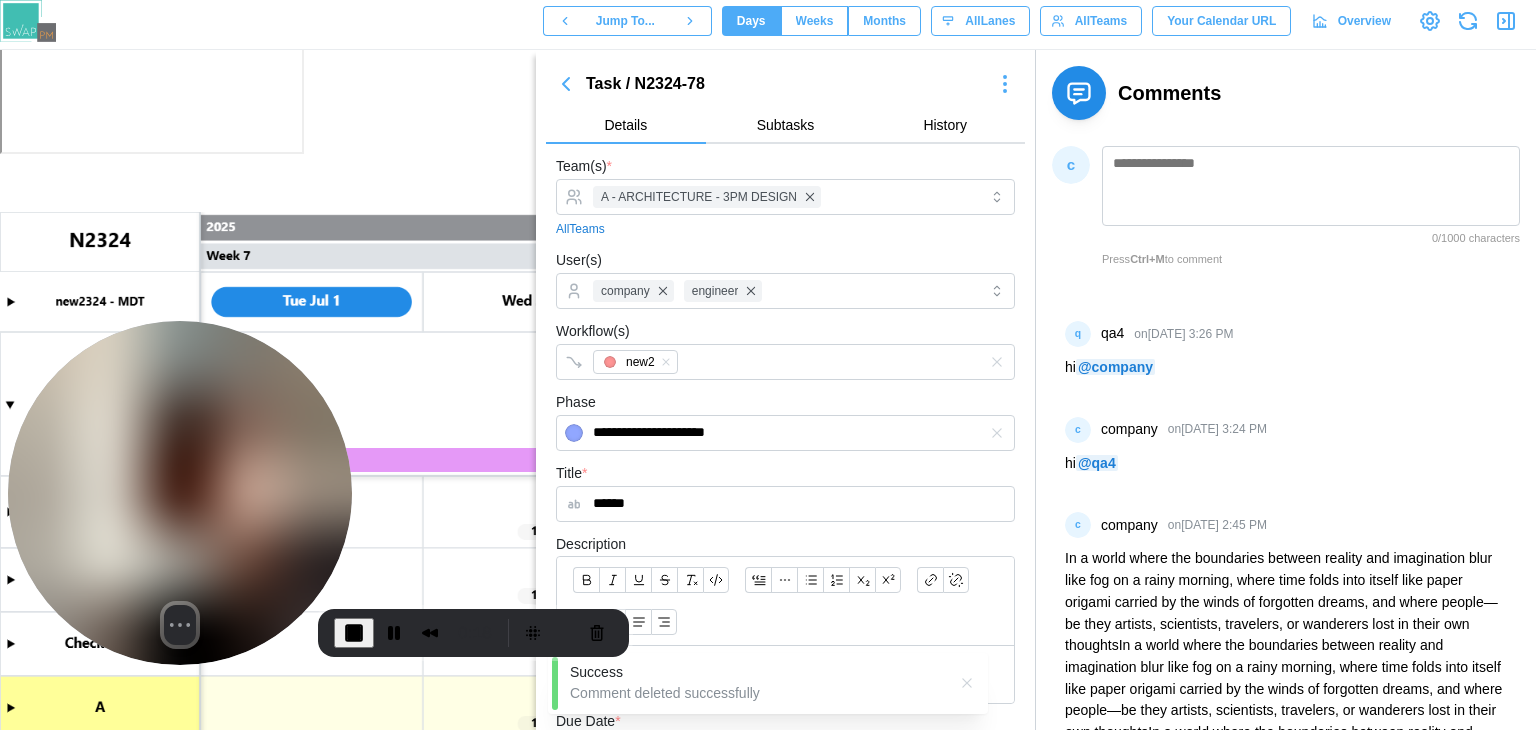 drag, startPoint x: 208, startPoint y: 564, endPoint x: 185, endPoint y: 576, distance: 25.942244 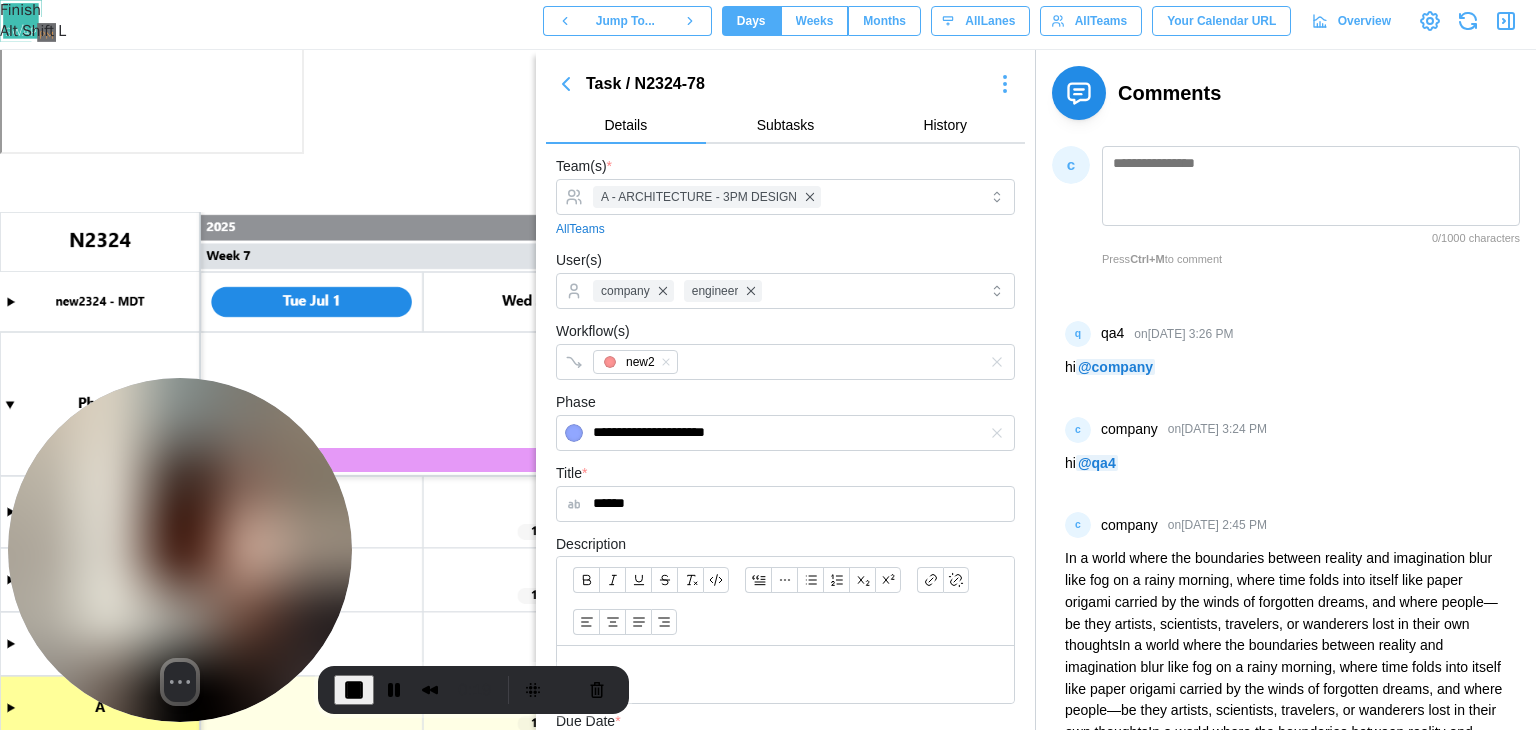 click at bounding box center (354, 690) 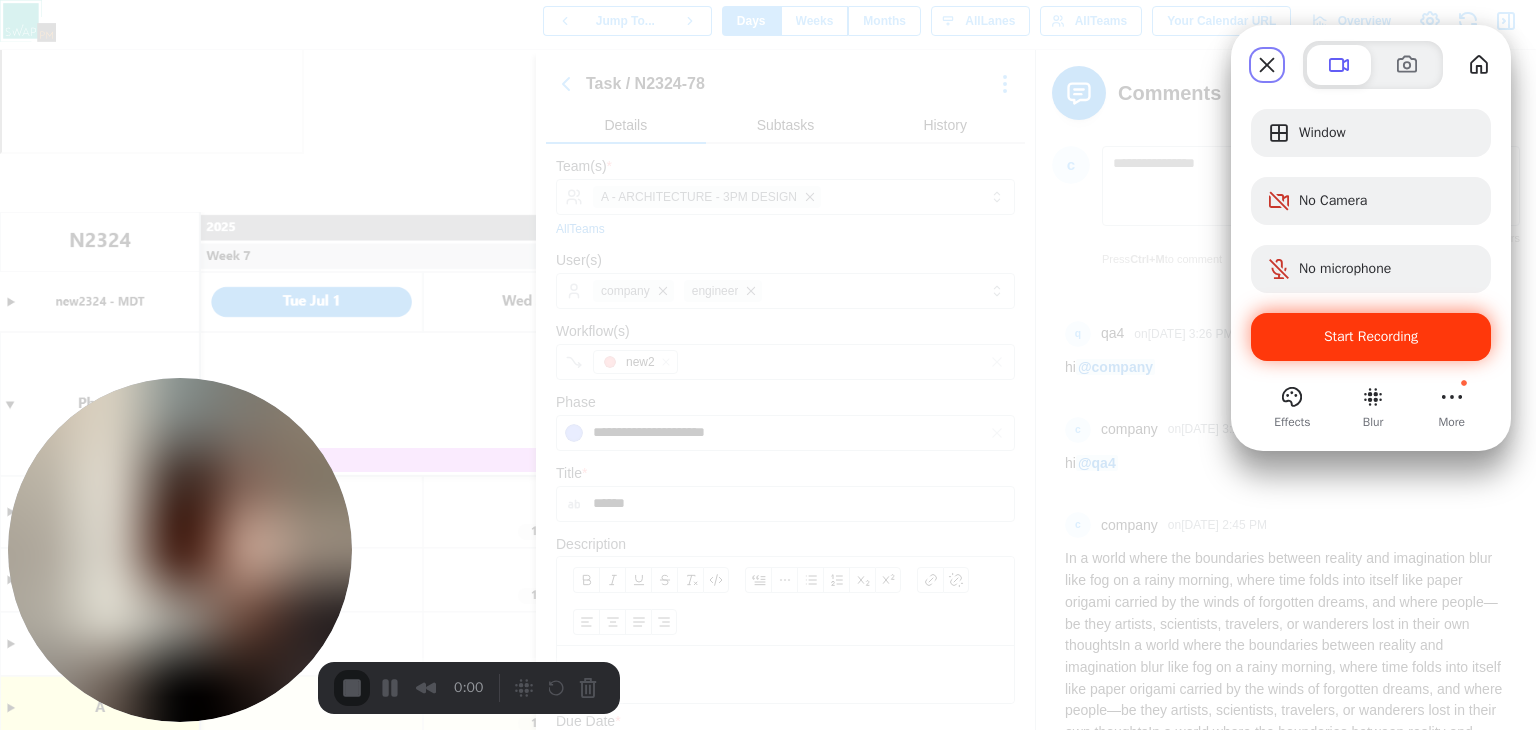 click on "Start Recording" at bounding box center (1371, 336) 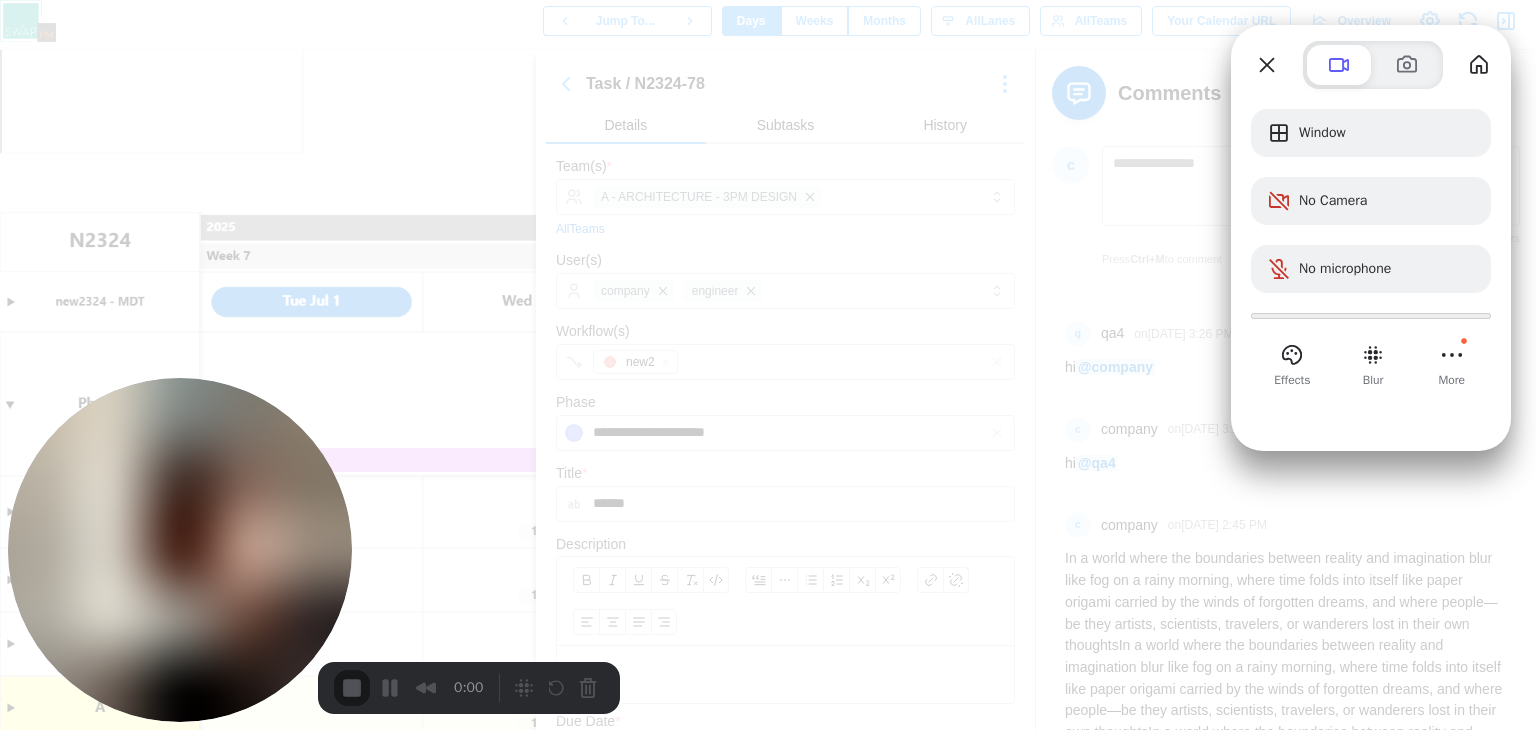 click on "Yes, proceed" at bounding box center [435, 1650] 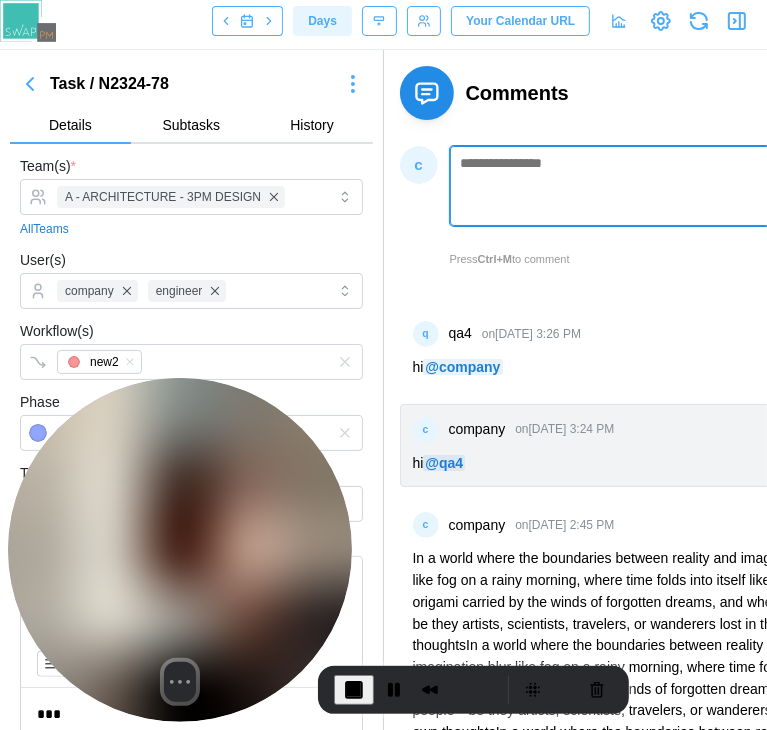 click at bounding box center (659, 186) 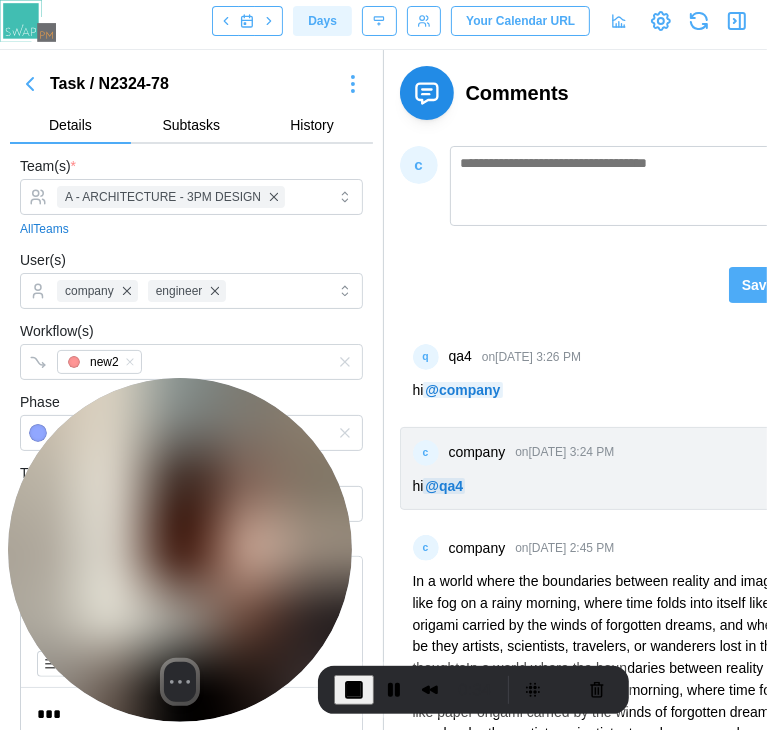 click on "c company on  Jun 30, 2025 3:24 PM hi  @ qa4" at bounding box center [634, 469] 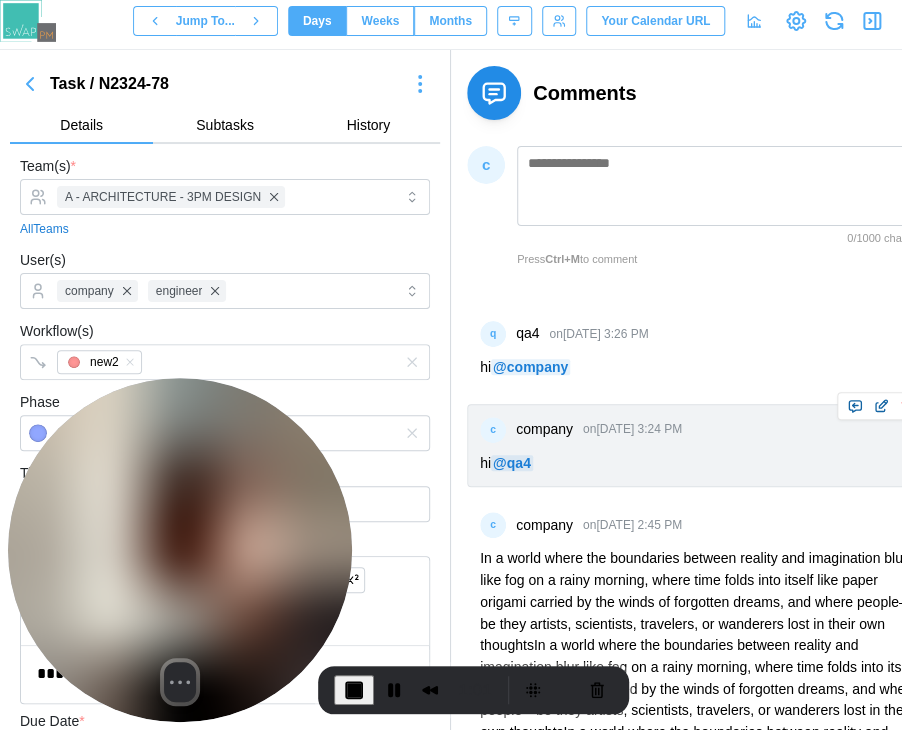 click at bounding box center (907, 406) 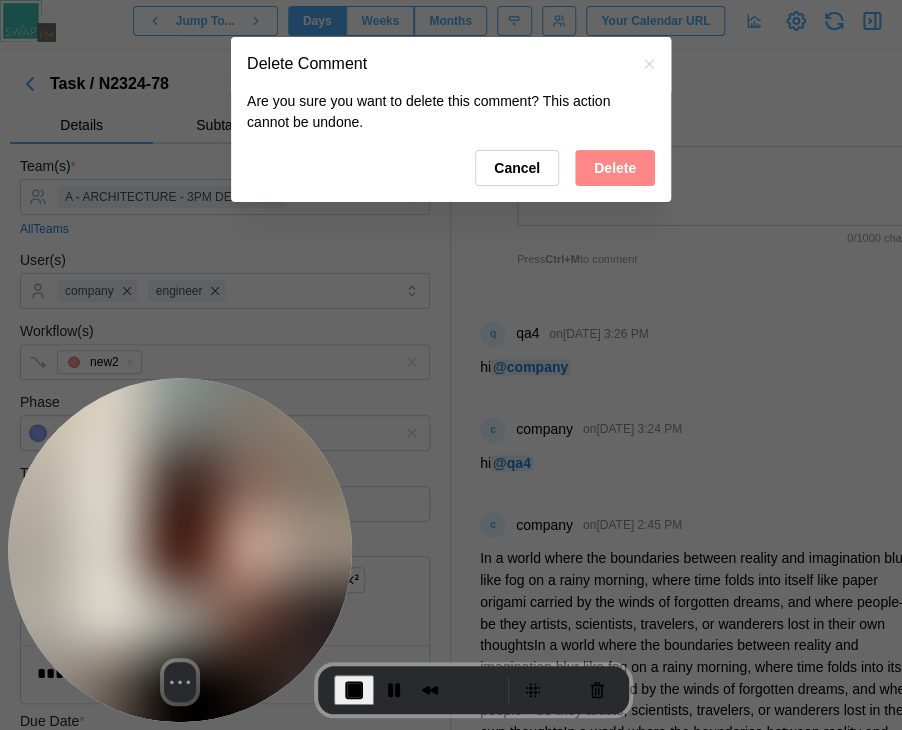 click on "Delete" at bounding box center (615, 168) 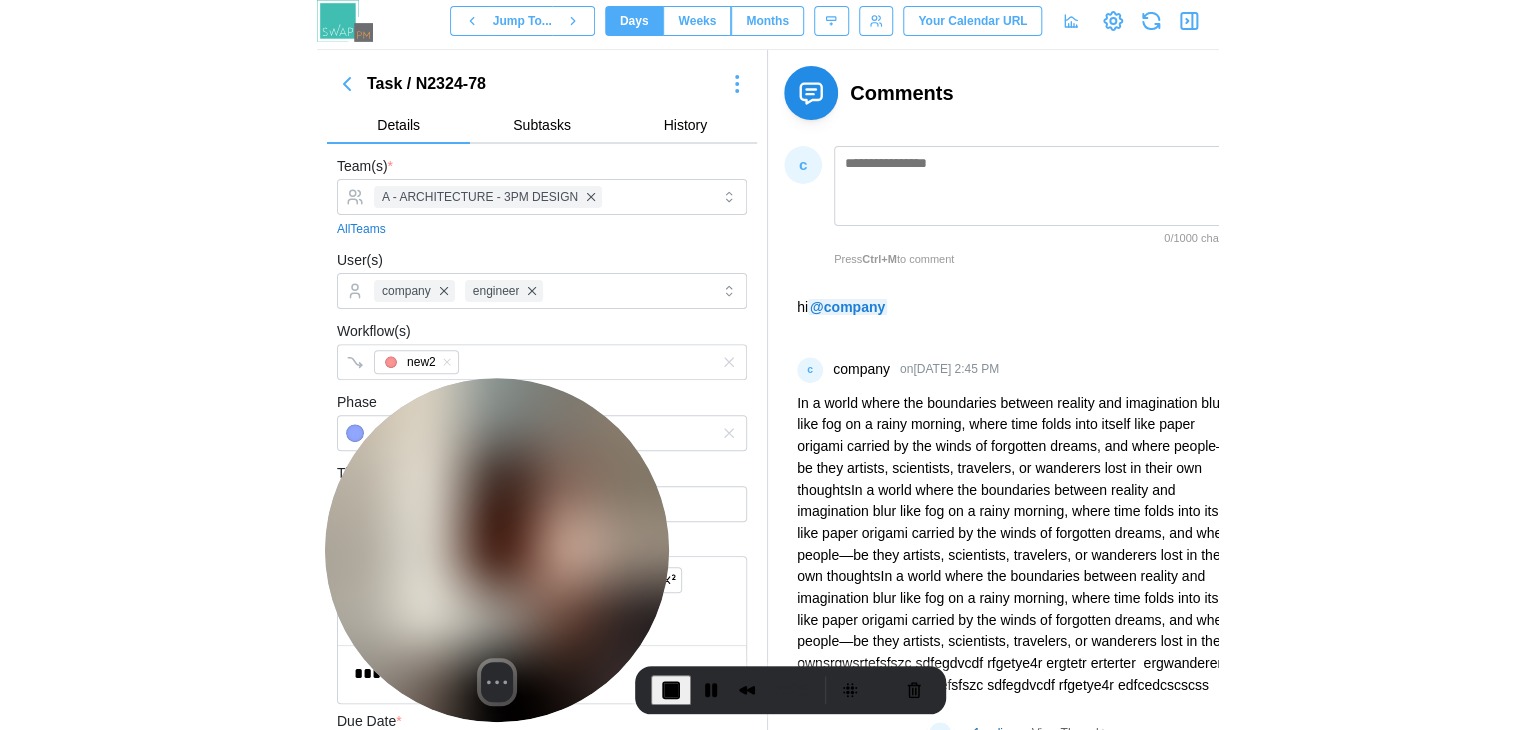 scroll, scrollTop: 0, scrollLeft: 0, axis: both 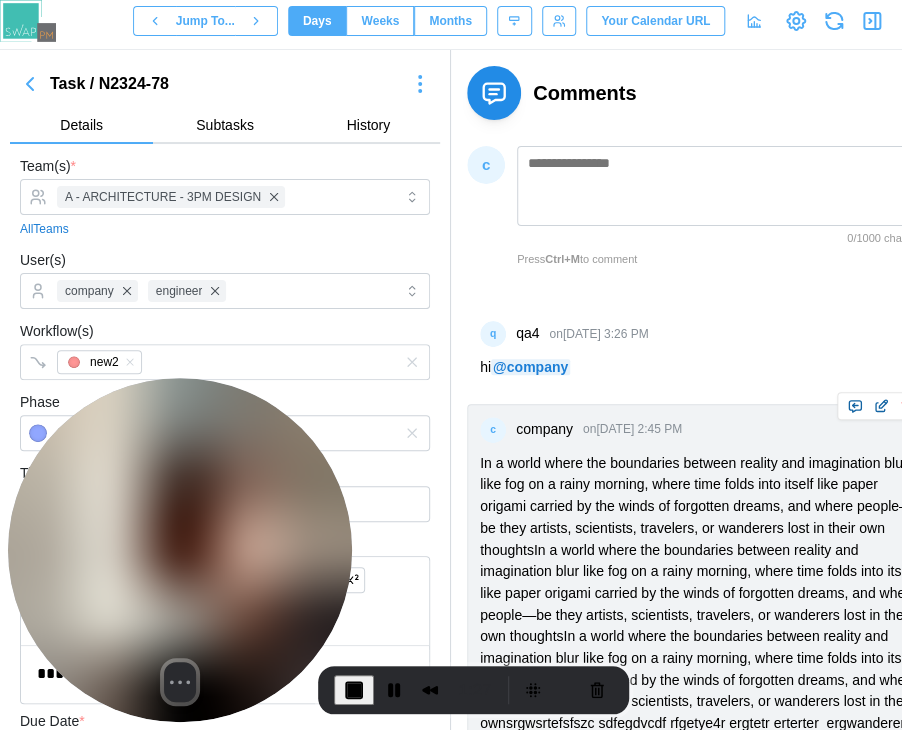 click 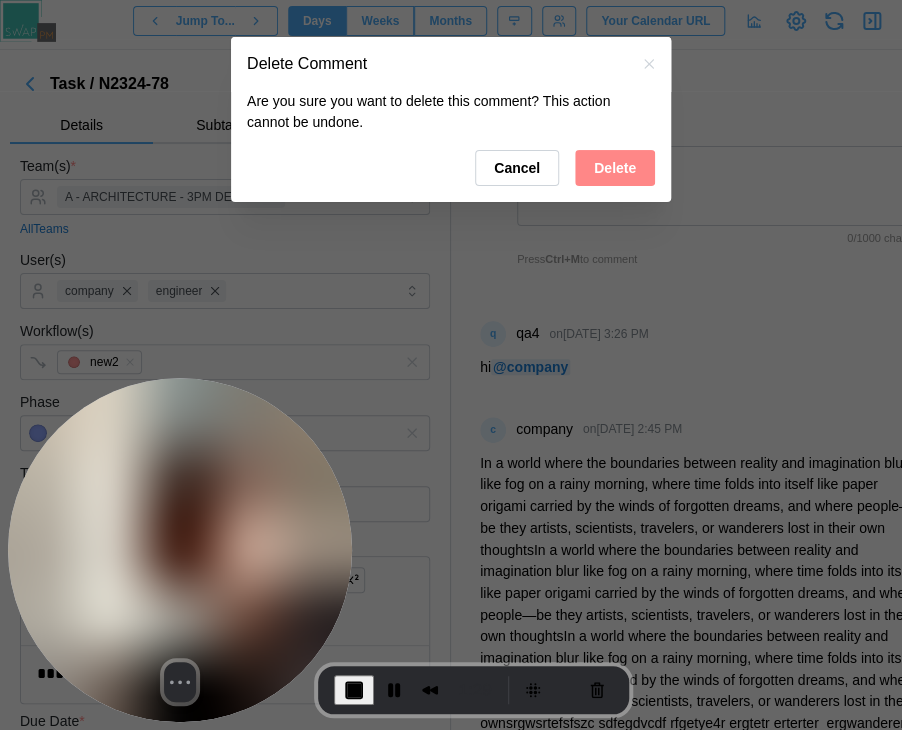 click on "Delete" at bounding box center (615, 168) 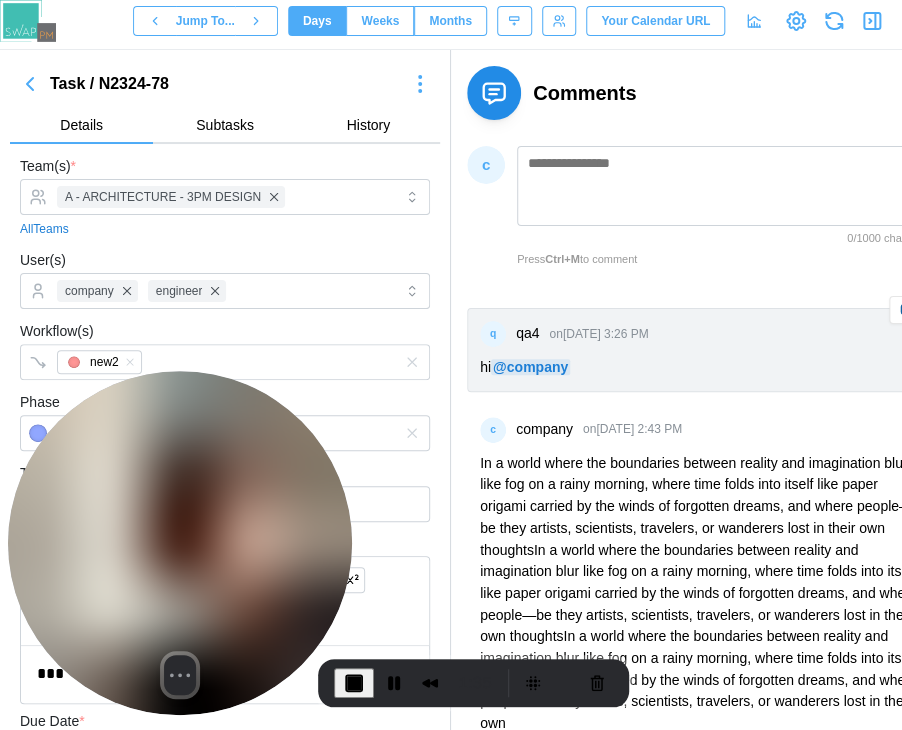 drag, startPoint x: 304, startPoint y: 460, endPoint x: 256, endPoint y: 437, distance: 53.225933 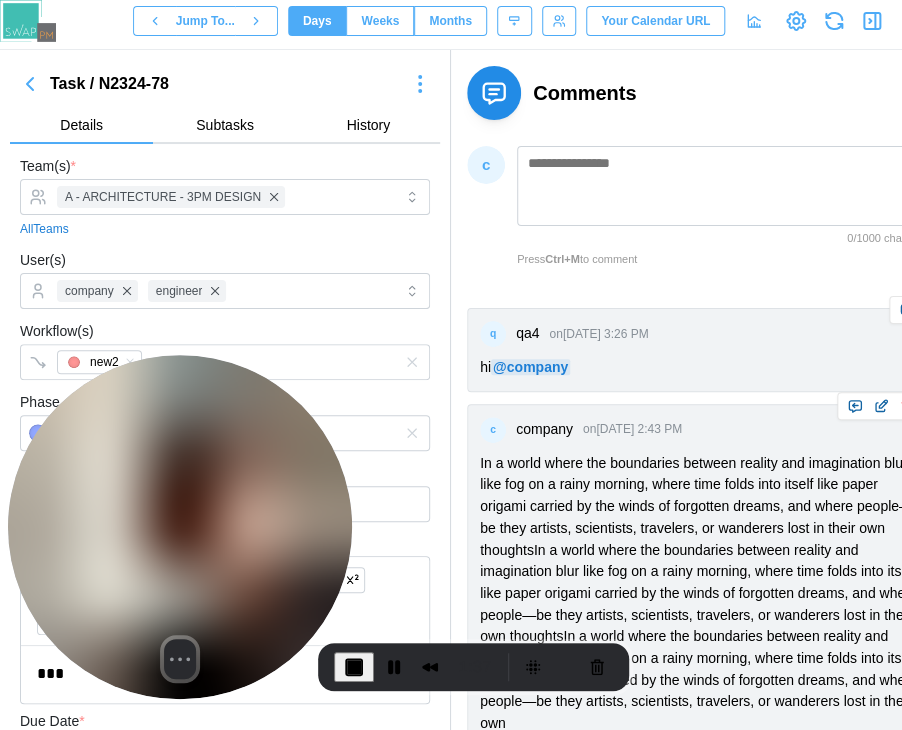 click at bounding box center (907, 406) 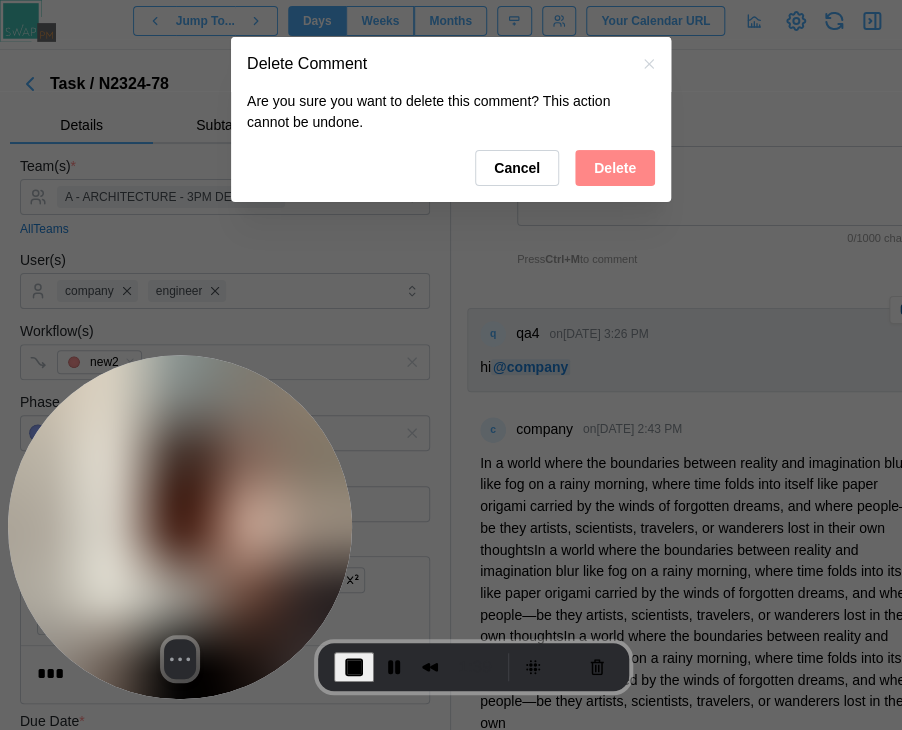 click on "Delete" at bounding box center [615, 168] 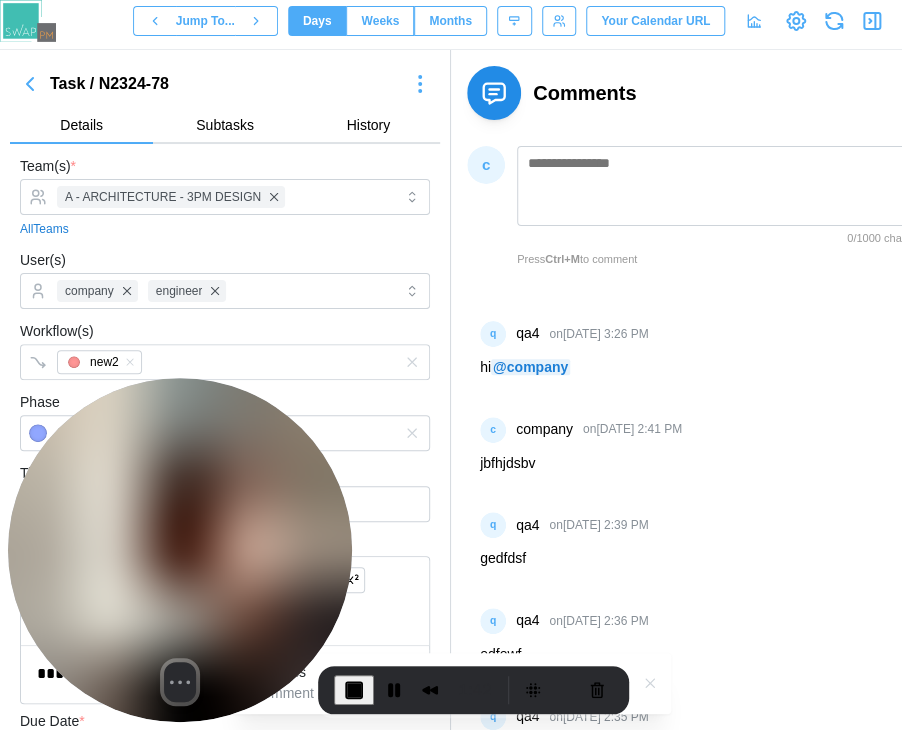 drag, startPoint x: 280, startPoint y: 456, endPoint x: 261, endPoint y: 504, distance: 51.62364 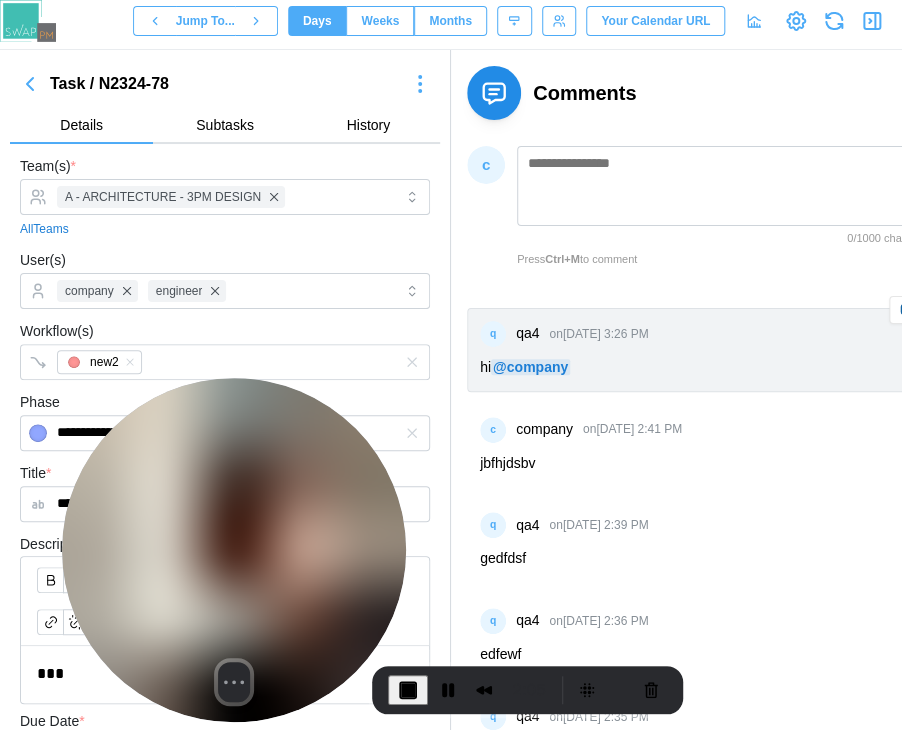 drag, startPoint x: 145, startPoint y: 510, endPoint x: 186, endPoint y: 530, distance: 45.617977 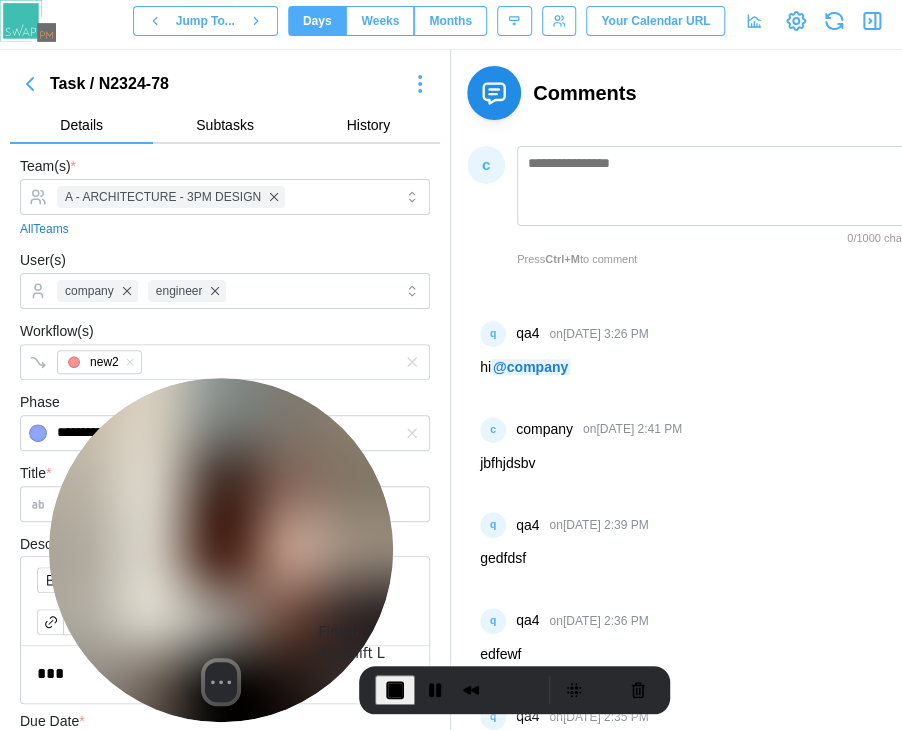 click at bounding box center (395, 690) 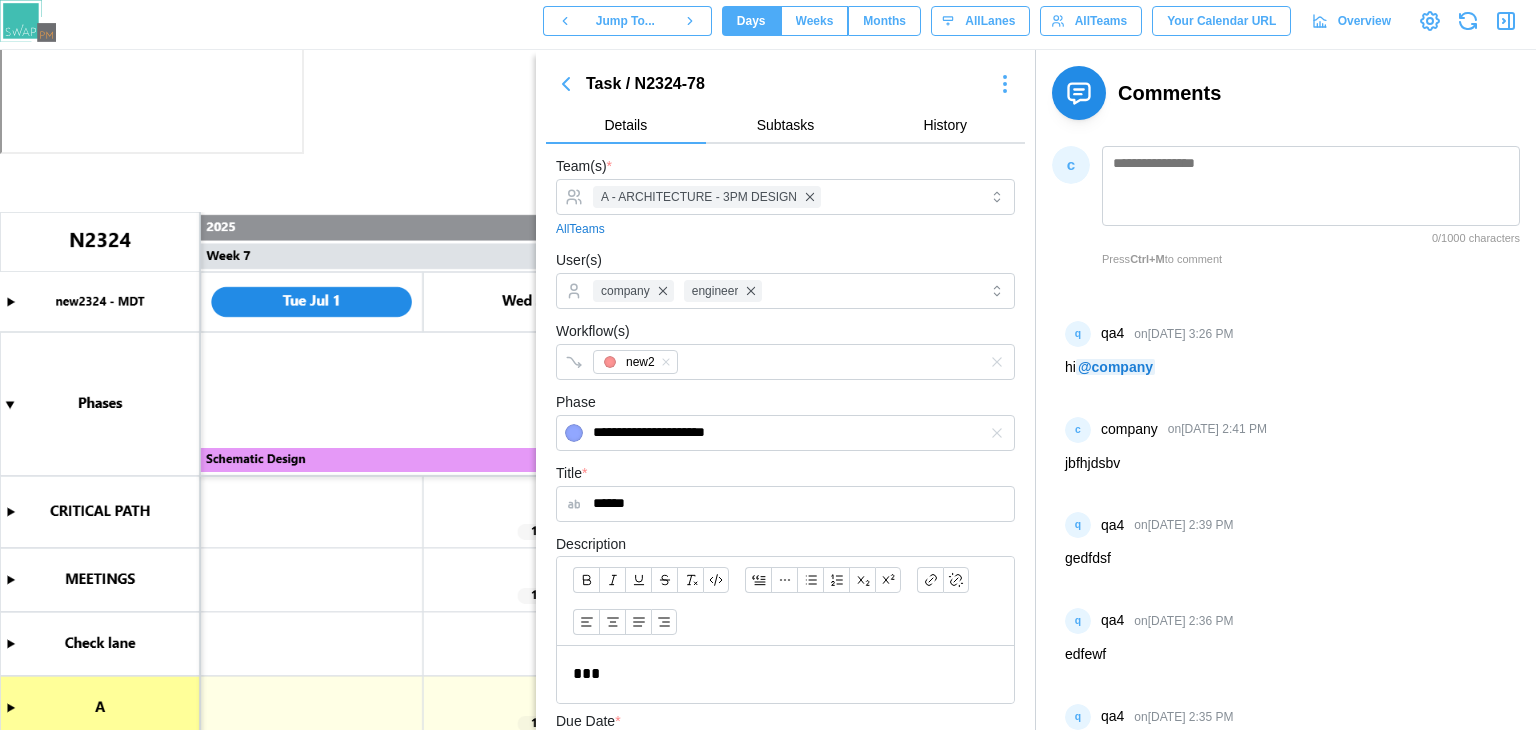 click on "Comments c   0 /1000 characters Press  Ctrl+M  to comment q qa4 on  Jun 30, 2025 3:26 PM hi  @ company c company on  Jun 25, 2025 2:41 PM jbfhjdsbv q qa4 on  Jun 25, 2025 2:39 PM gedfdsf q qa4 on  Jun 25, 2025 2:36 PM edfewf q qa4 on  Jun 25, 2025 2:35 PM @ engineer q qa4 on  Jun 25, 2025 1:24 PM hi  @ qa6 c 1  replies View Thread > c company on  Jun 25, 2025 1:20 PM hi  @ company q 1  replies View Thread > c company on  Jun 25, 2025 12:50 PM hi  @ qa4" at bounding box center (1286, 546) 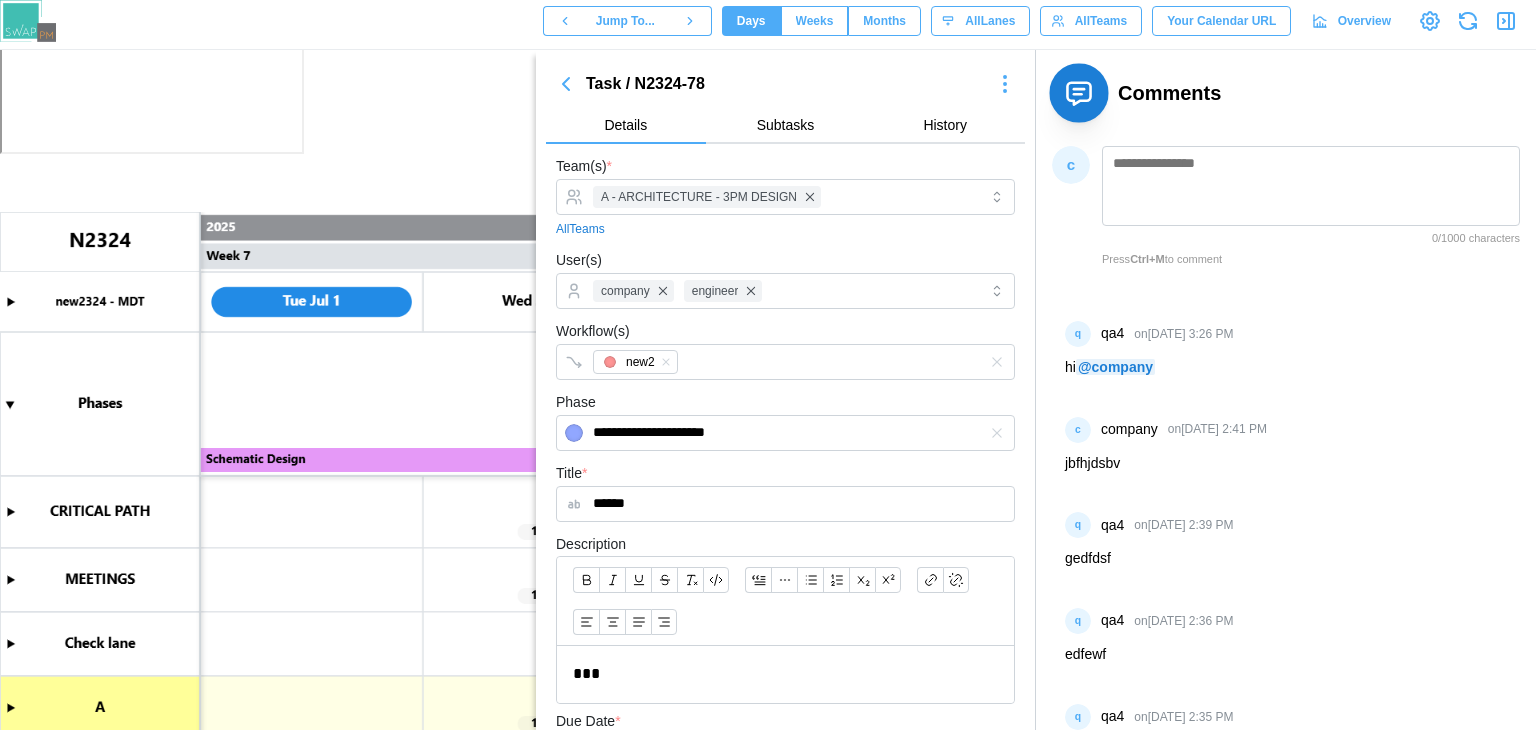 click 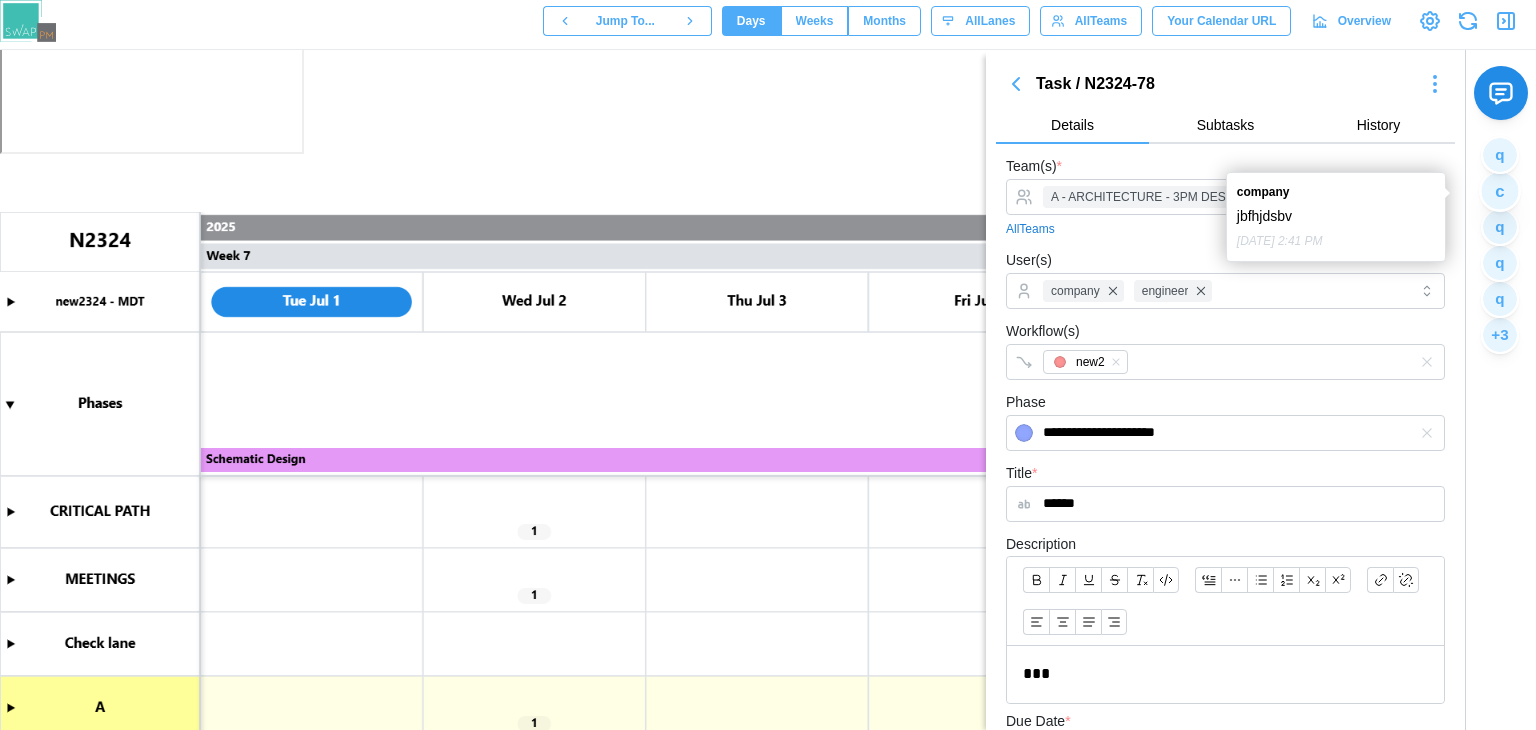 click on "c" at bounding box center [1499, 190] 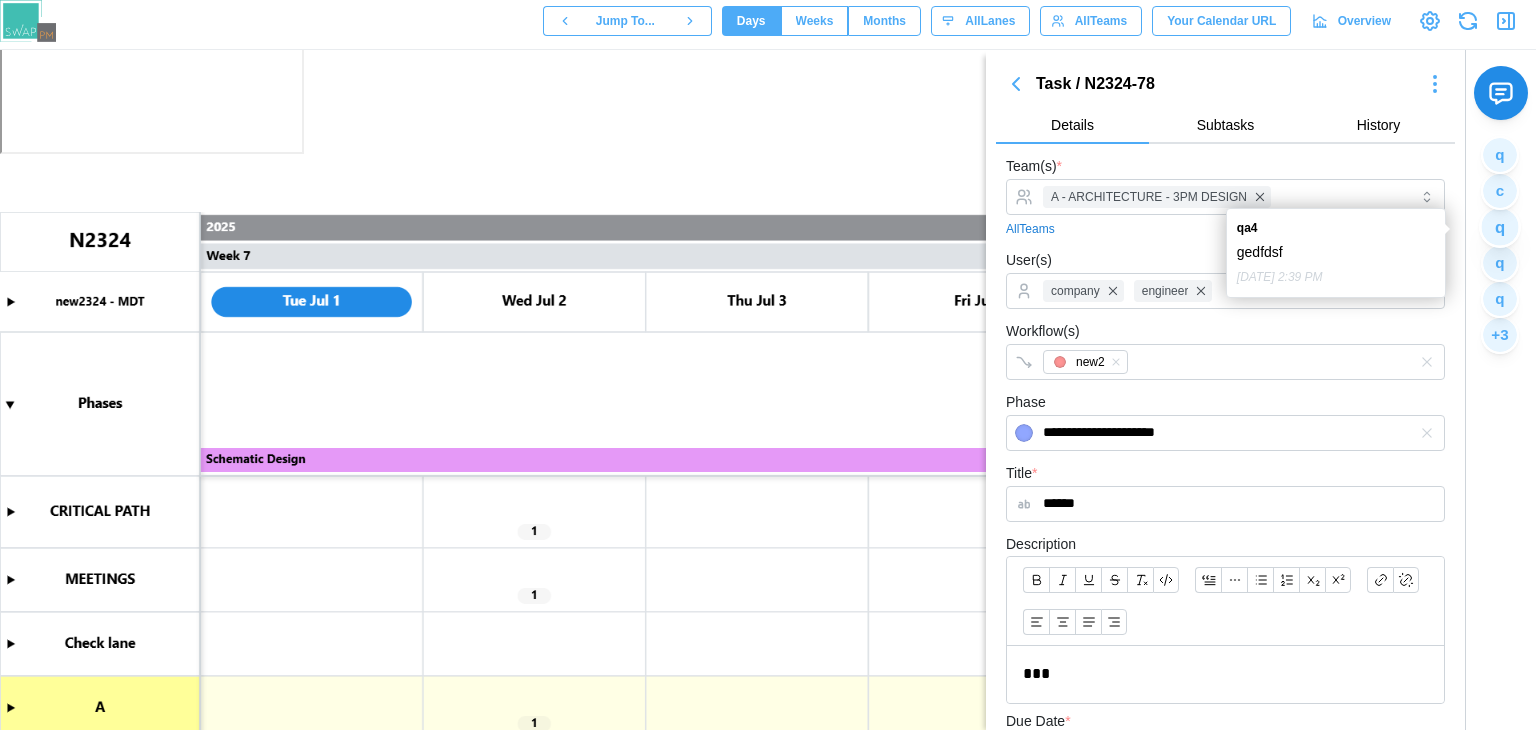 click on "q" at bounding box center [1499, 226] 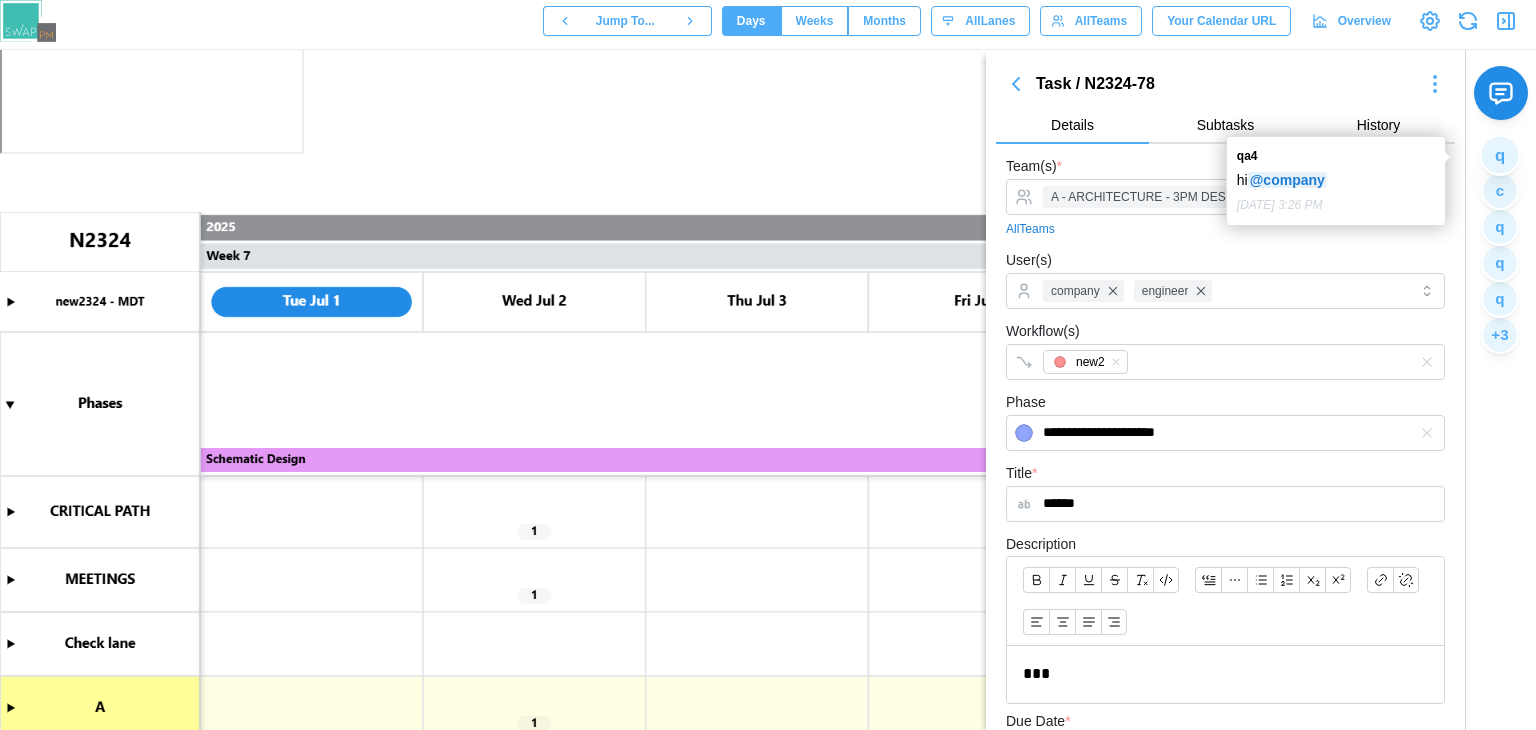 click on "q" at bounding box center [1499, 154] 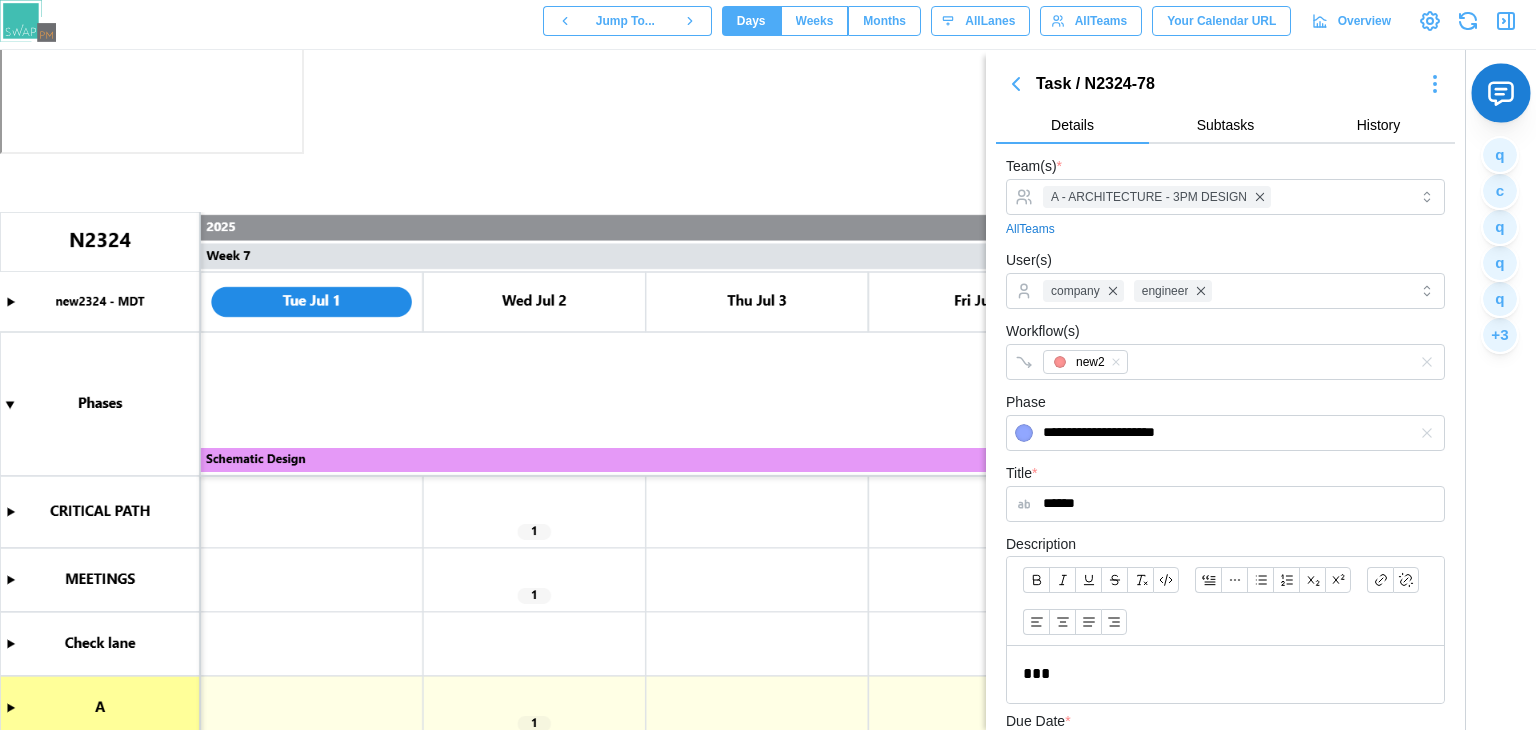 click 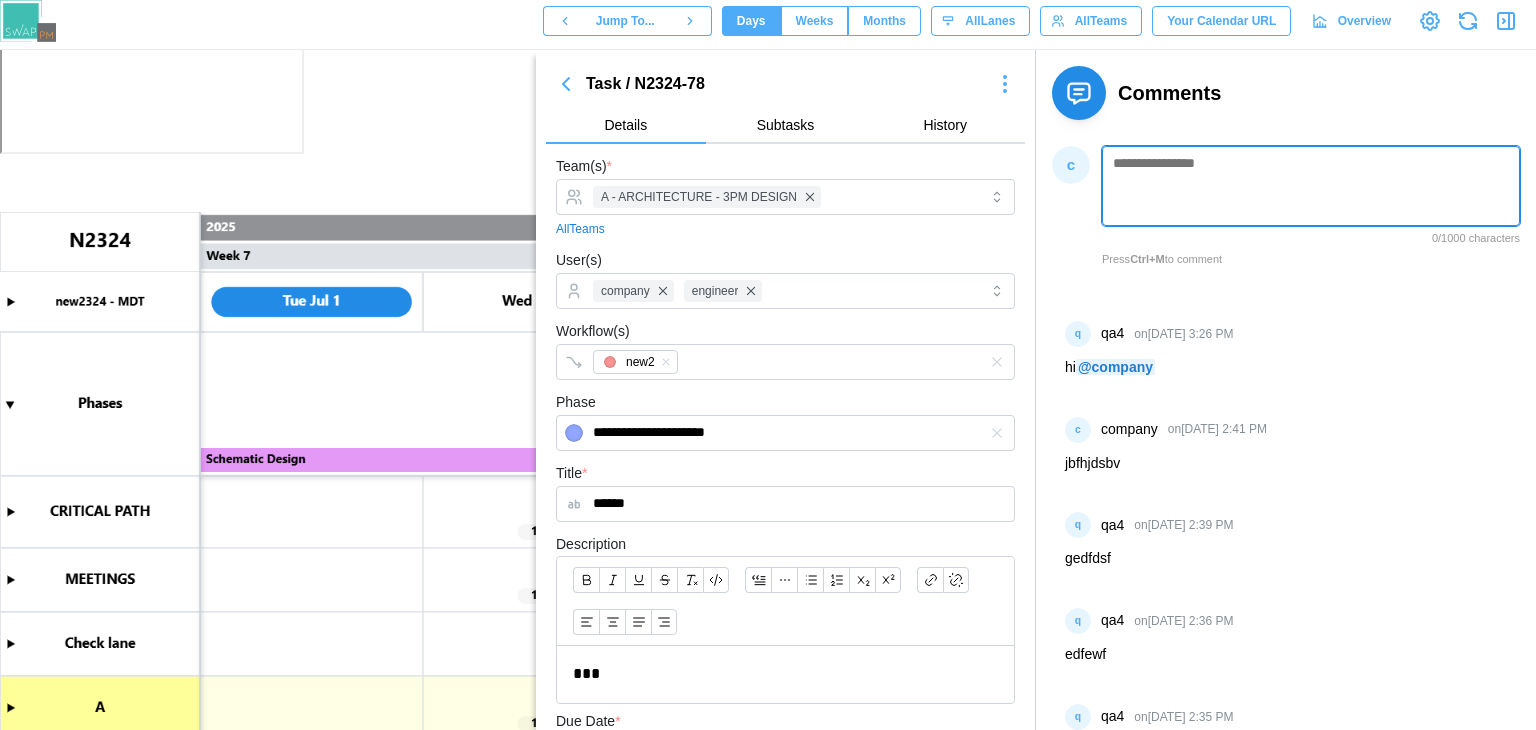 click at bounding box center [1311, 186] 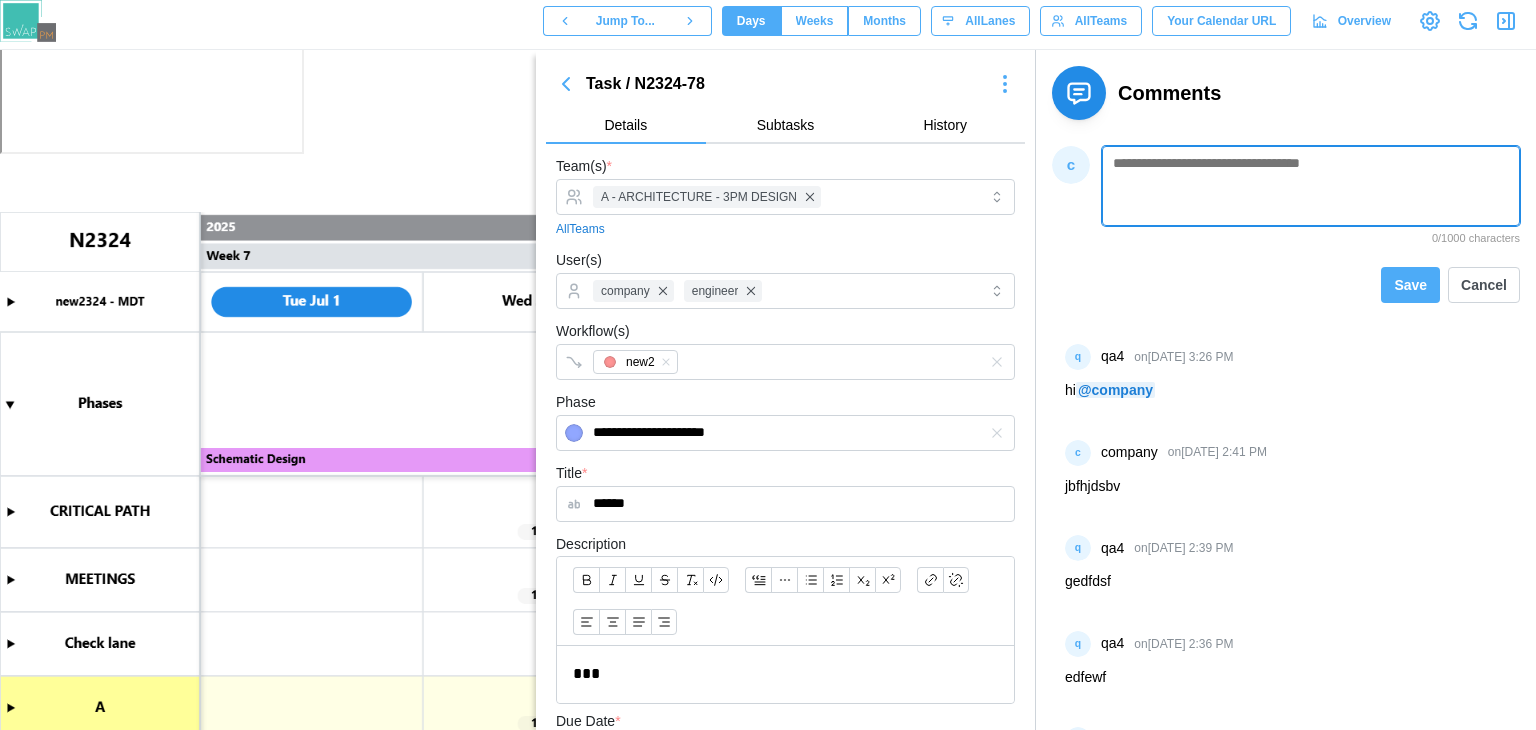 paste on "**********" 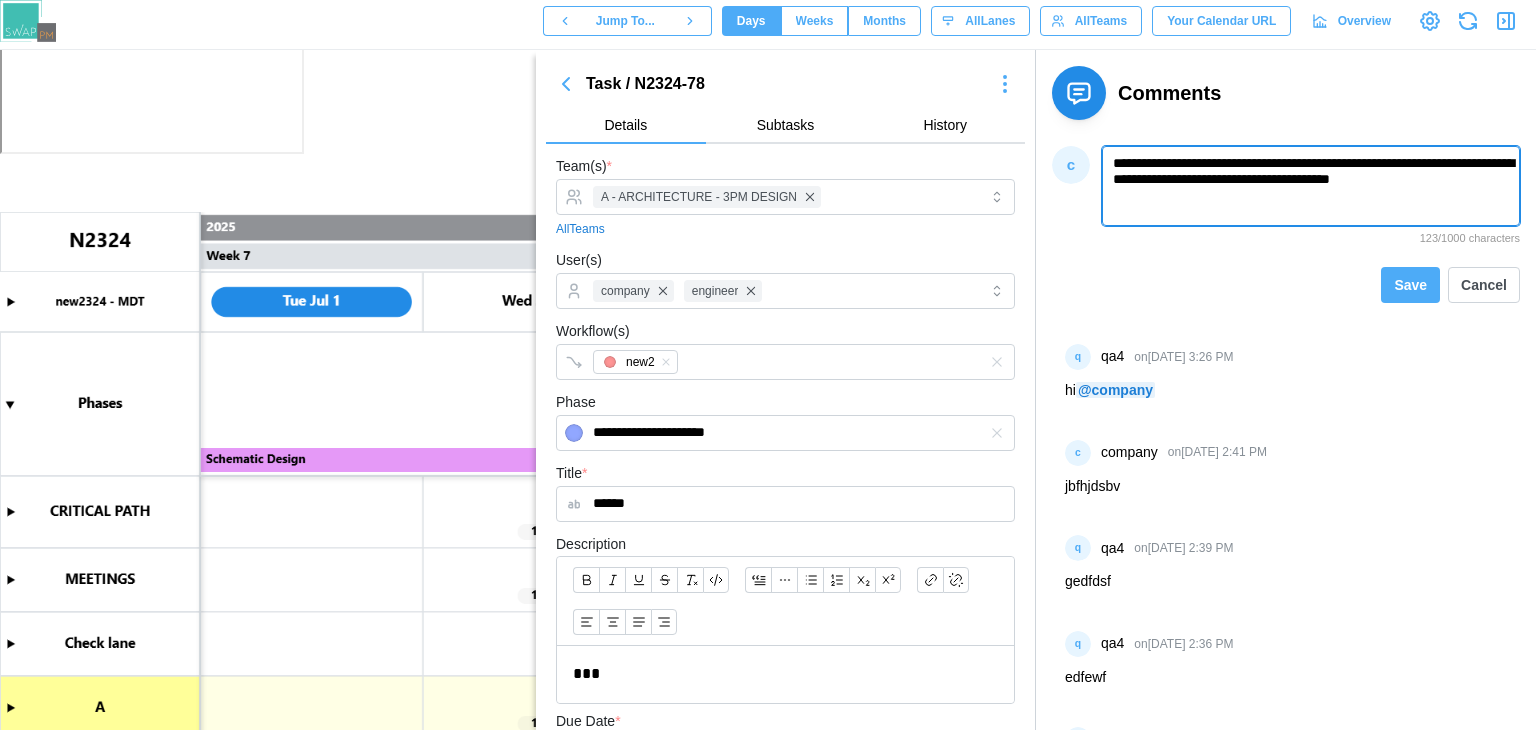 drag, startPoint x: 1135, startPoint y: 197, endPoint x: 1068, endPoint y: 150, distance: 81.84131 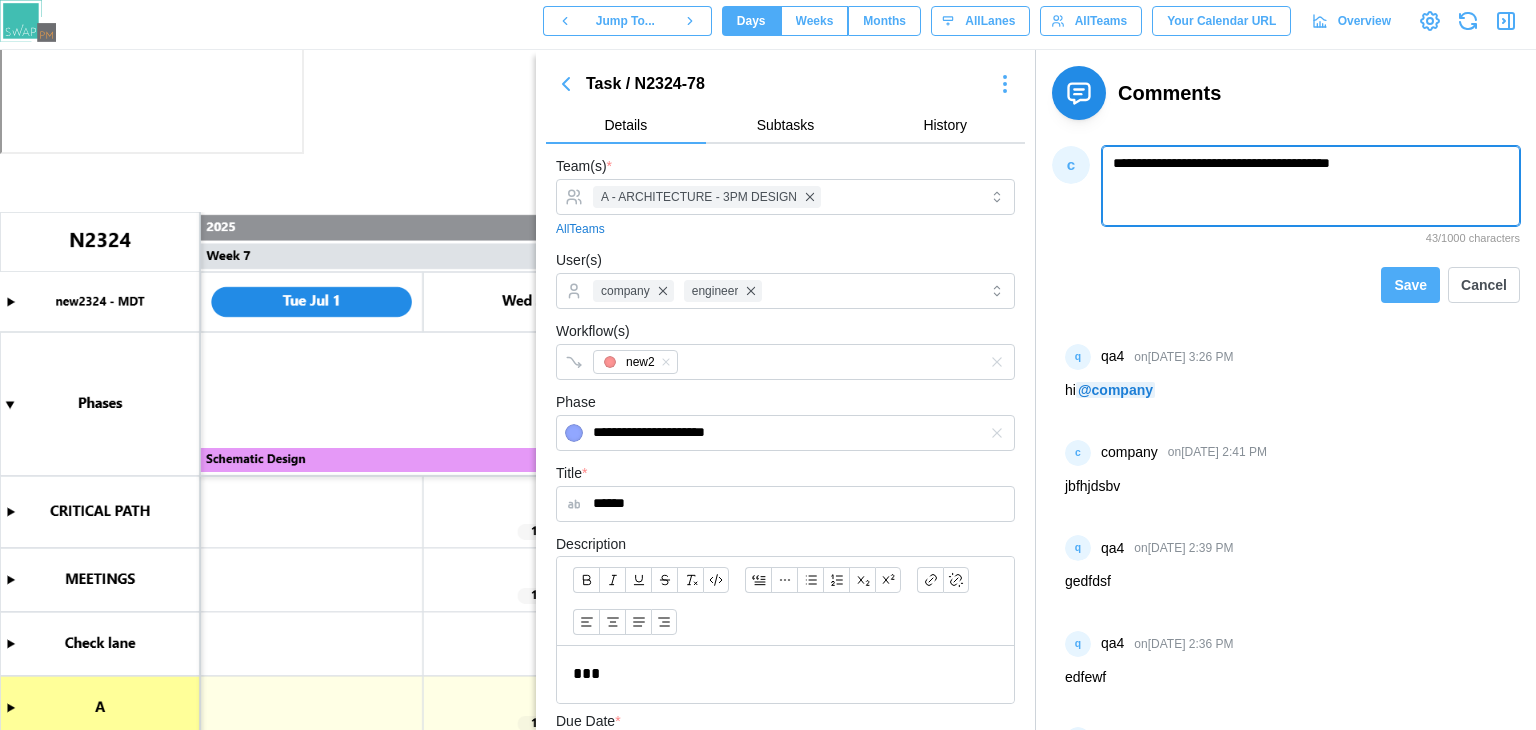 paste on "**********" 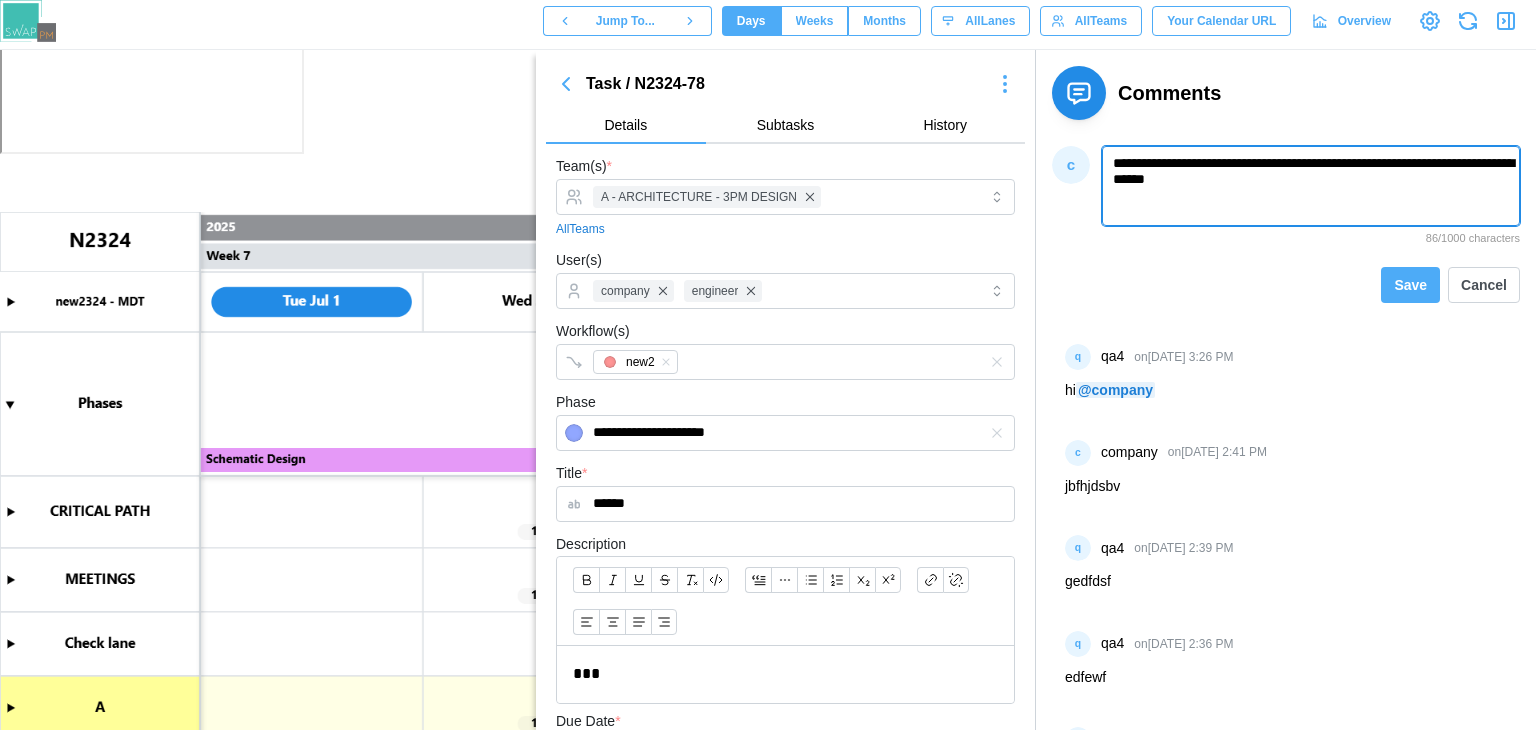 paste on "**********" 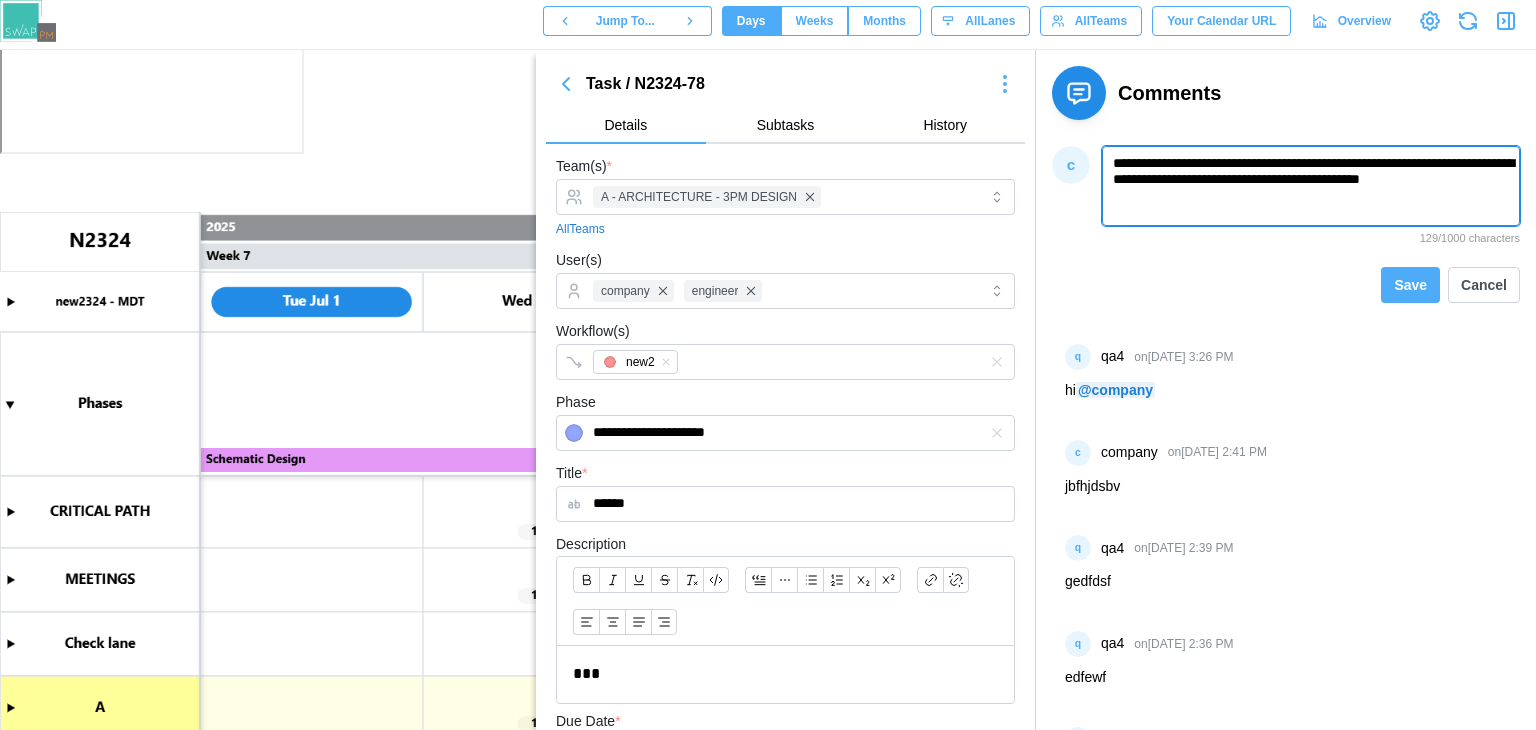 paste on "**********" 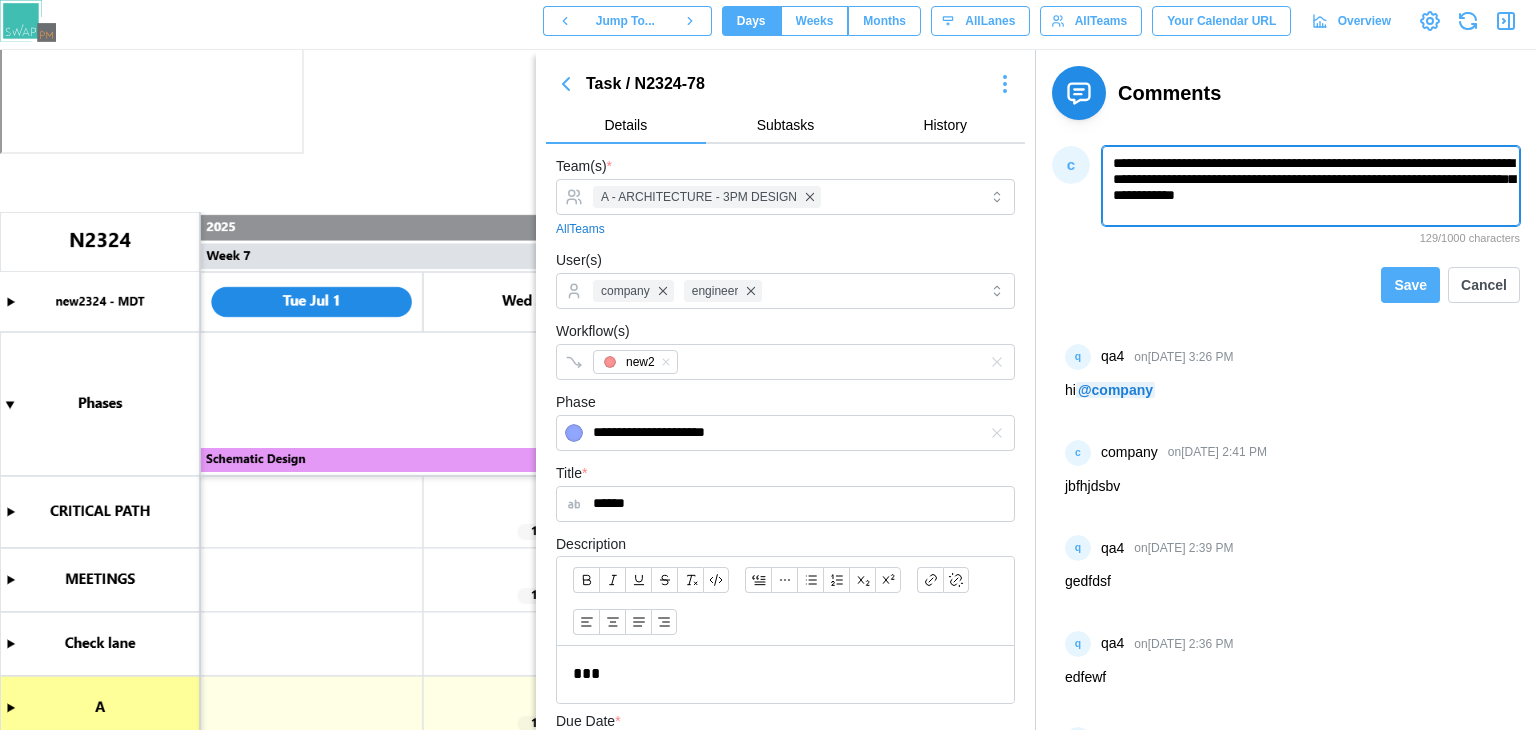 paste on "**********" 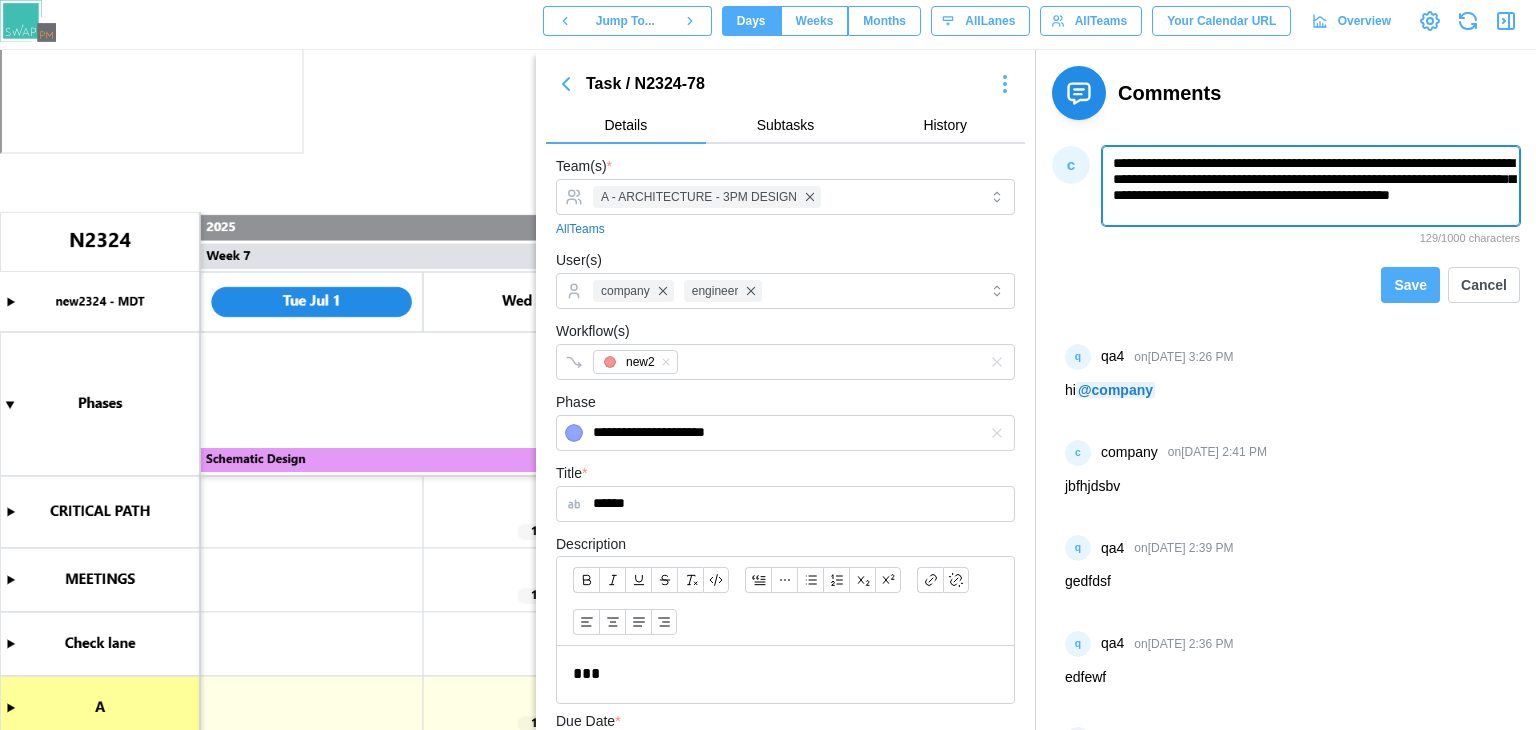 paste on "**********" 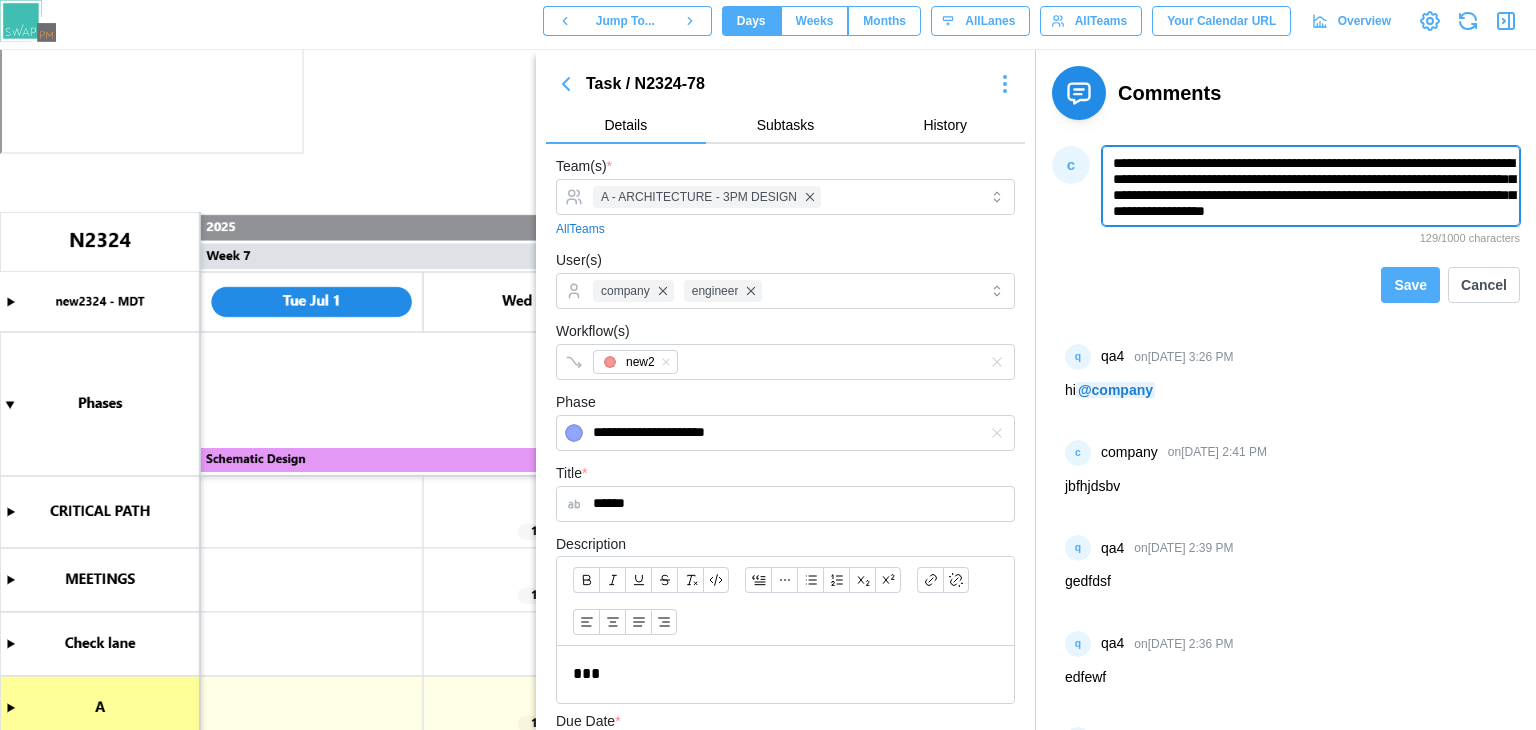 paste on "**********" 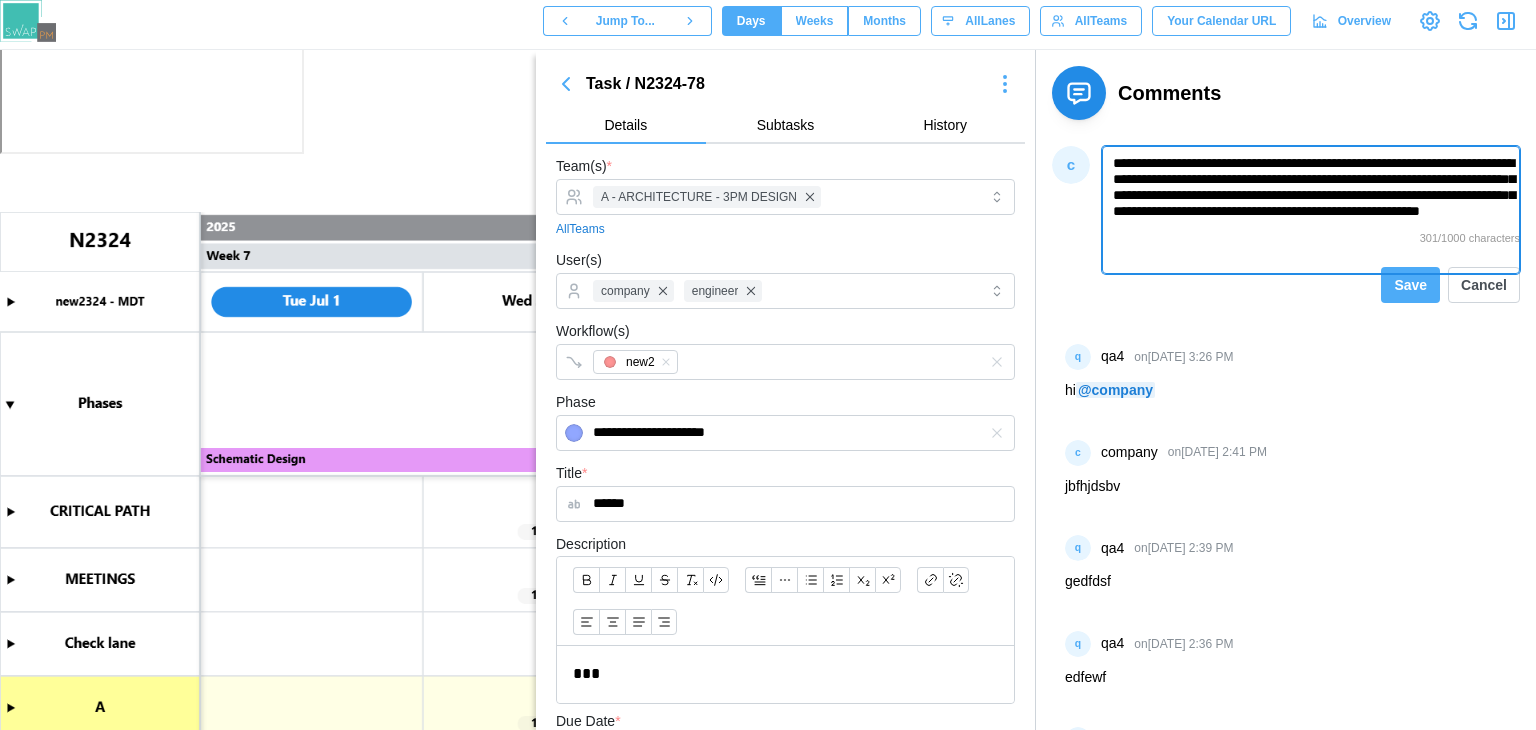 paste on "**********" 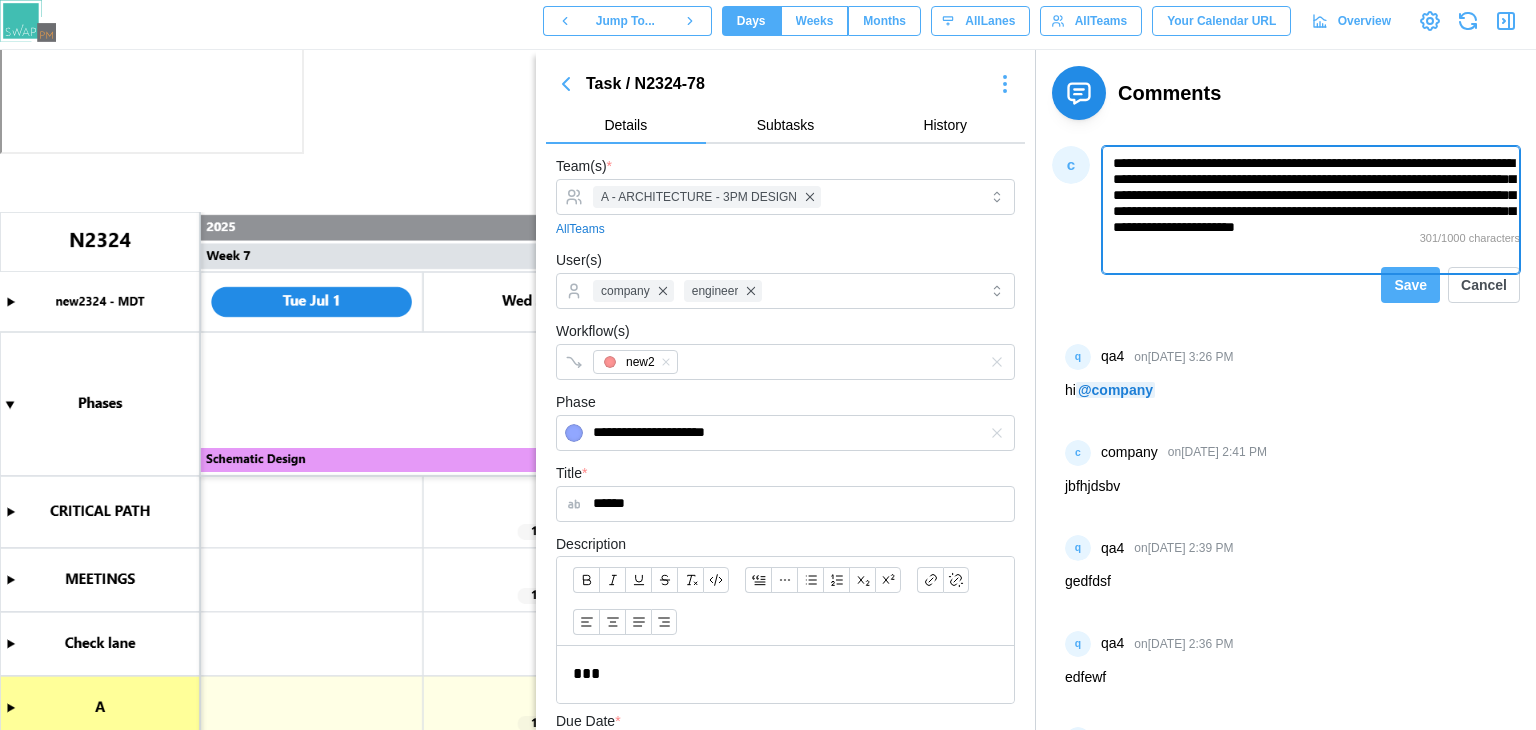 paste on "**********" 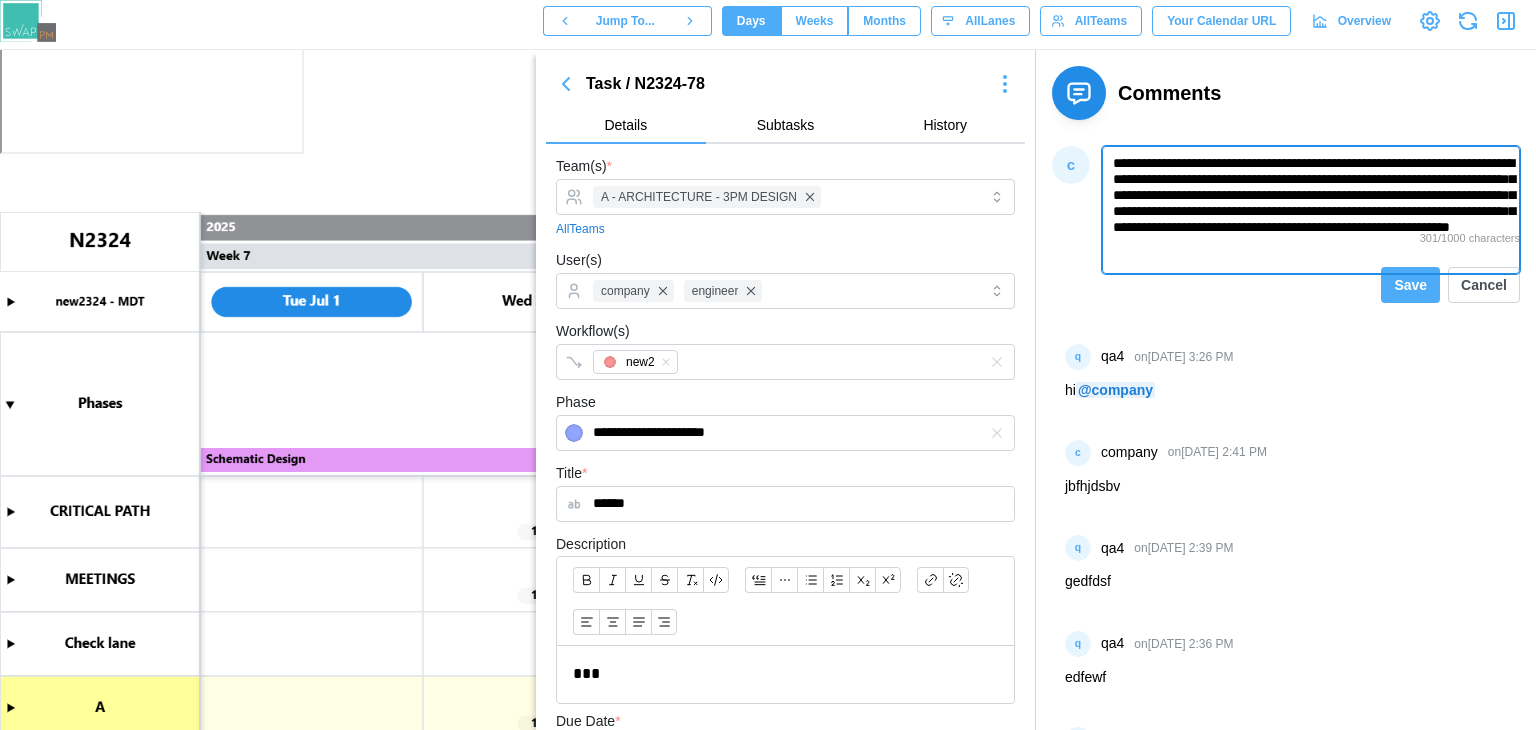 paste on "**********" 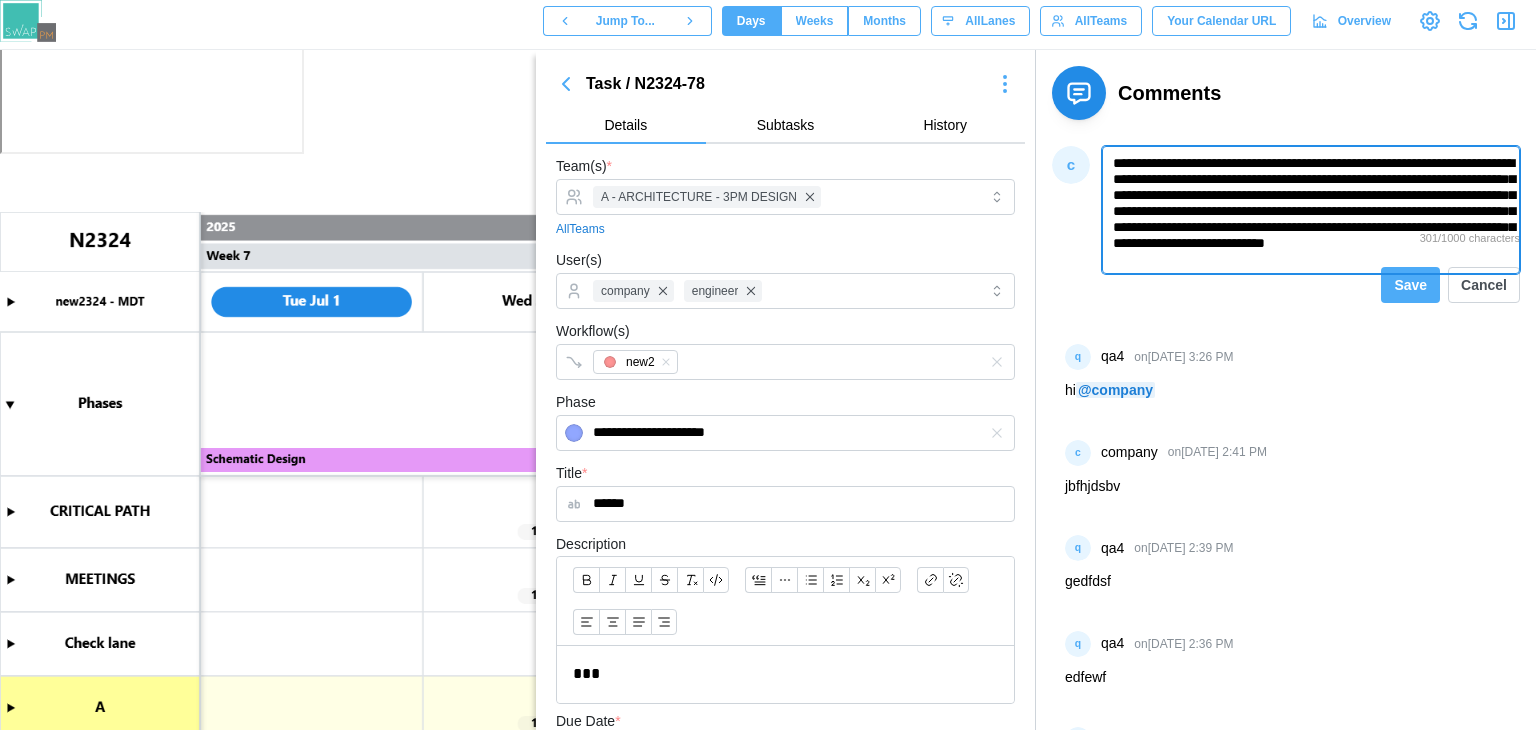 paste on "**********" 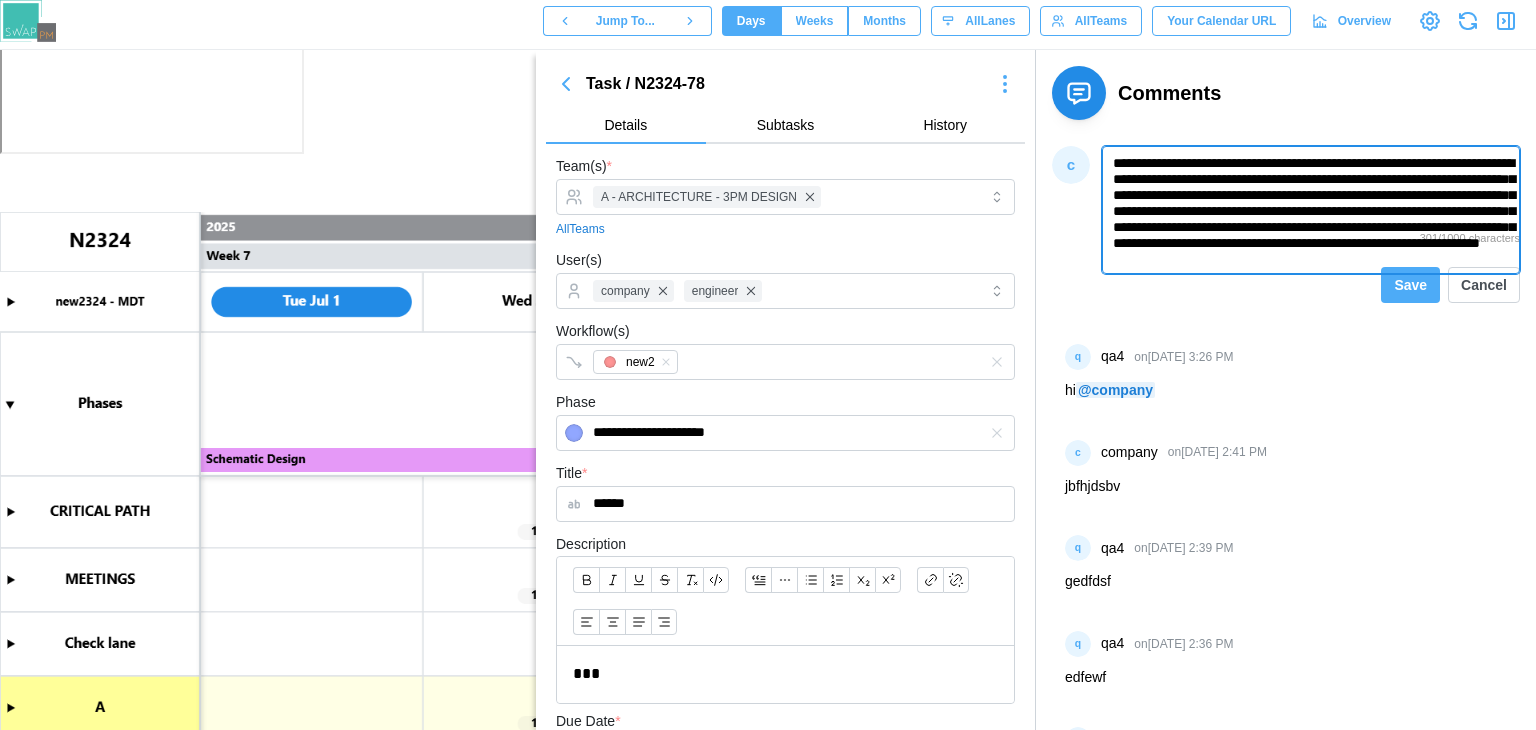 paste on "**********" 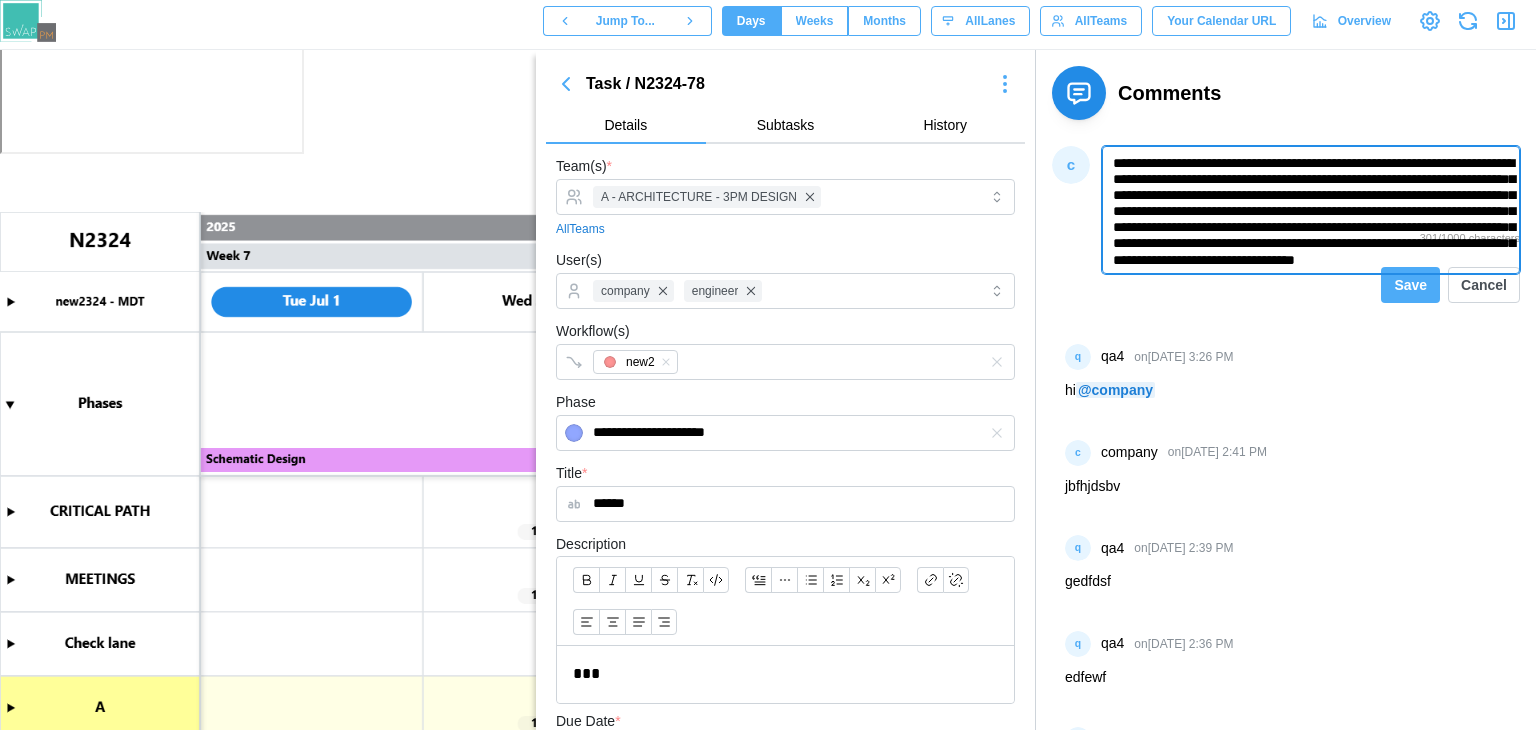 paste 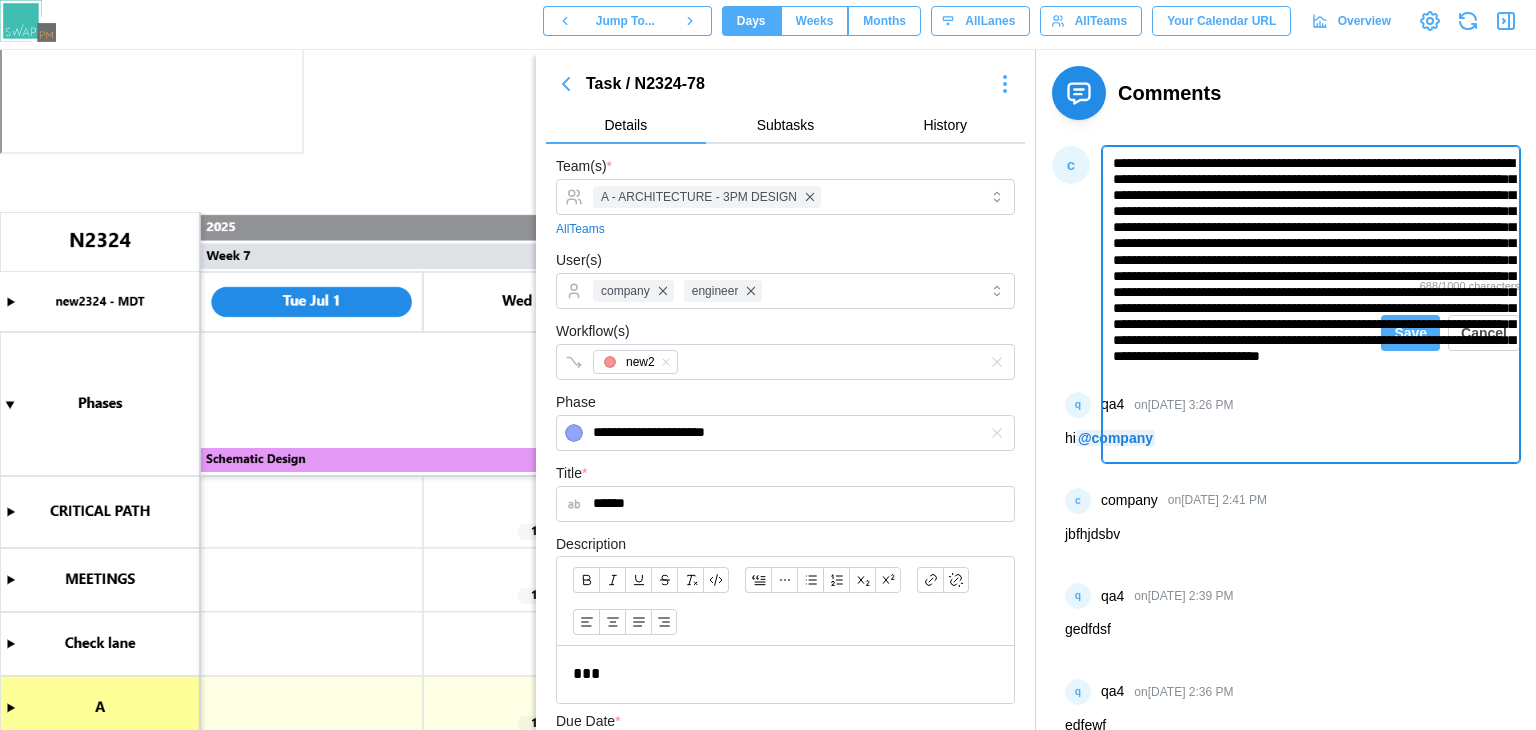type on "**********" 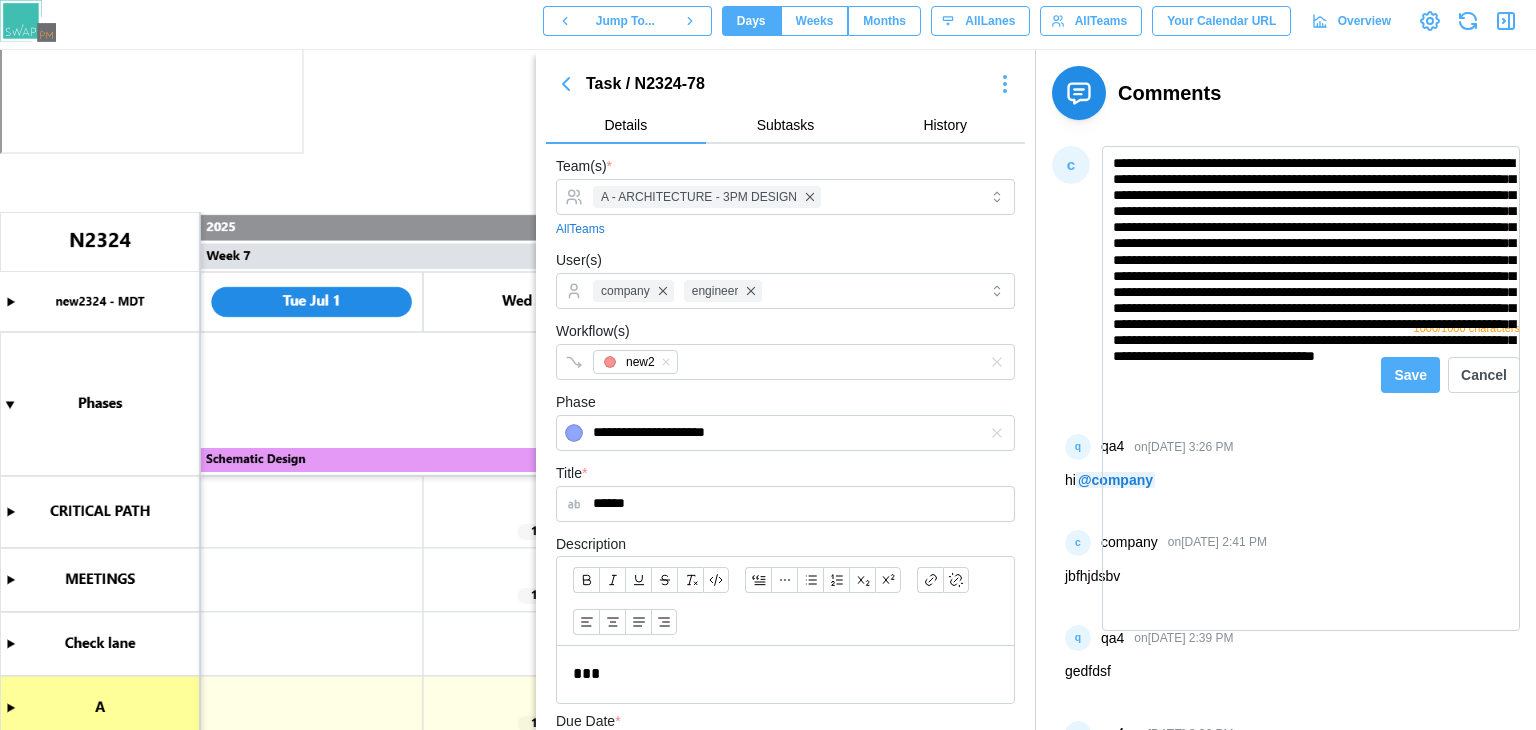 click on "Comments c https://swappm.atlassian.net/browse/DEV-512https://swappm.atlassian.net/browse/DEV-512https://swappm.atlassian.net/browse/DEV-512https://swappm.atlassian.net/browse/DEV-512https://swappm.atlassian.net/browse/DEV-512https://swappm.atlassian.net/browse/DEV-512https://swappm.atlassian.net/browse/DEV-512https://swappm.atlassian.net/browse/DEV-512https://swappm.atlassian.net/browse/DEV-512https://swappm.atlassian.net/browse/DEV-512https://swappm.atlassian.net/browse/DEV-512https://swappm.atlassian.net/browse/DEV-512https://swappm.atlassian.net/browse/DEV-512https://swappm.atlassian.net/browse/DEV-512https://swappm.atlassian.net/browse/DEV-512https://swappm.atlassian.net/browse/DEV-512https://swappm.atlassian.net/browse/DEV-512https://swappm.atlassian.net/browse/DEV-512https://swappm.atlassian.net/browse/DEV-512https://swappm.atlassian.net/browse/DEV-512https://swappm.atlassian.net/browse/DEV-512https://swappm.atlassian.net/browse/DEV-512https://swappm.atlassian.net/browse/DEV-512https://swa   1000 Save" at bounding box center (1286, 602) 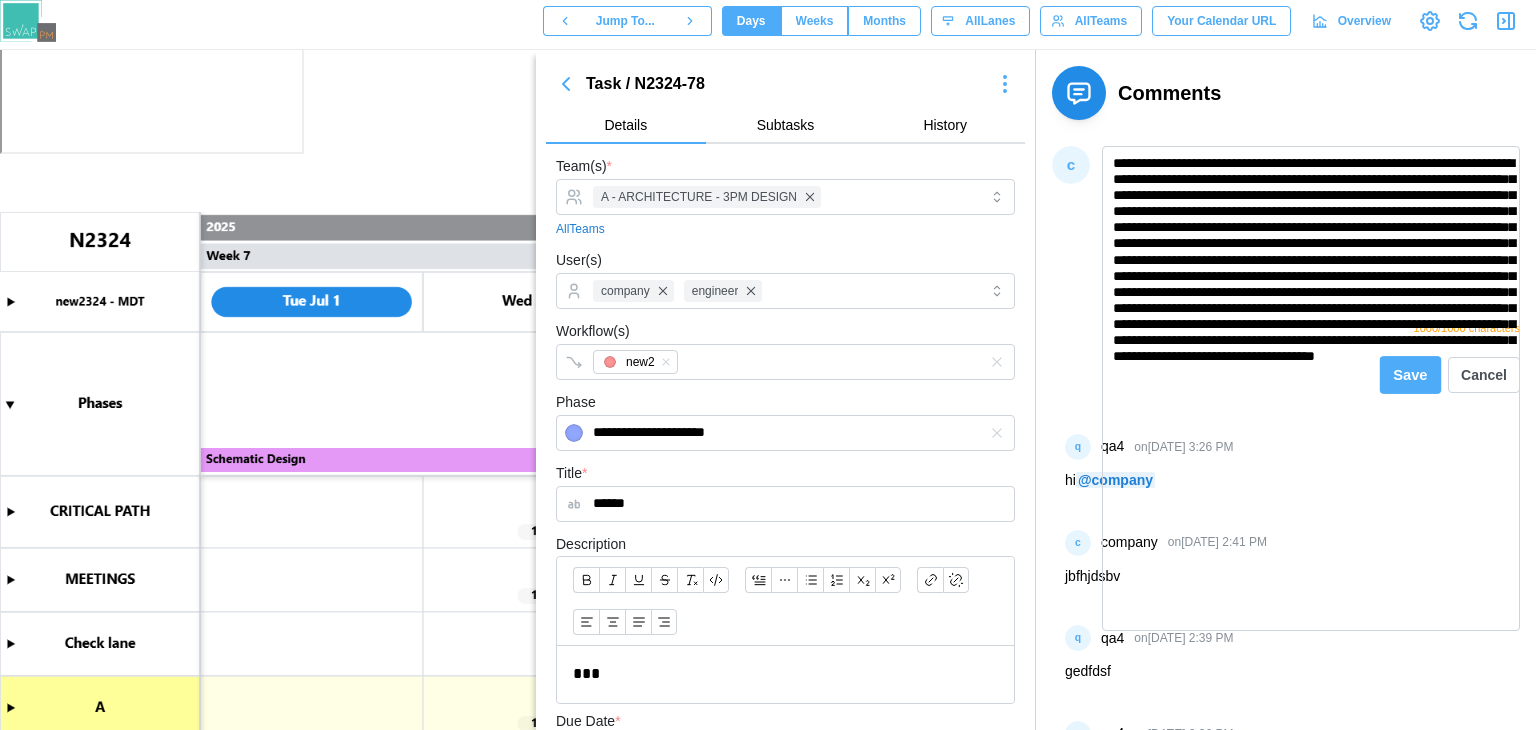 click on "Save" at bounding box center [1411, 374] 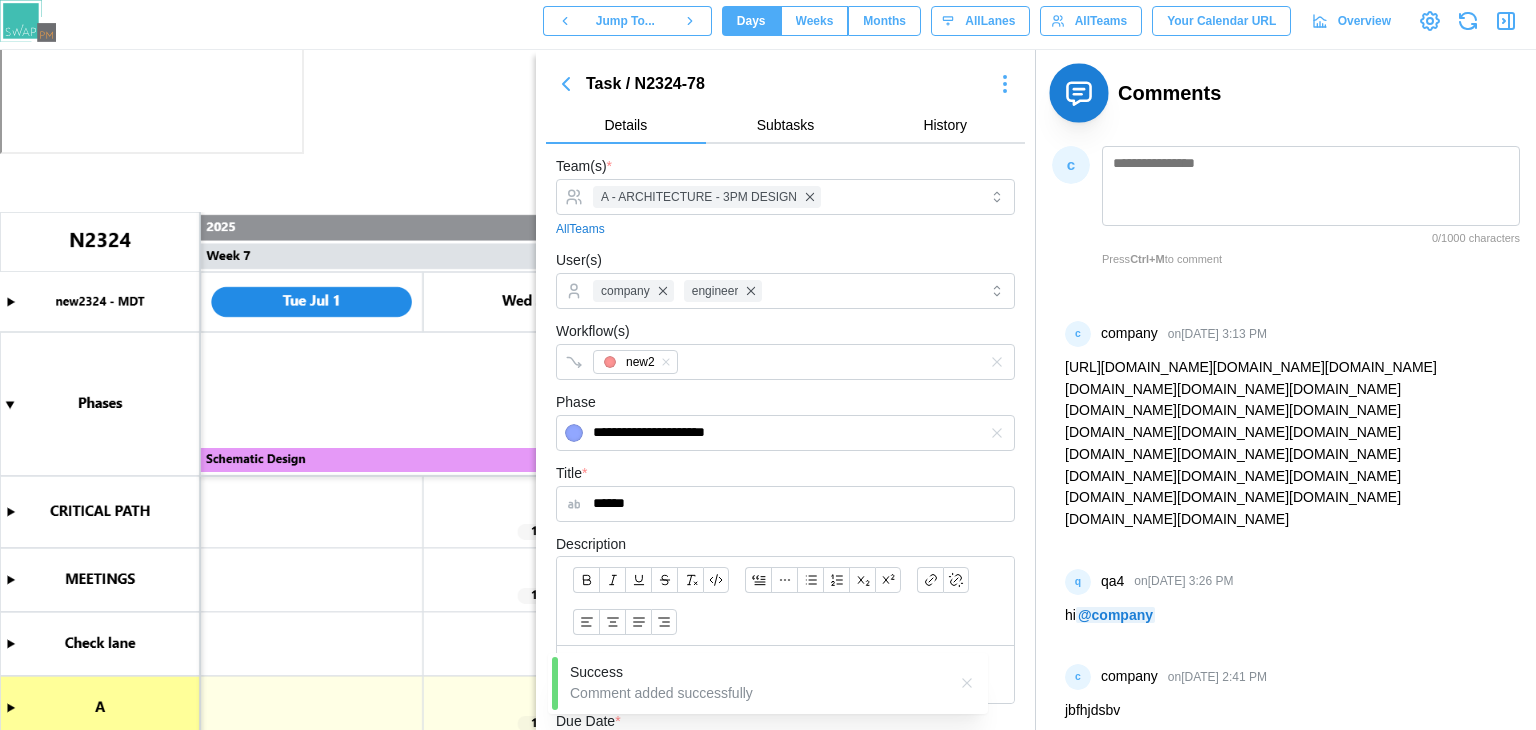 click at bounding box center (1078, 92) 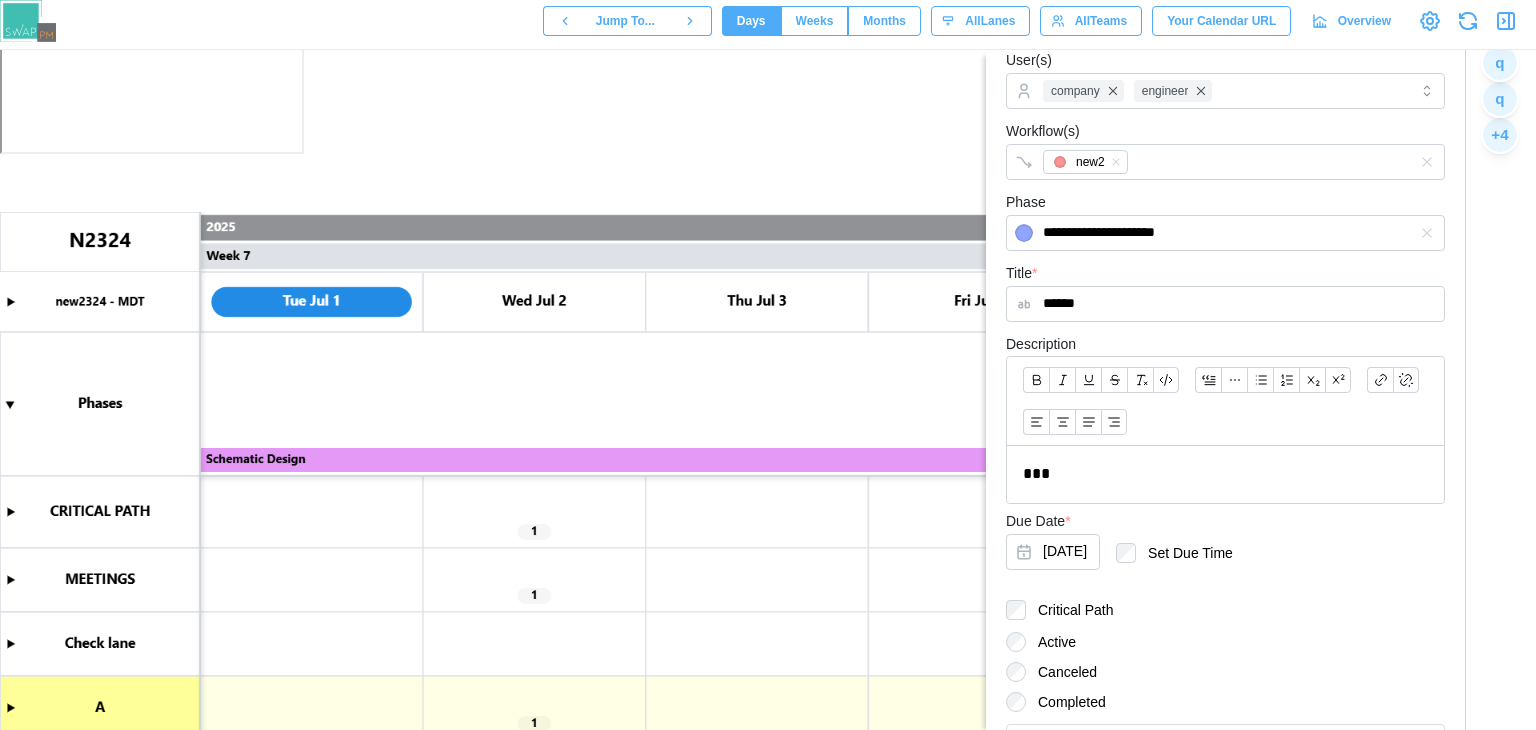 scroll, scrollTop: 0, scrollLeft: 0, axis: both 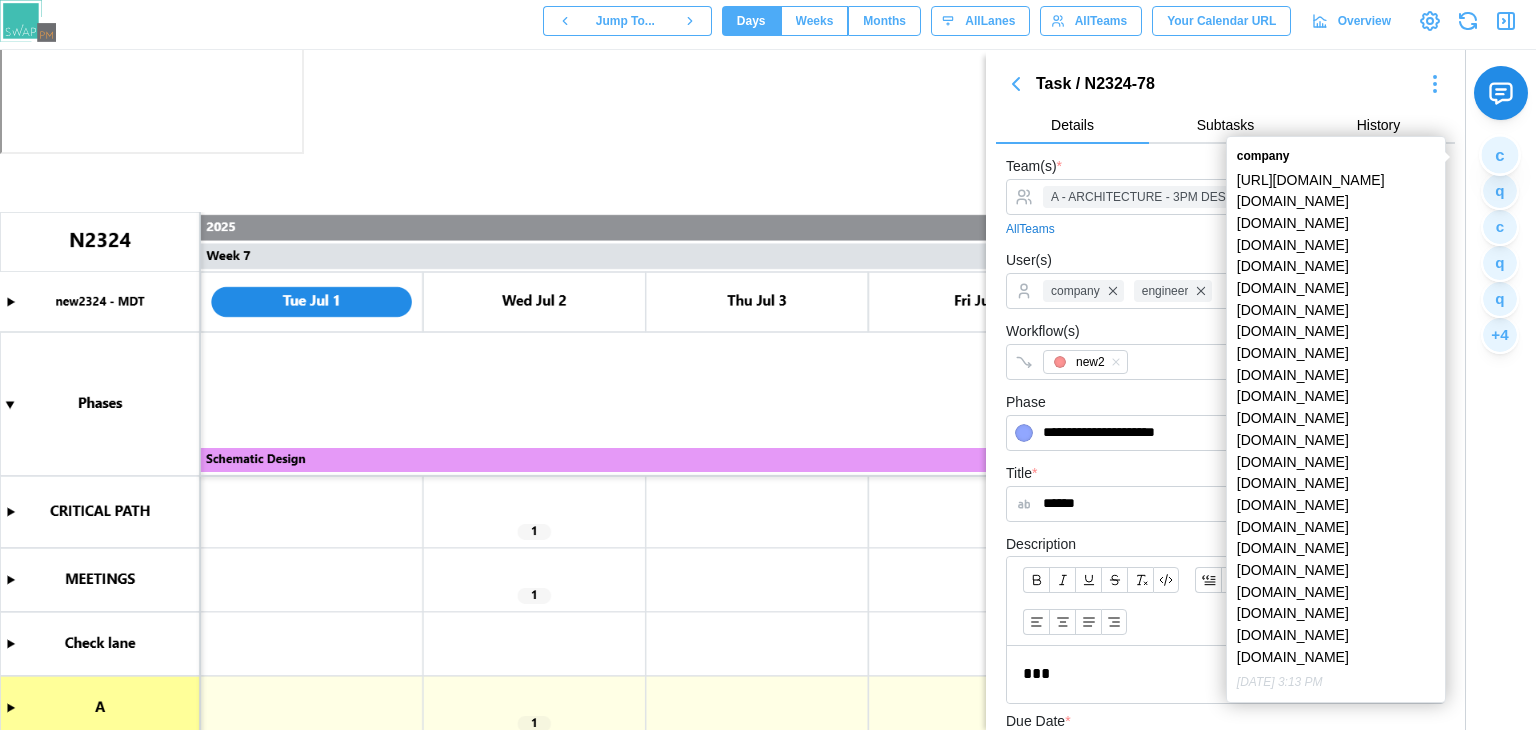 click on "c" at bounding box center [1499, 154] 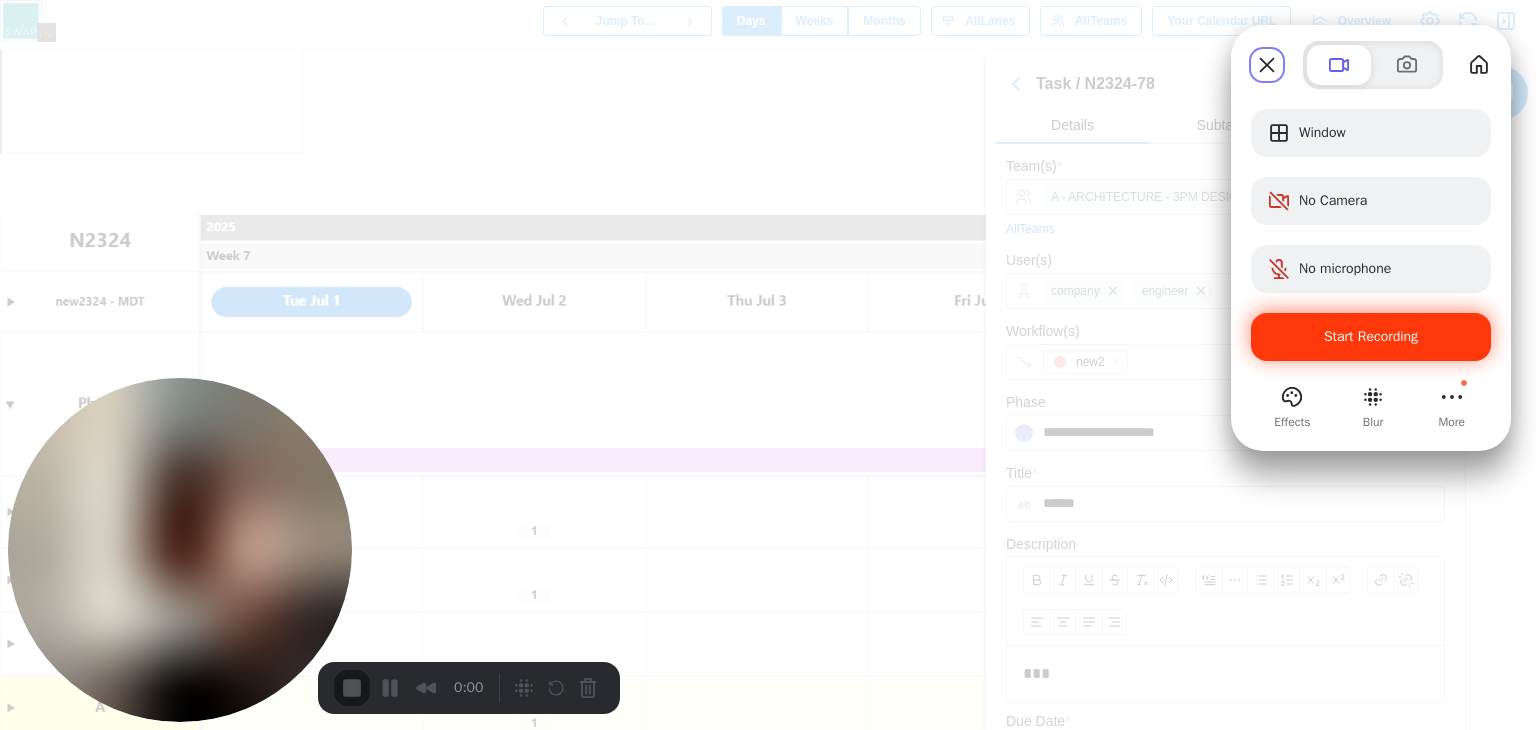 click on "Start Recording" at bounding box center [1371, 337] 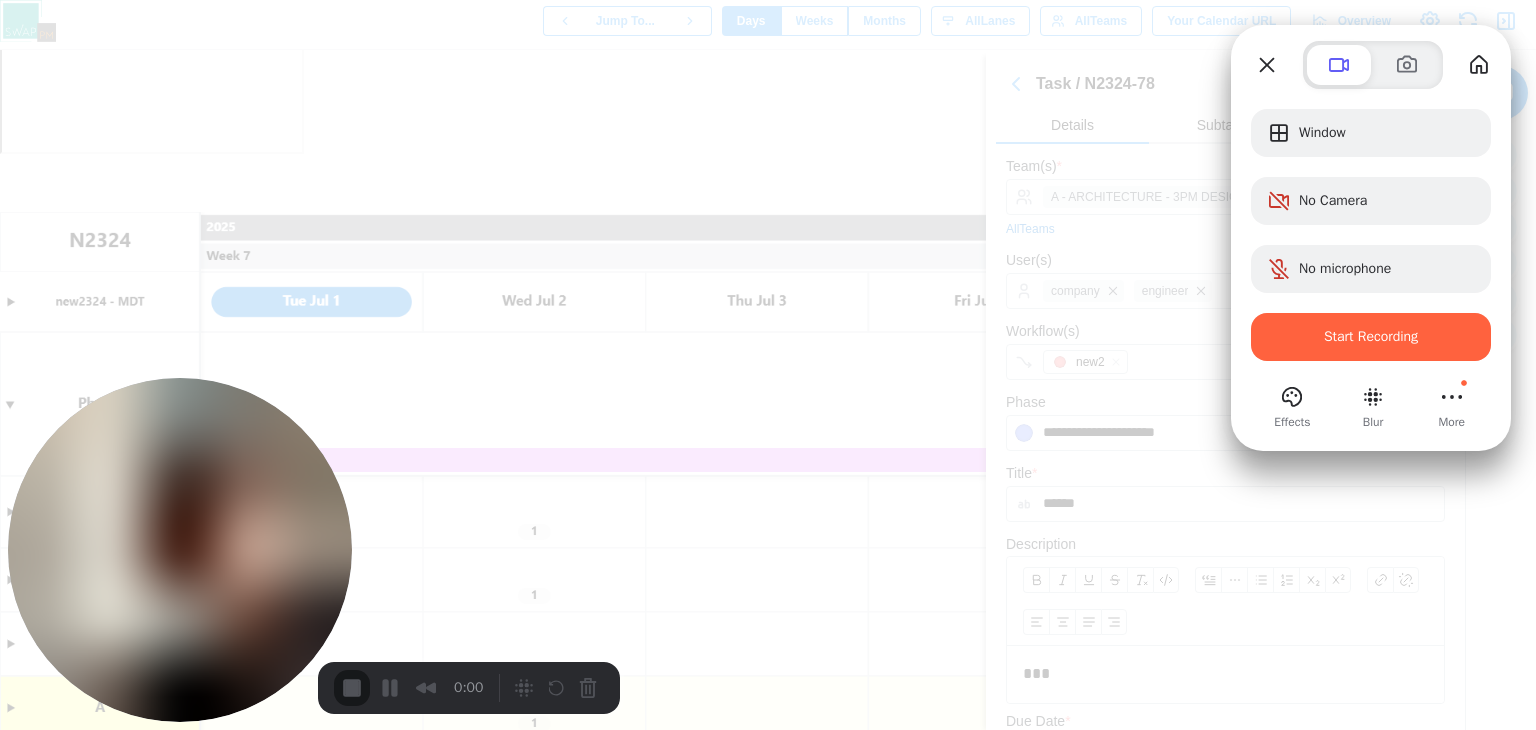 click on "Yes, proceed" at bounding box center (435, 1650) 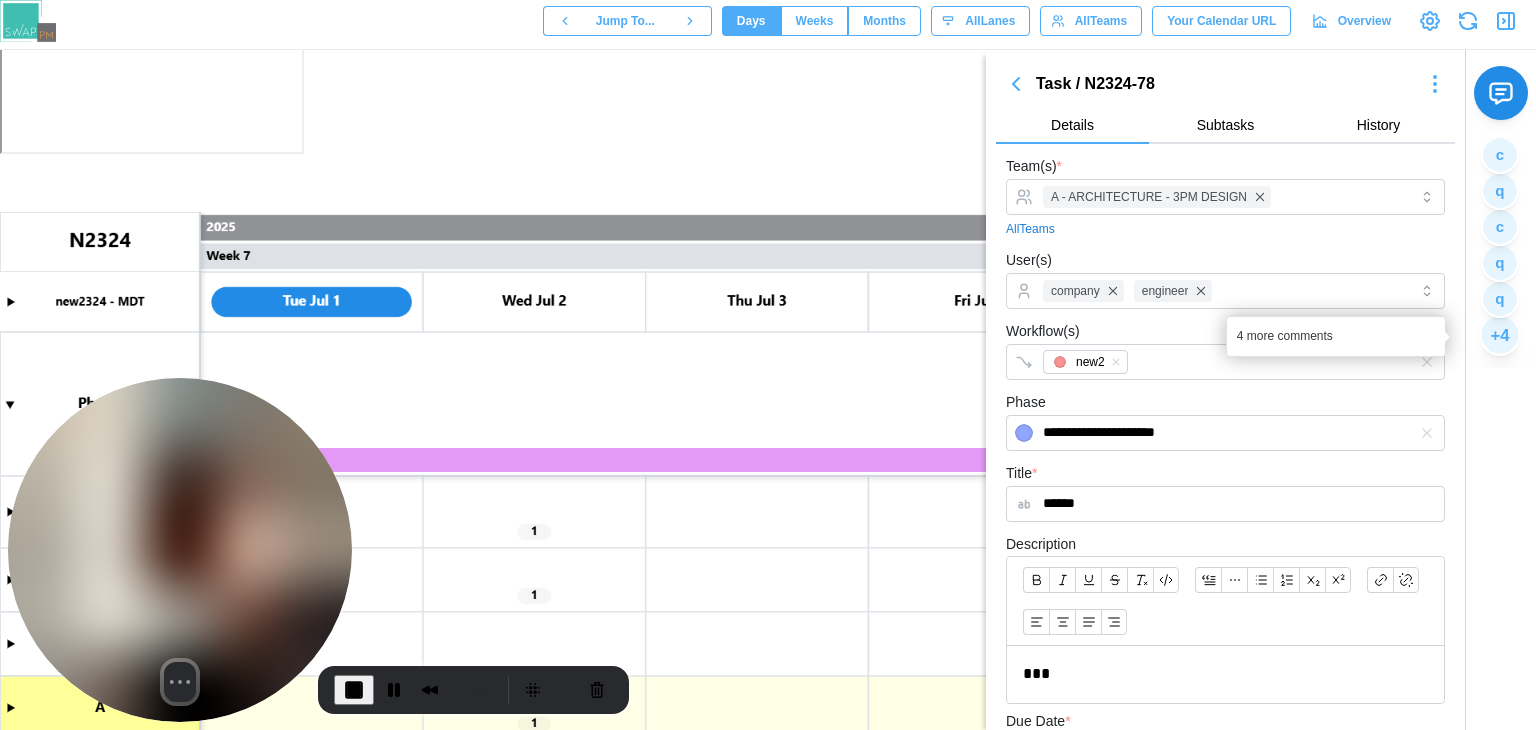 click on "+ 4" at bounding box center [1499, 334] 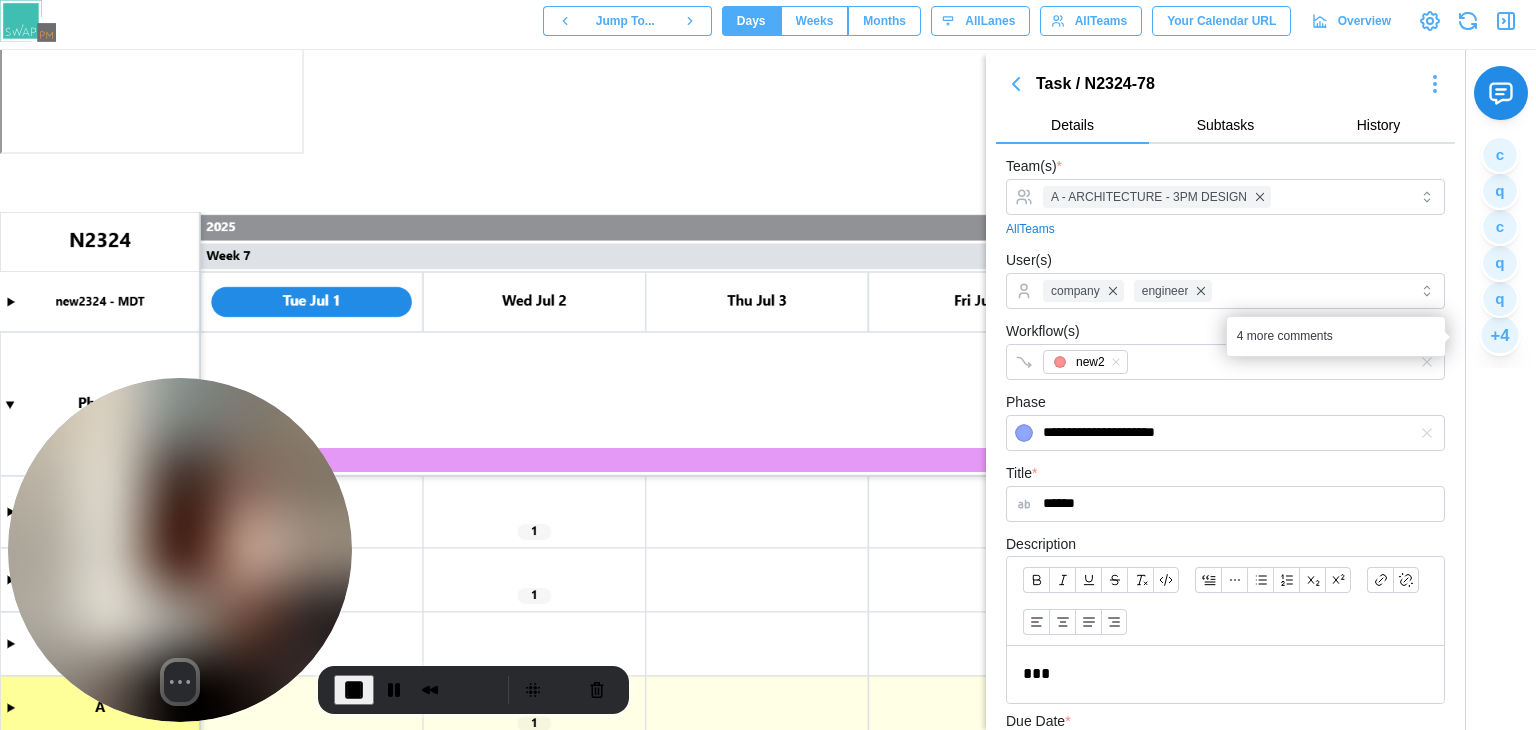 click on "+ 4" at bounding box center [1499, 334] 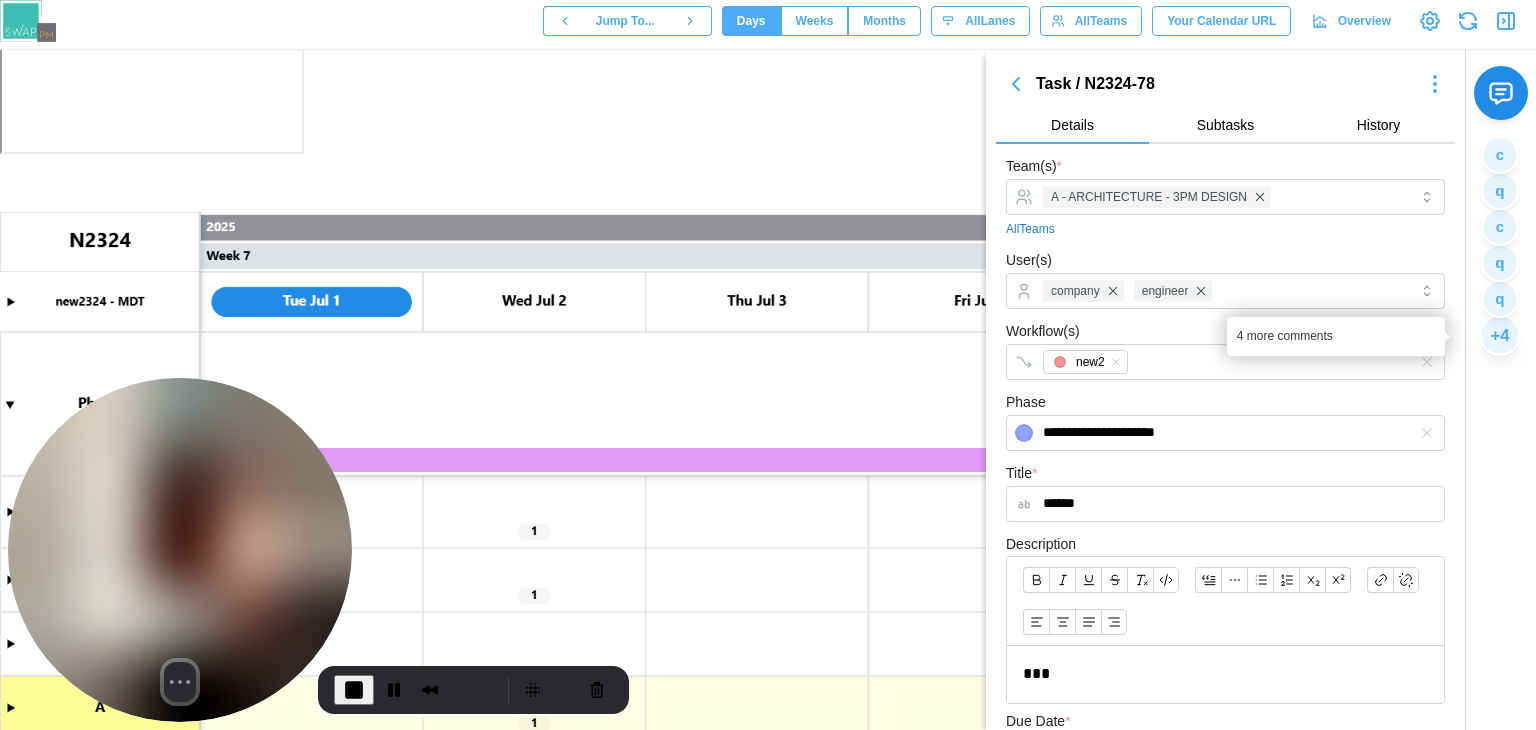 click on "+ 4" at bounding box center (1499, 334) 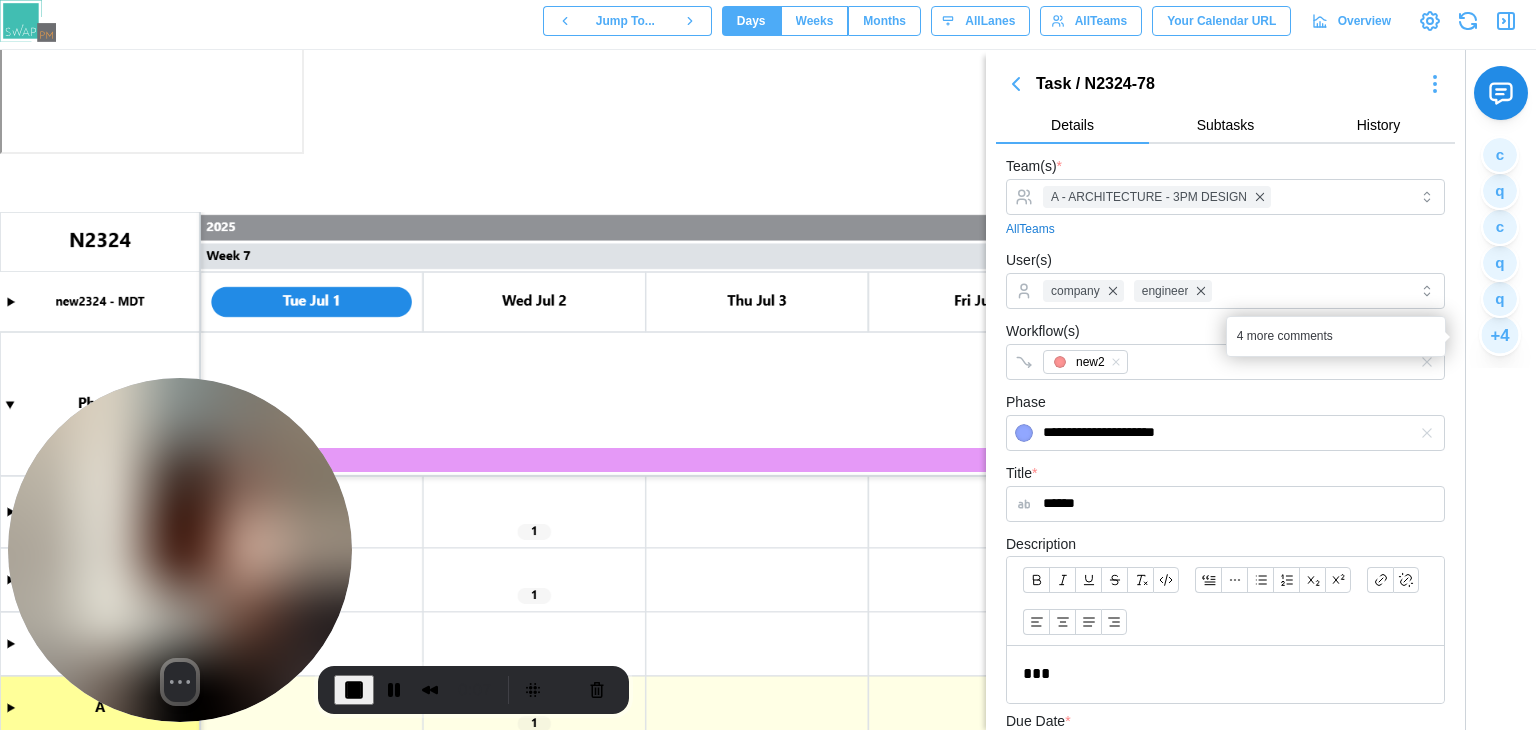 click on "+ 4" at bounding box center [1499, 334] 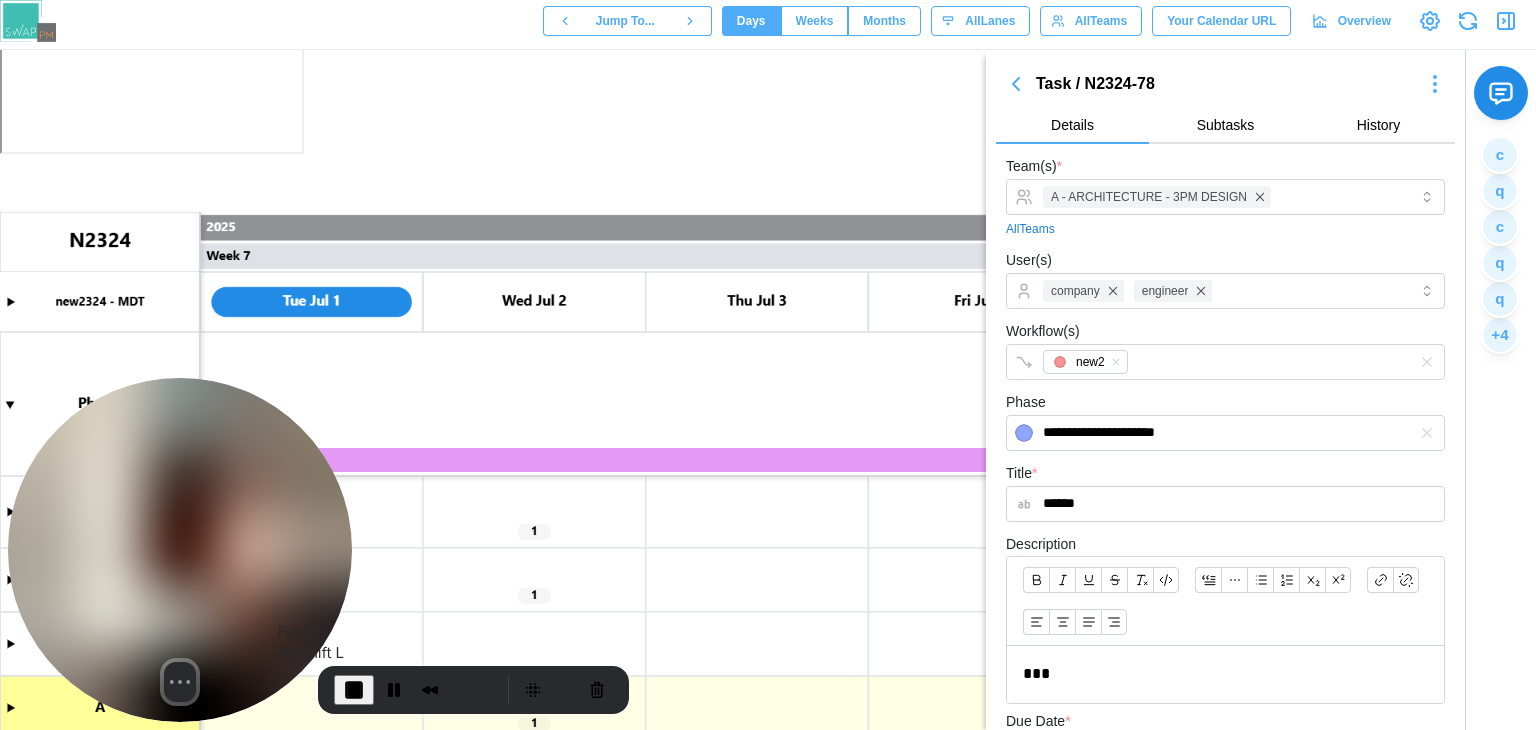 click at bounding box center (354, 690) 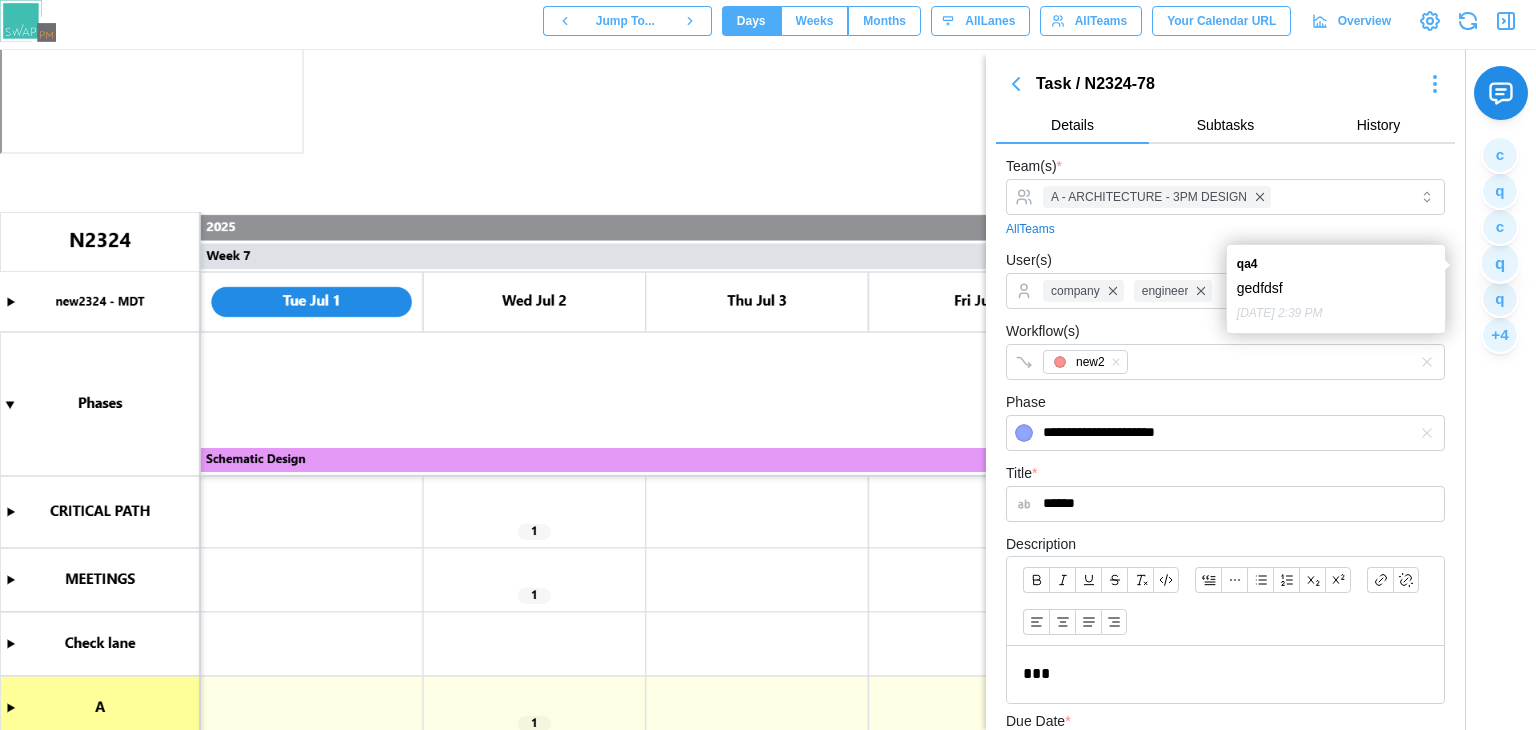 click on "q" at bounding box center [1499, 262] 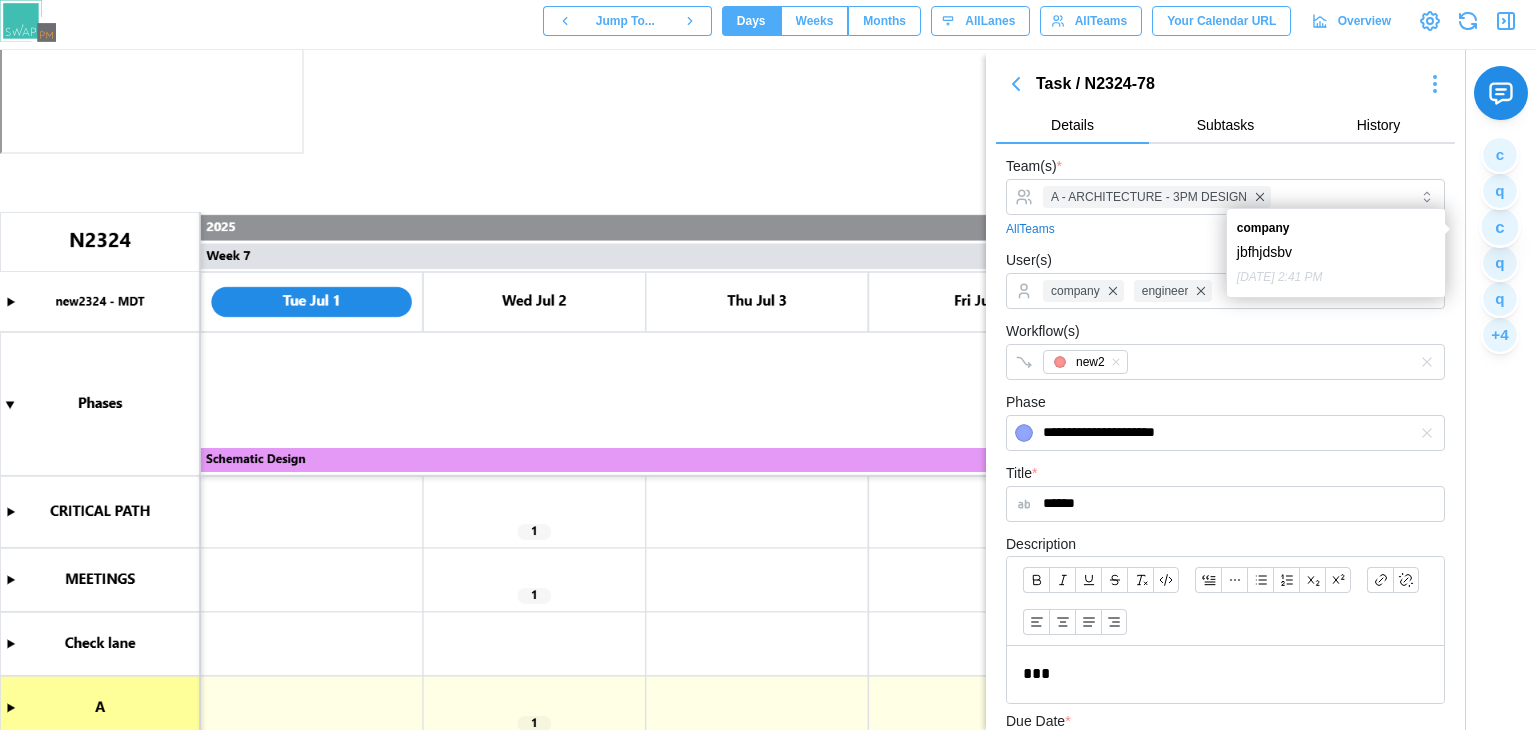 click on "c" at bounding box center [1499, 226] 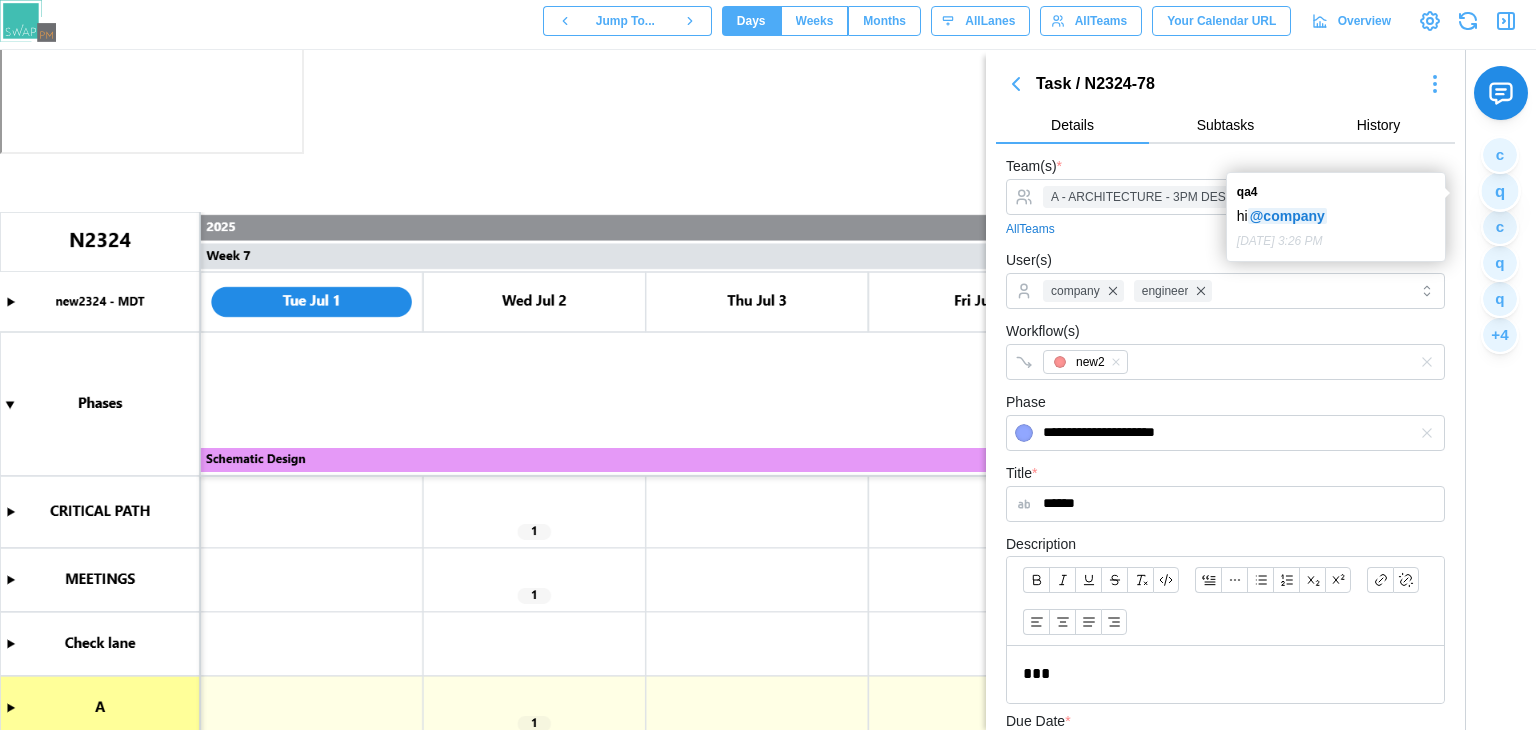 click on "q" at bounding box center (1500, 191) 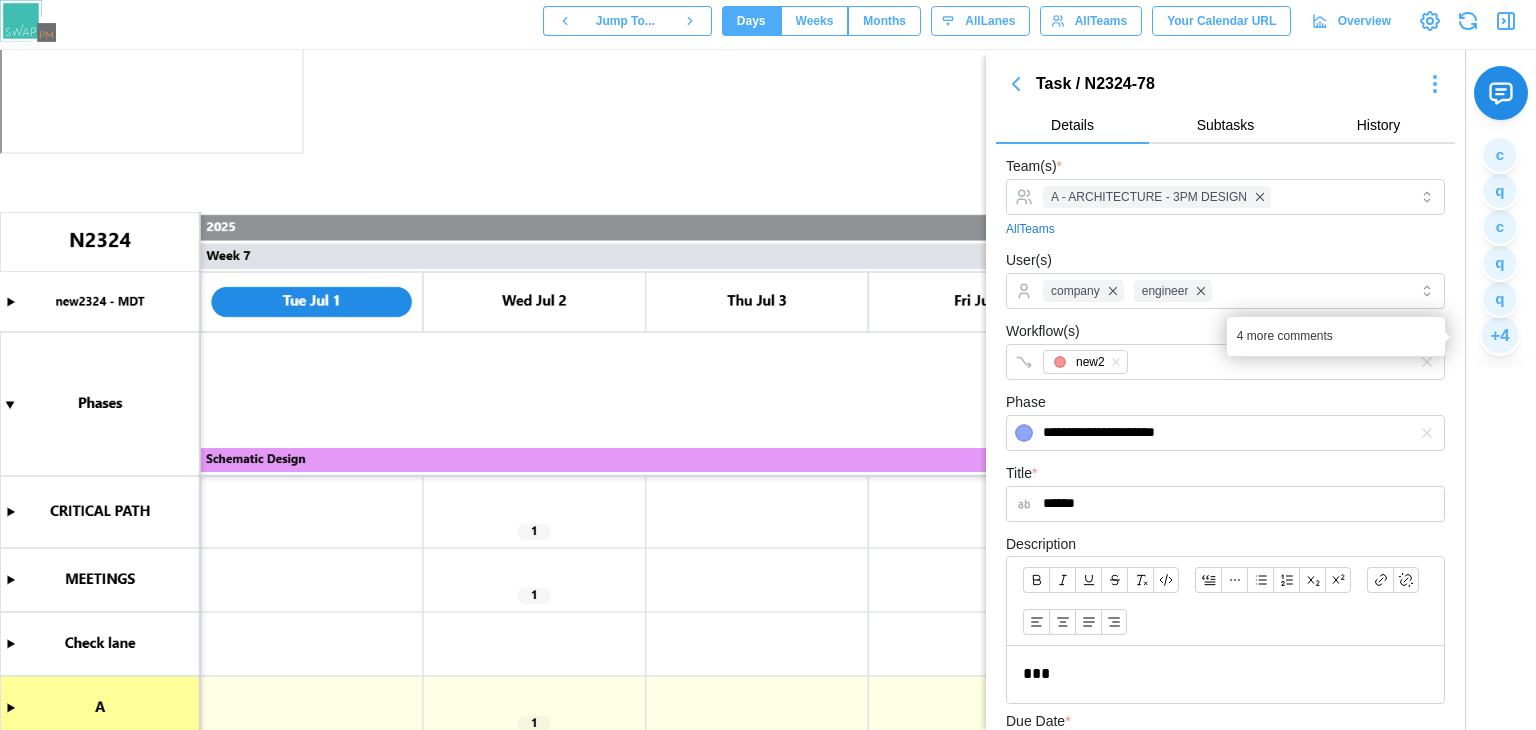 click on "+ 4" at bounding box center (1499, 334) 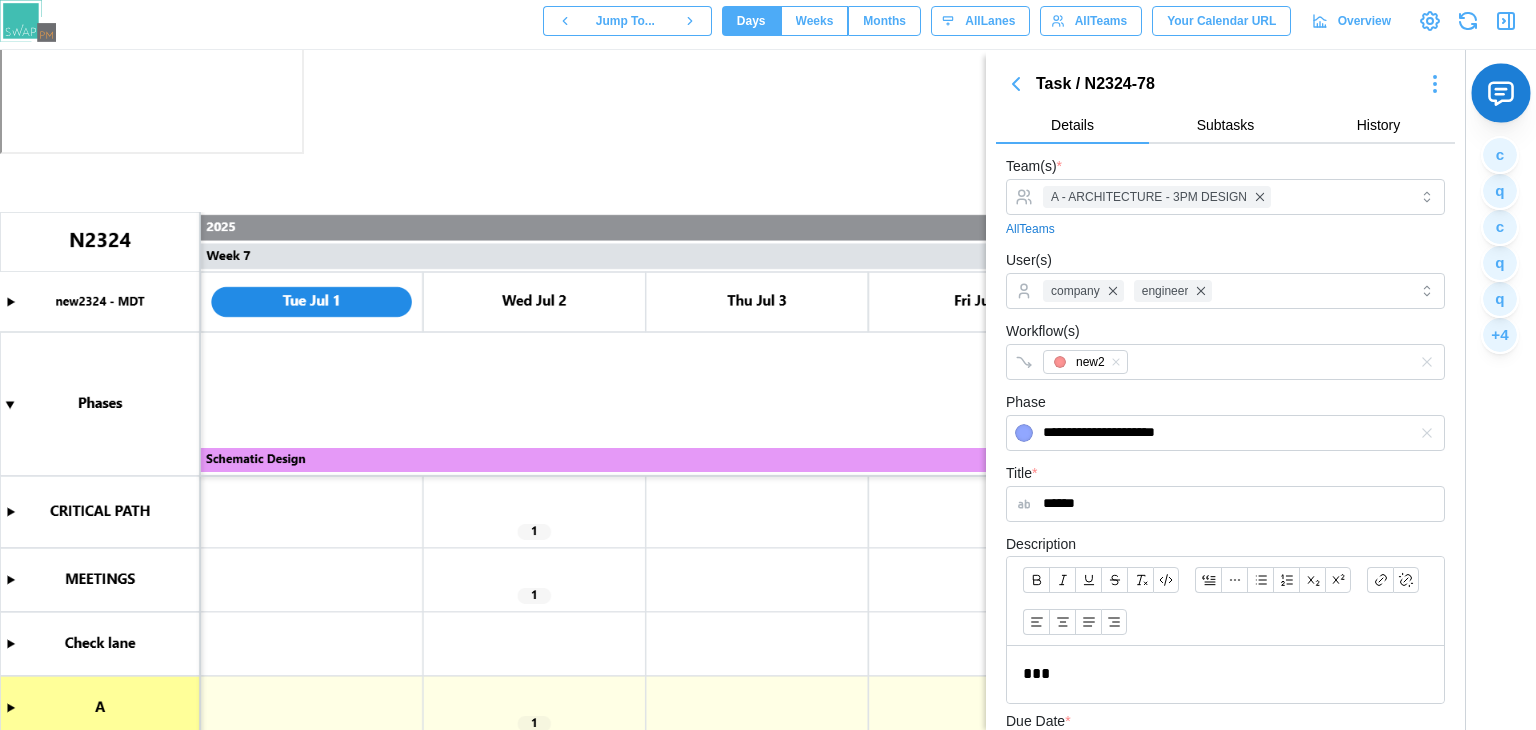 click 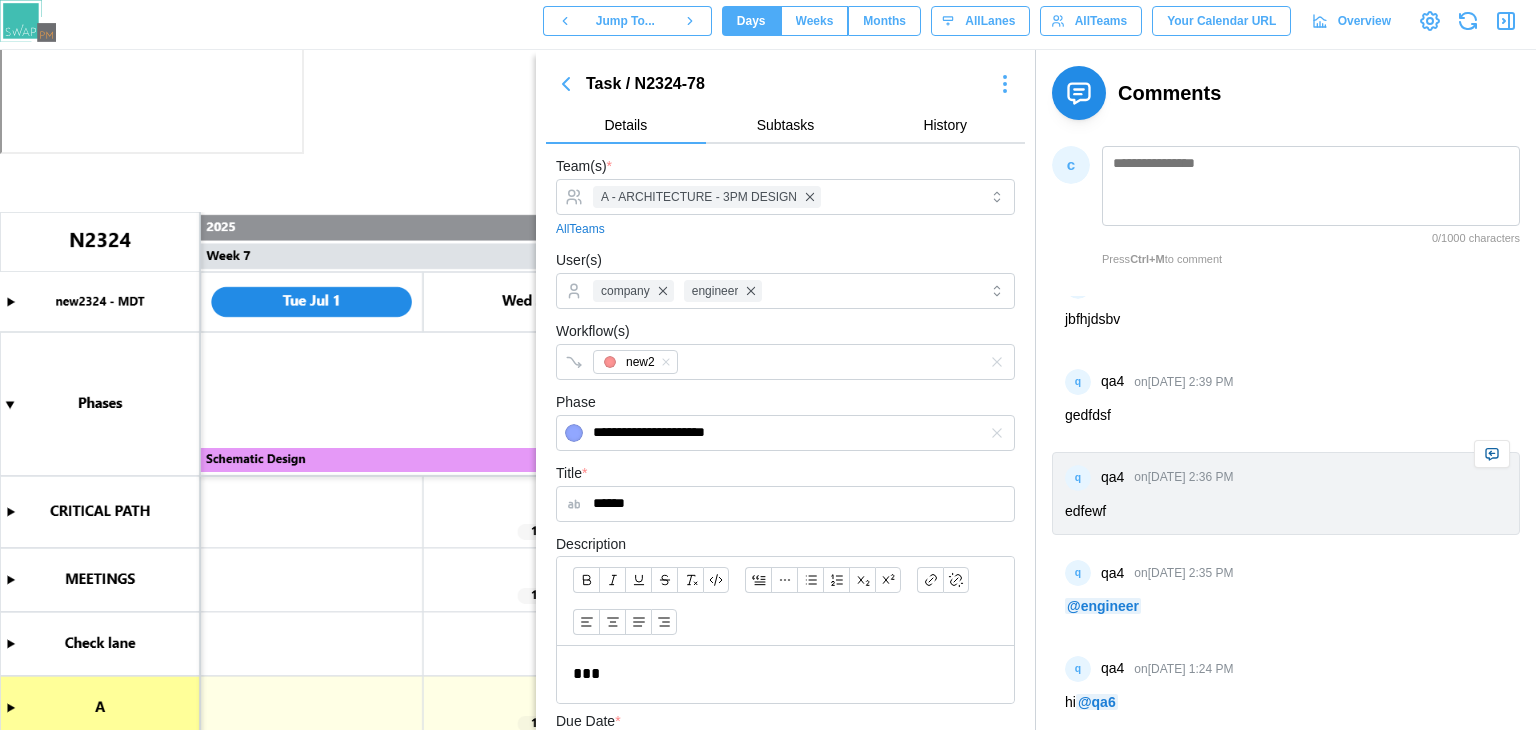 scroll, scrollTop: 713, scrollLeft: 0, axis: vertical 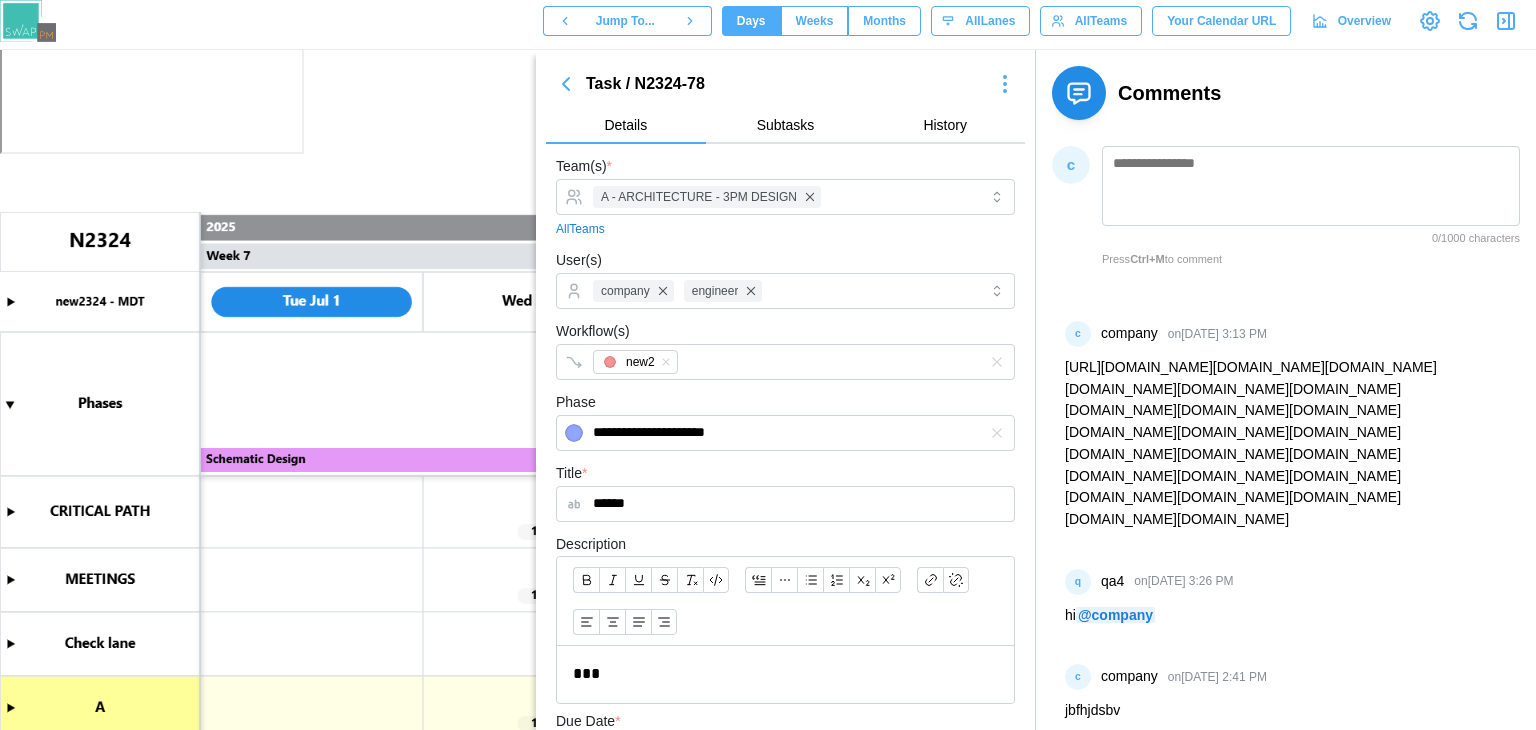 click at bounding box center [1079, 93] 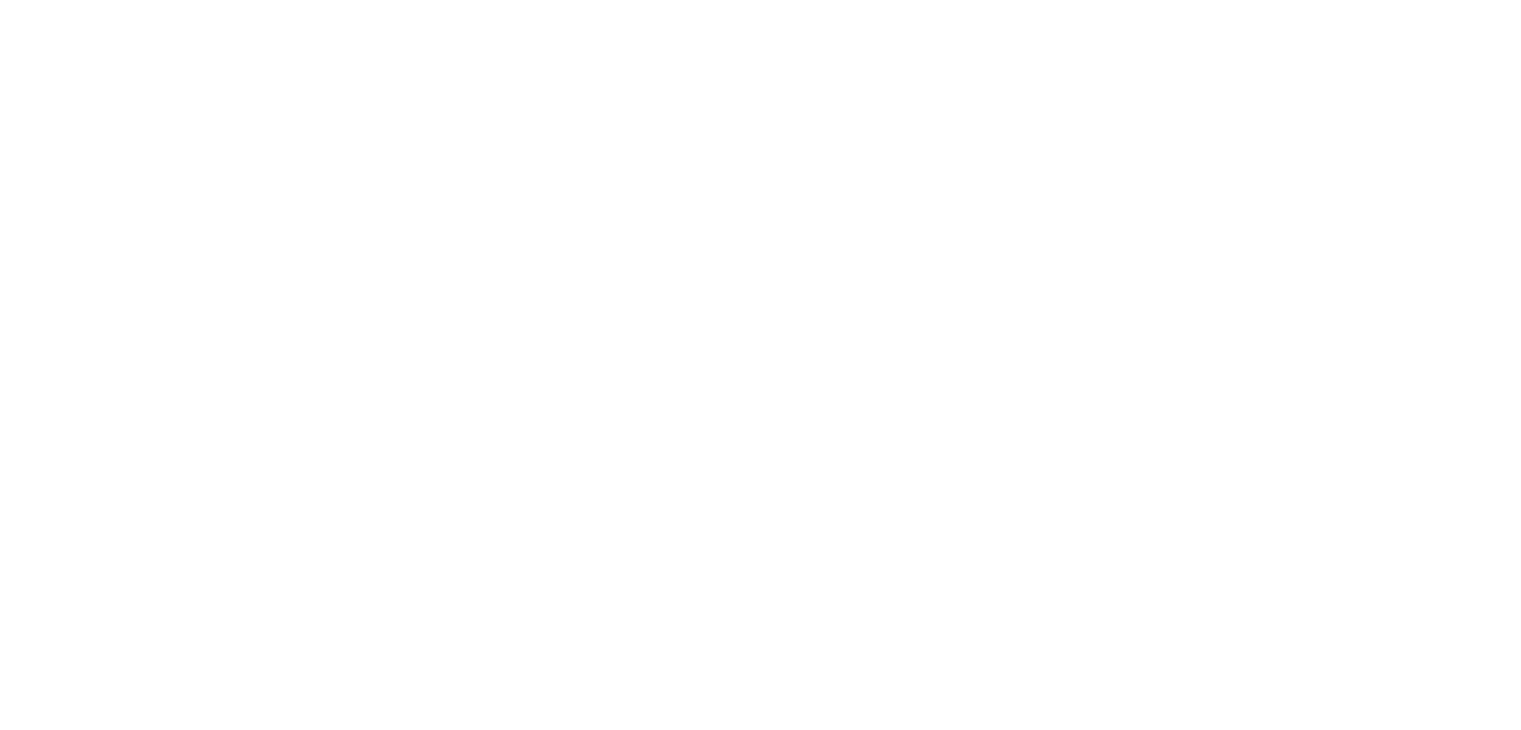 scroll, scrollTop: 0, scrollLeft: 0, axis: both 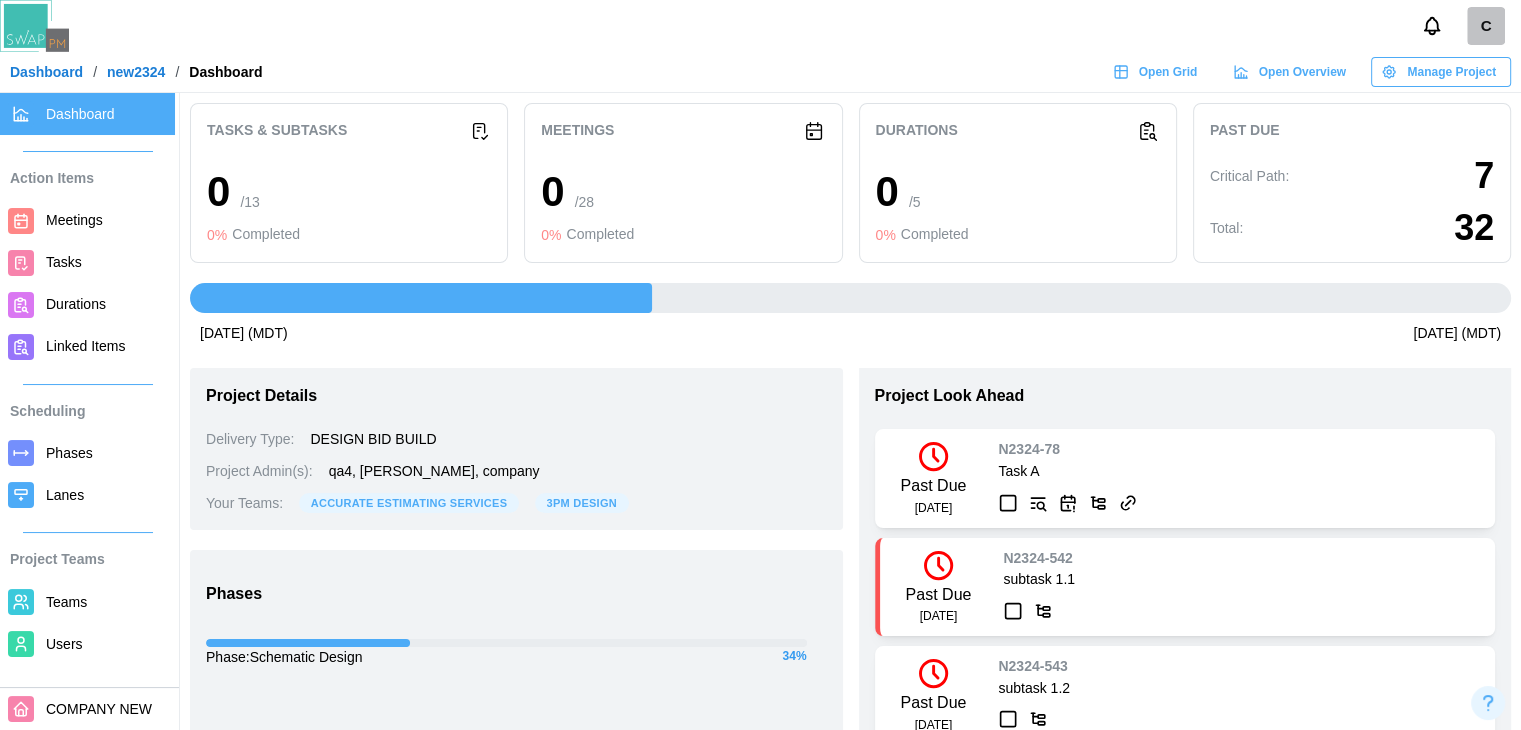 click on "Dashboard / new2324 / Dashboard Open Grid Open Overview Manage Project" at bounding box center [760, 72] 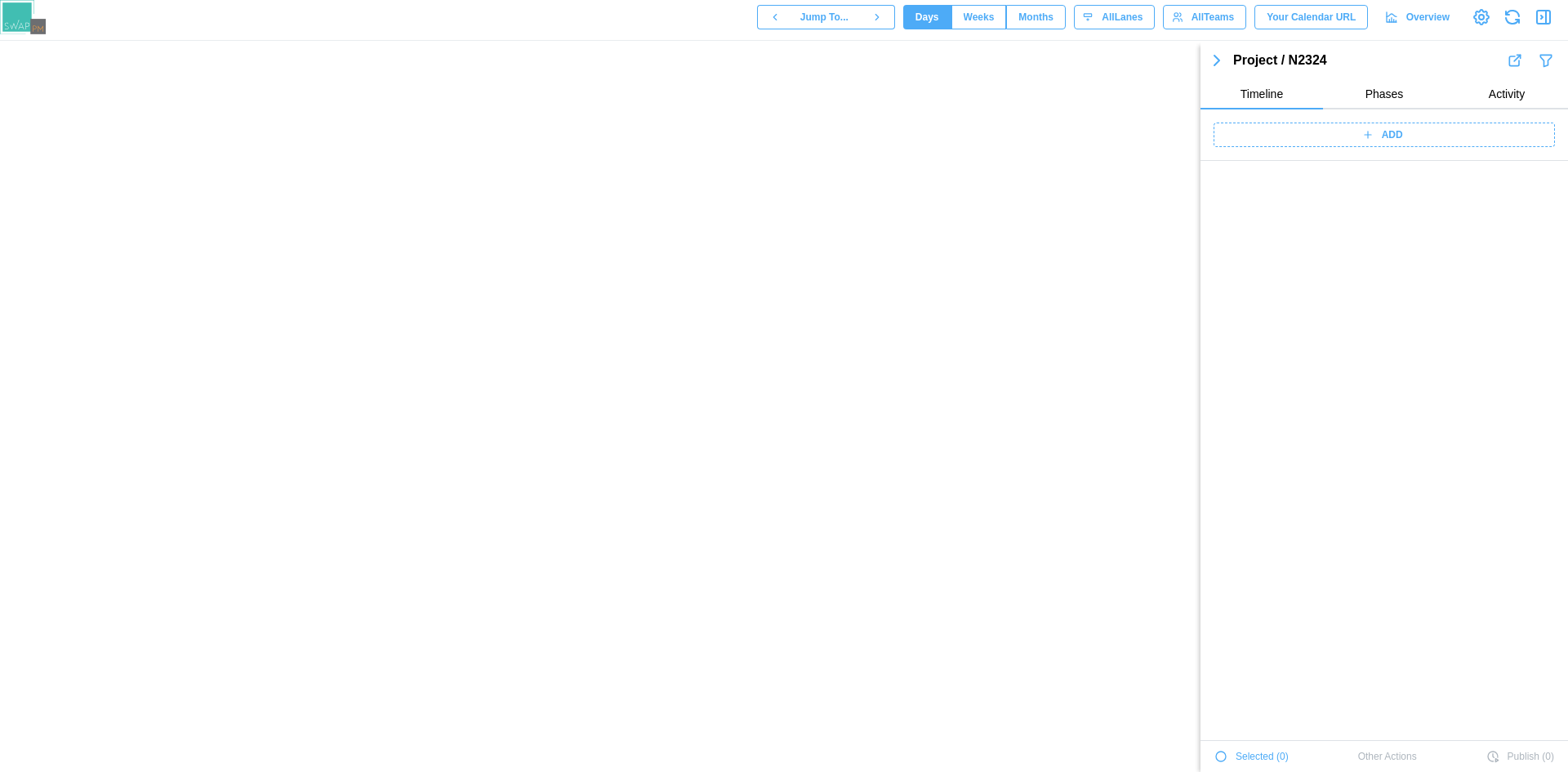 scroll, scrollTop: 0, scrollLeft: 0, axis: both 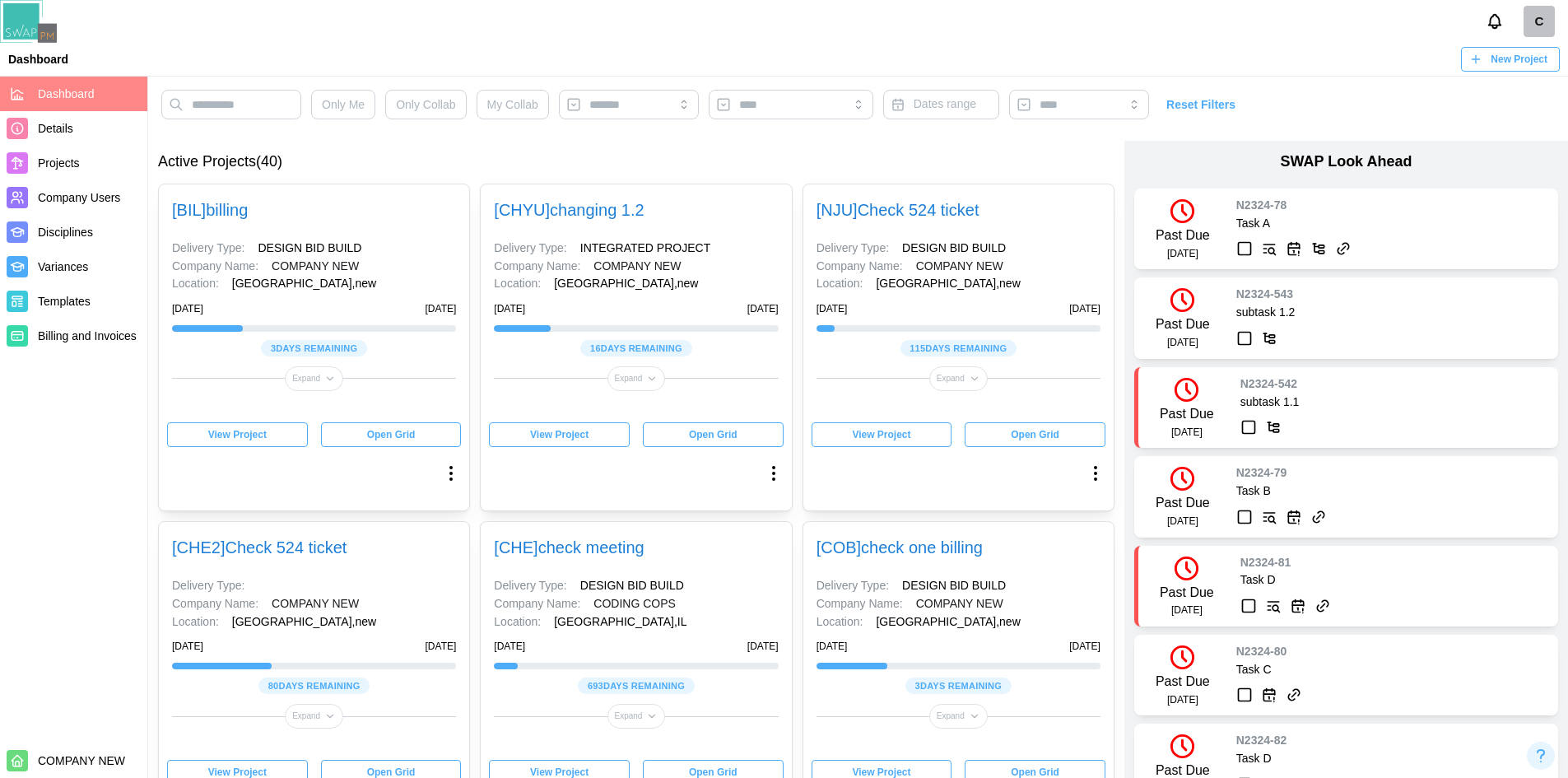 click on "Dashboard New Project" at bounding box center (784, 59) 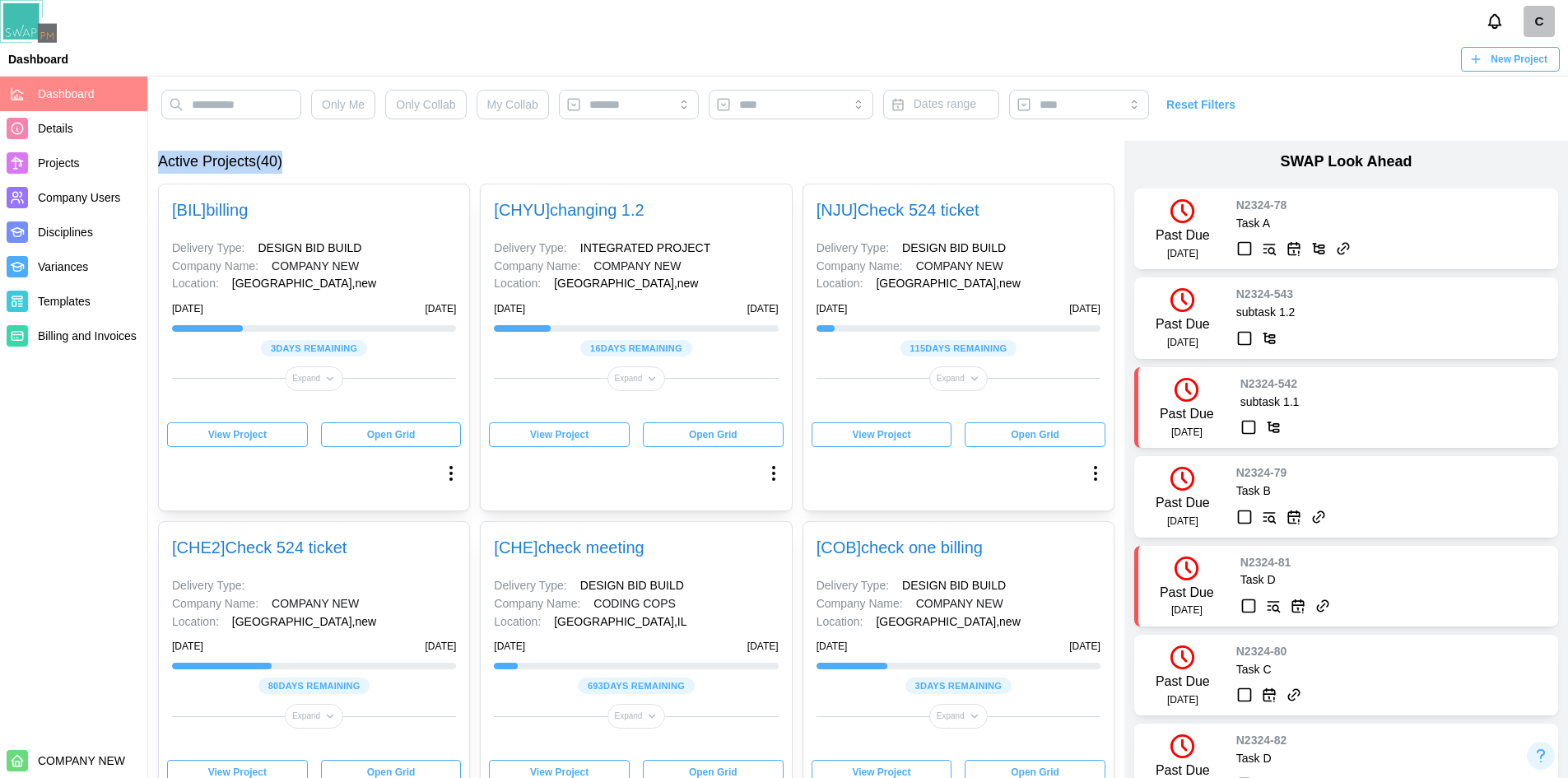 click on "Active Projects  (40)" at bounding box center (636, 162) 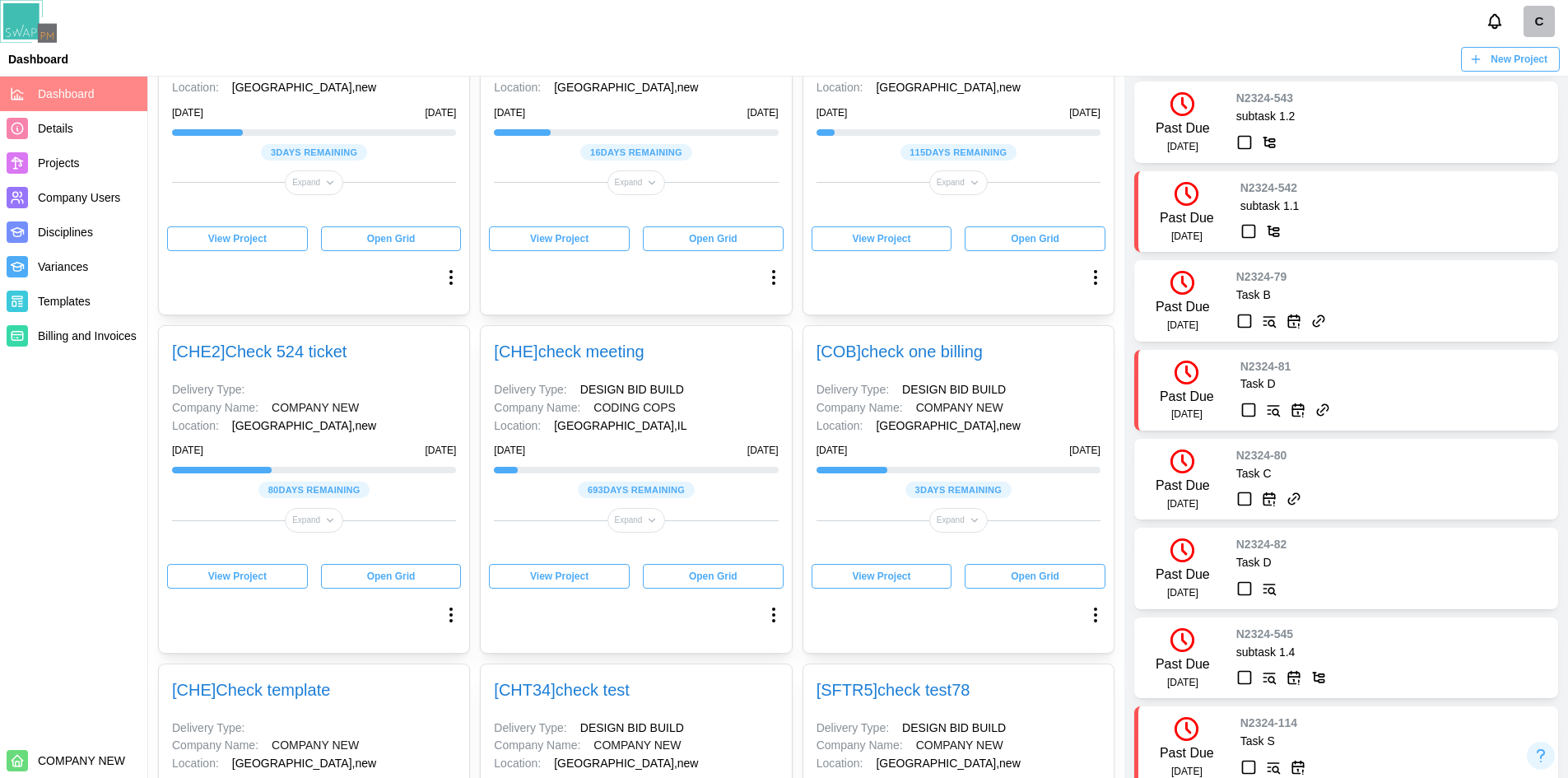scroll, scrollTop: 412, scrollLeft: 0, axis: vertical 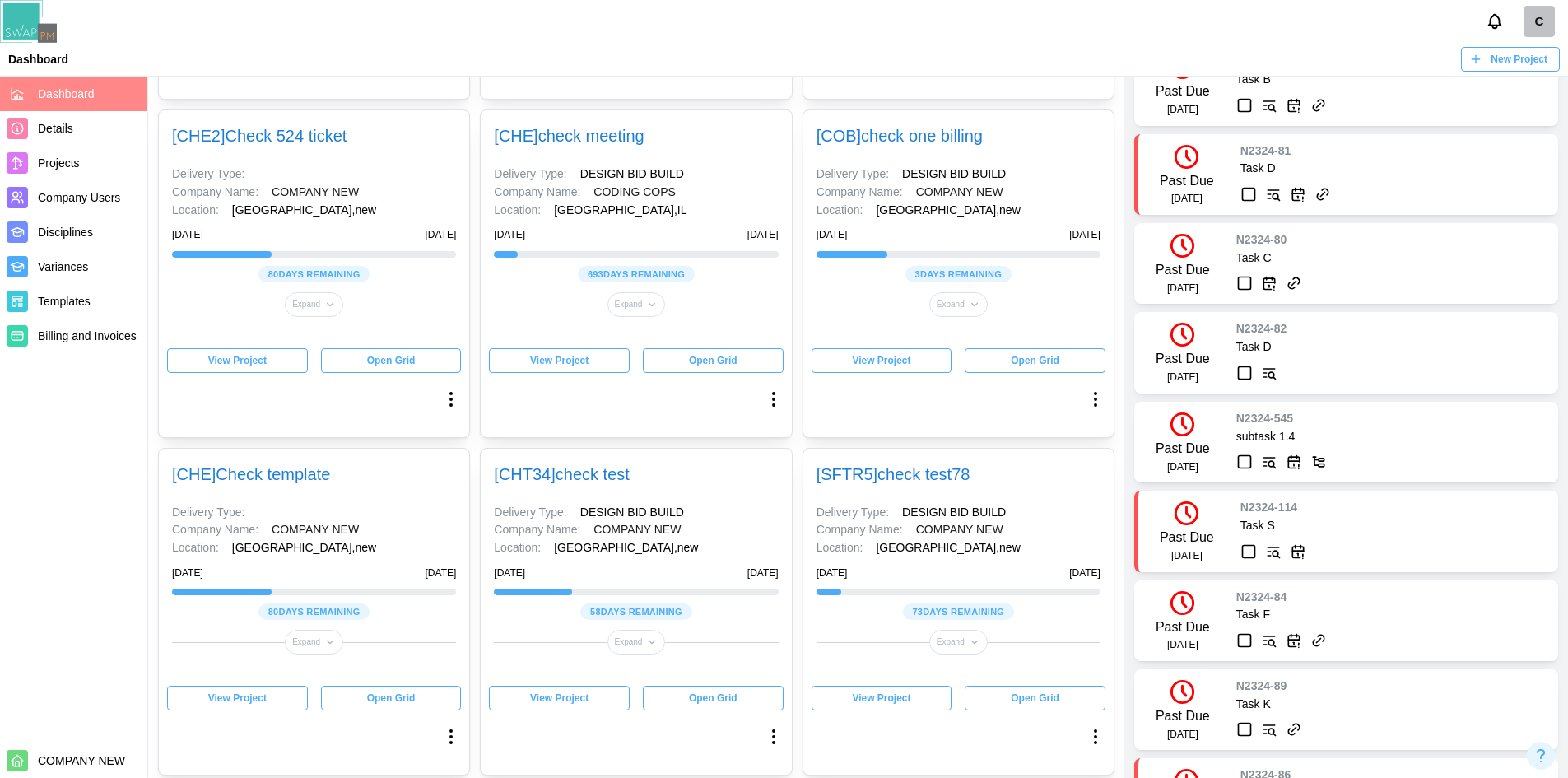 click on "Dashboard Details Projects Company Users Disciplines Variances Templates Billing and Invoices COMPANY NEW" at bounding box center [74, 427] 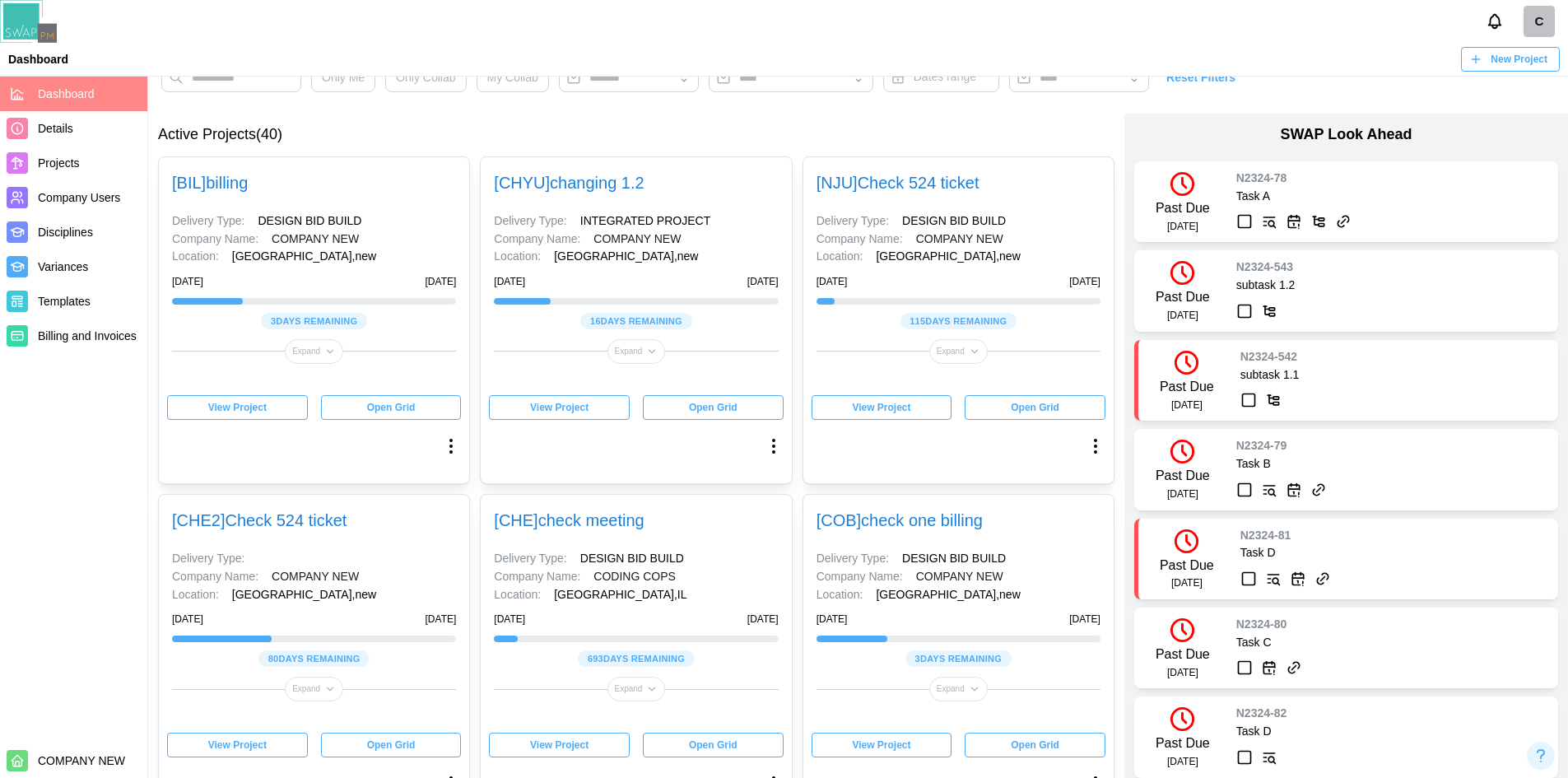 scroll, scrollTop: 0, scrollLeft: 0, axis: both 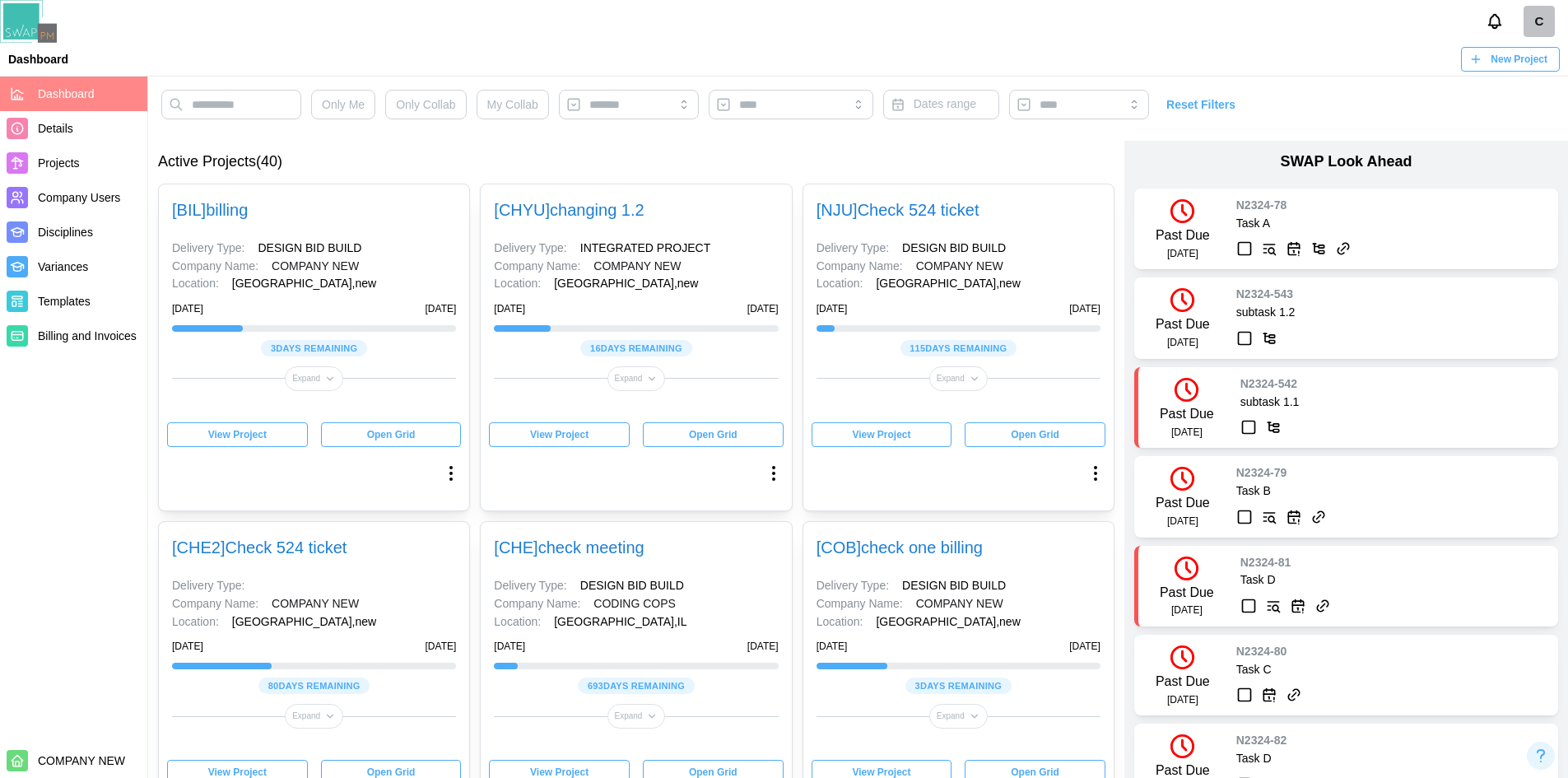 click on "New Project" at bounding box center (1519, 59) 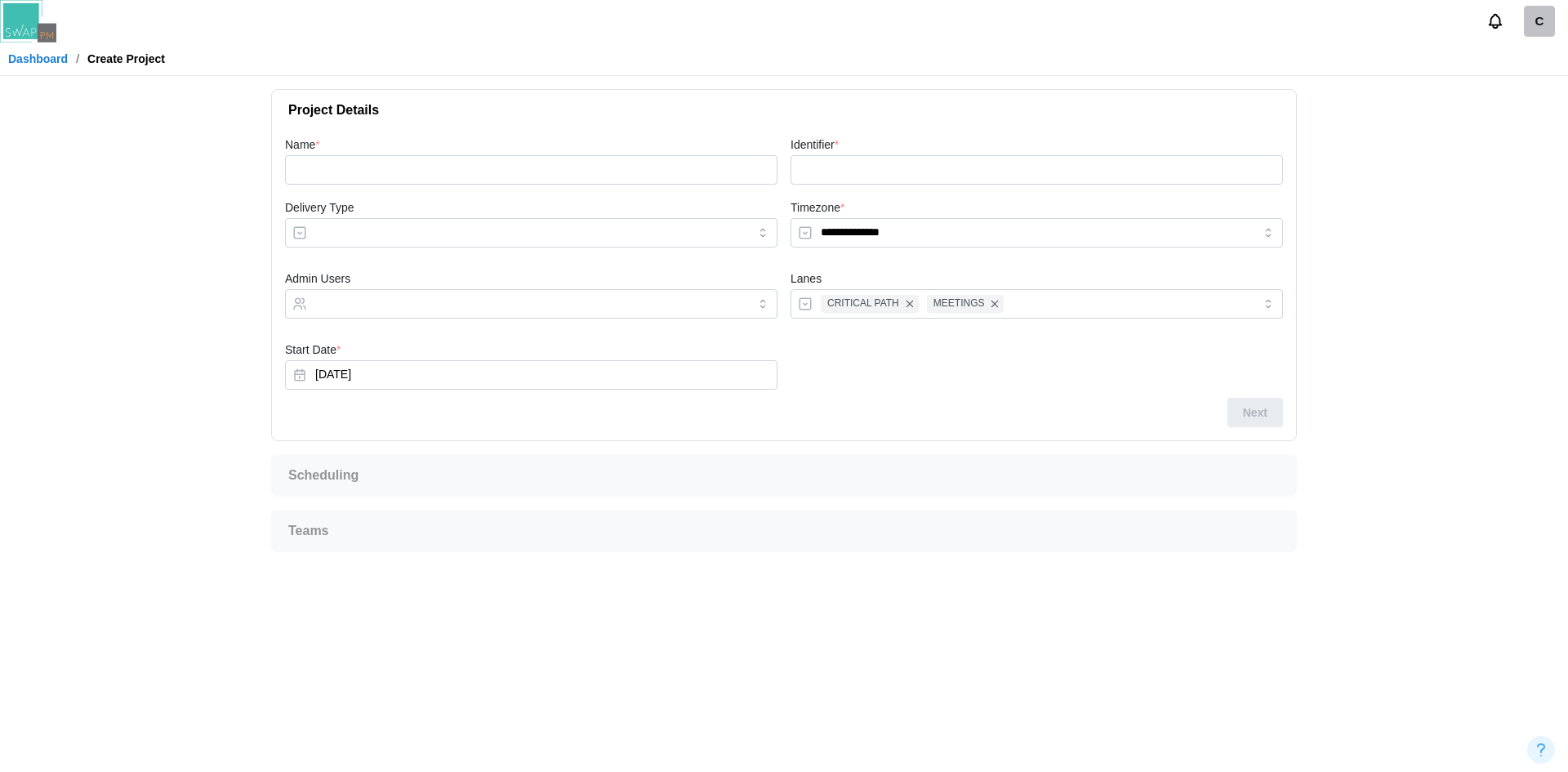 drag, startPoint x: 1440, startPoint y: 84, endPoint x: 971, endPoint y: 423, distance: 578.6899 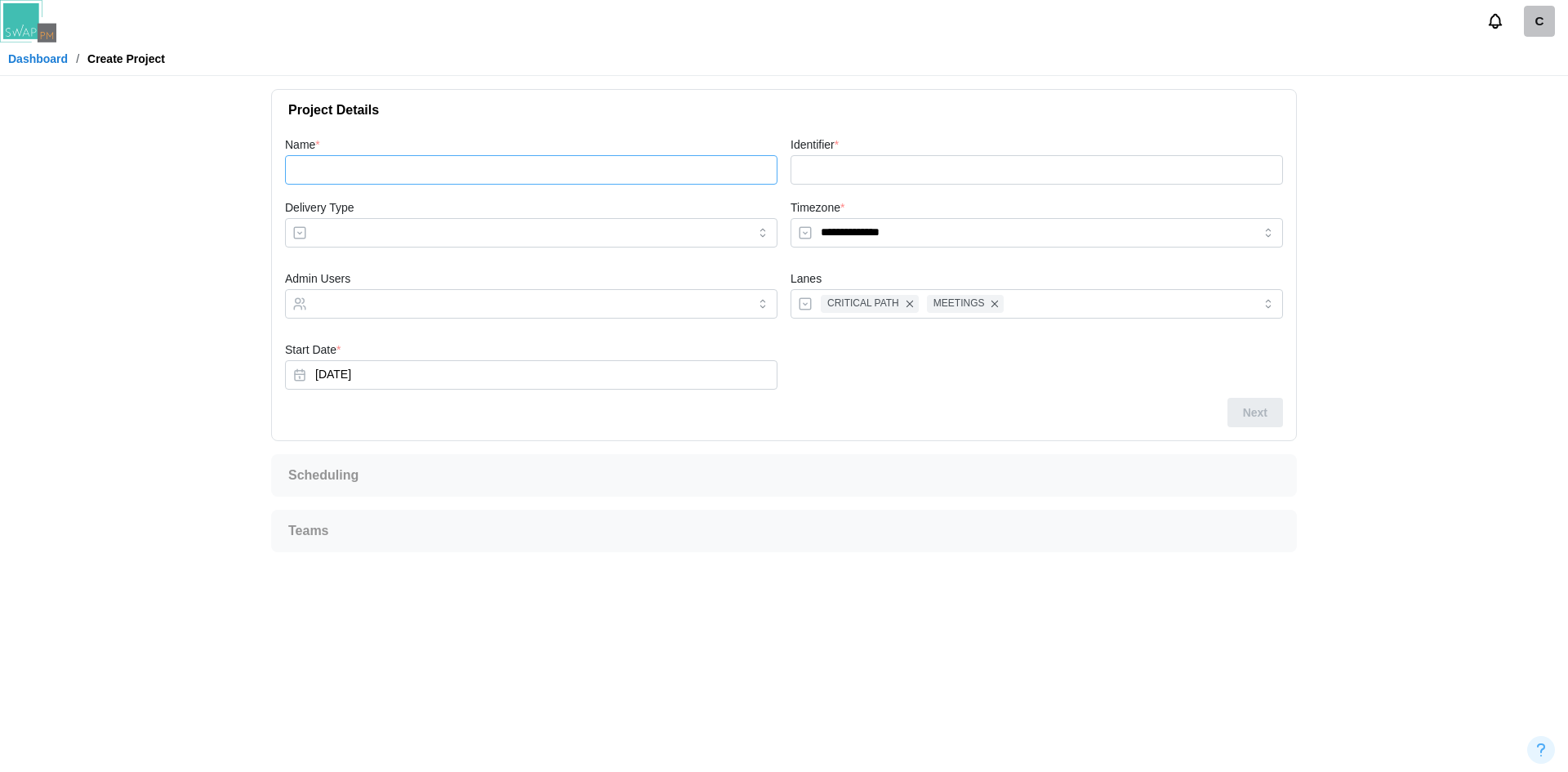 click on "Name  *" at bounding box center (531, 170) 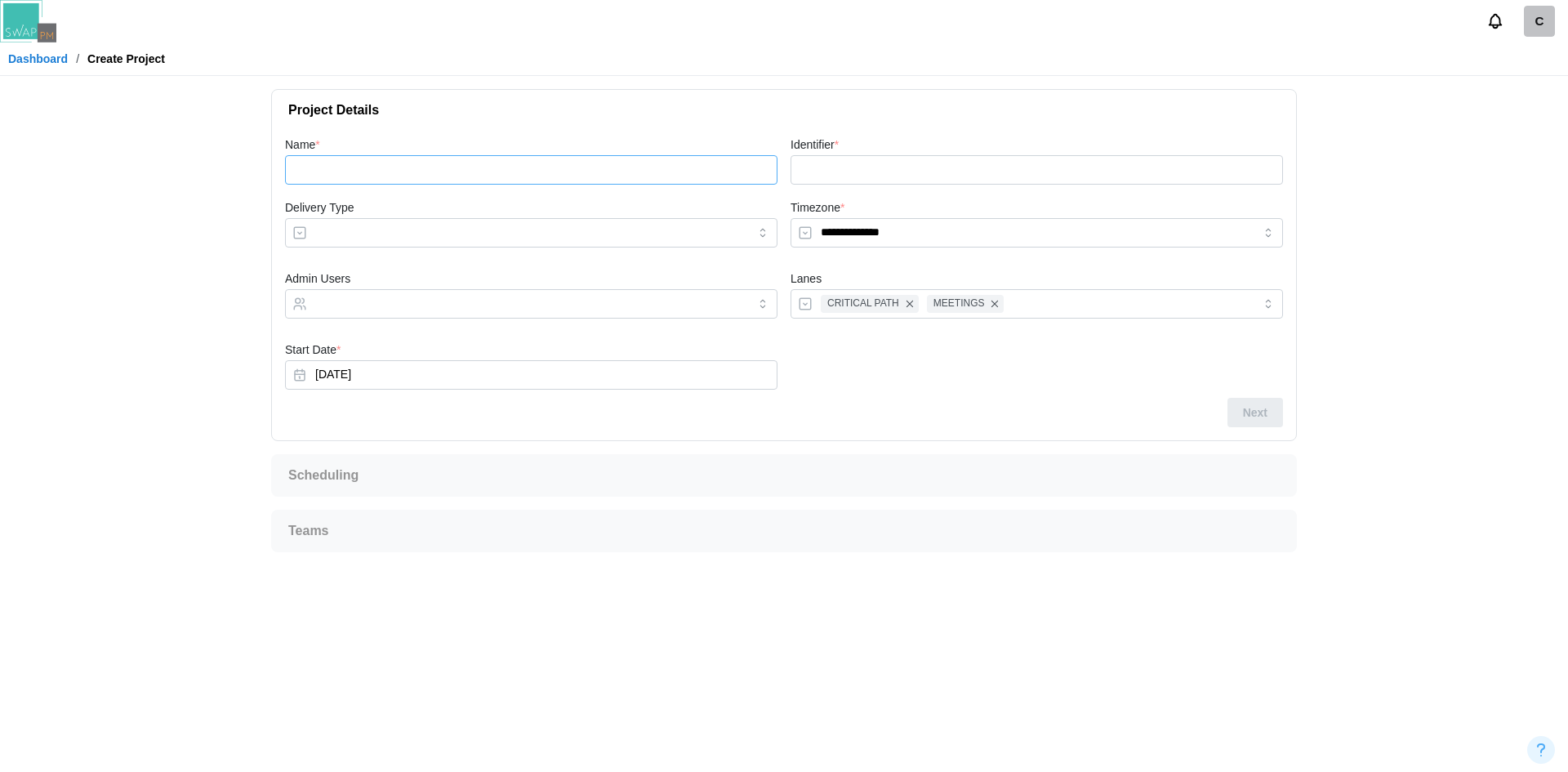 type on "*" 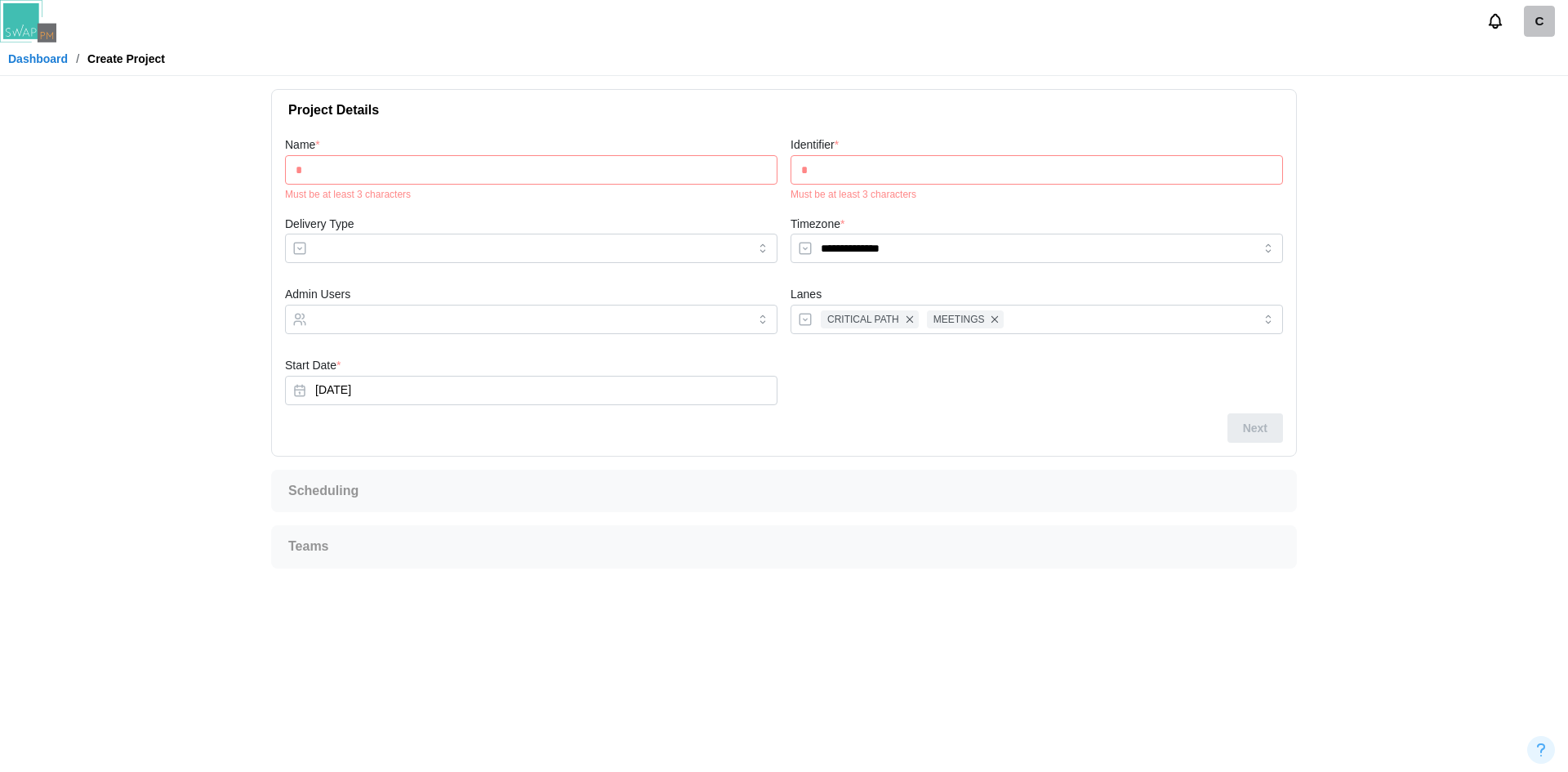 type on "**" 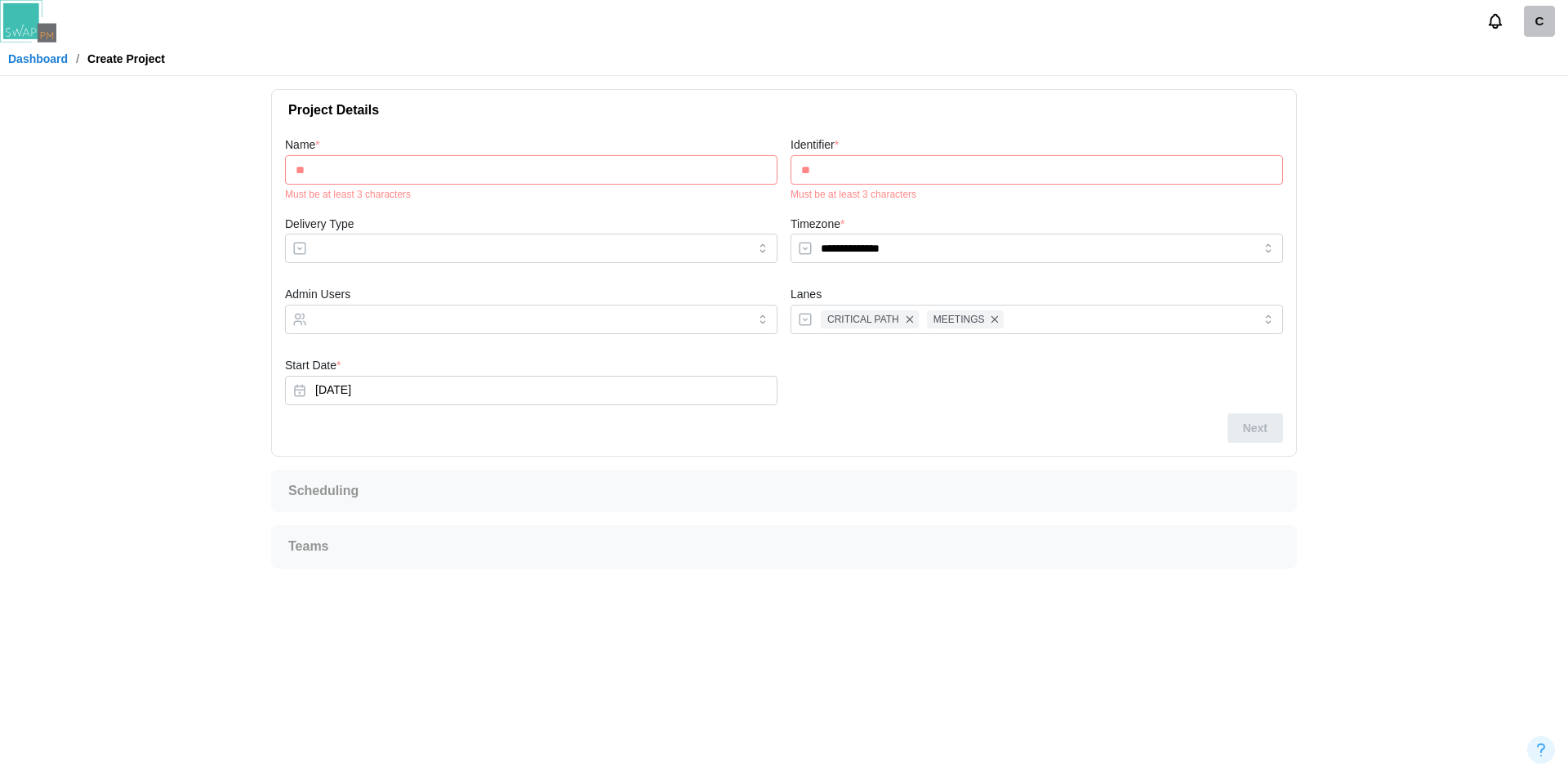 type on "*" 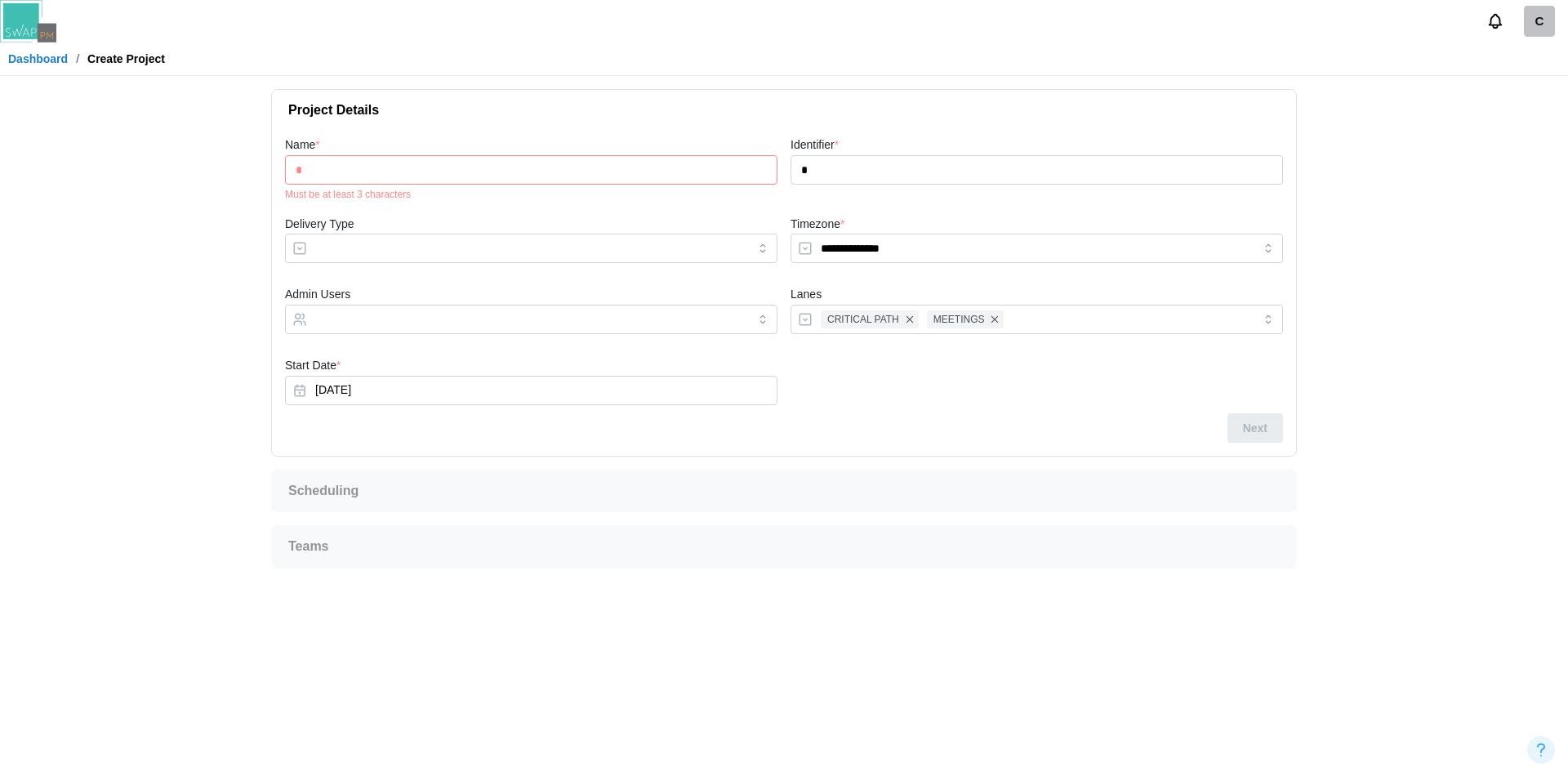 type on "**" 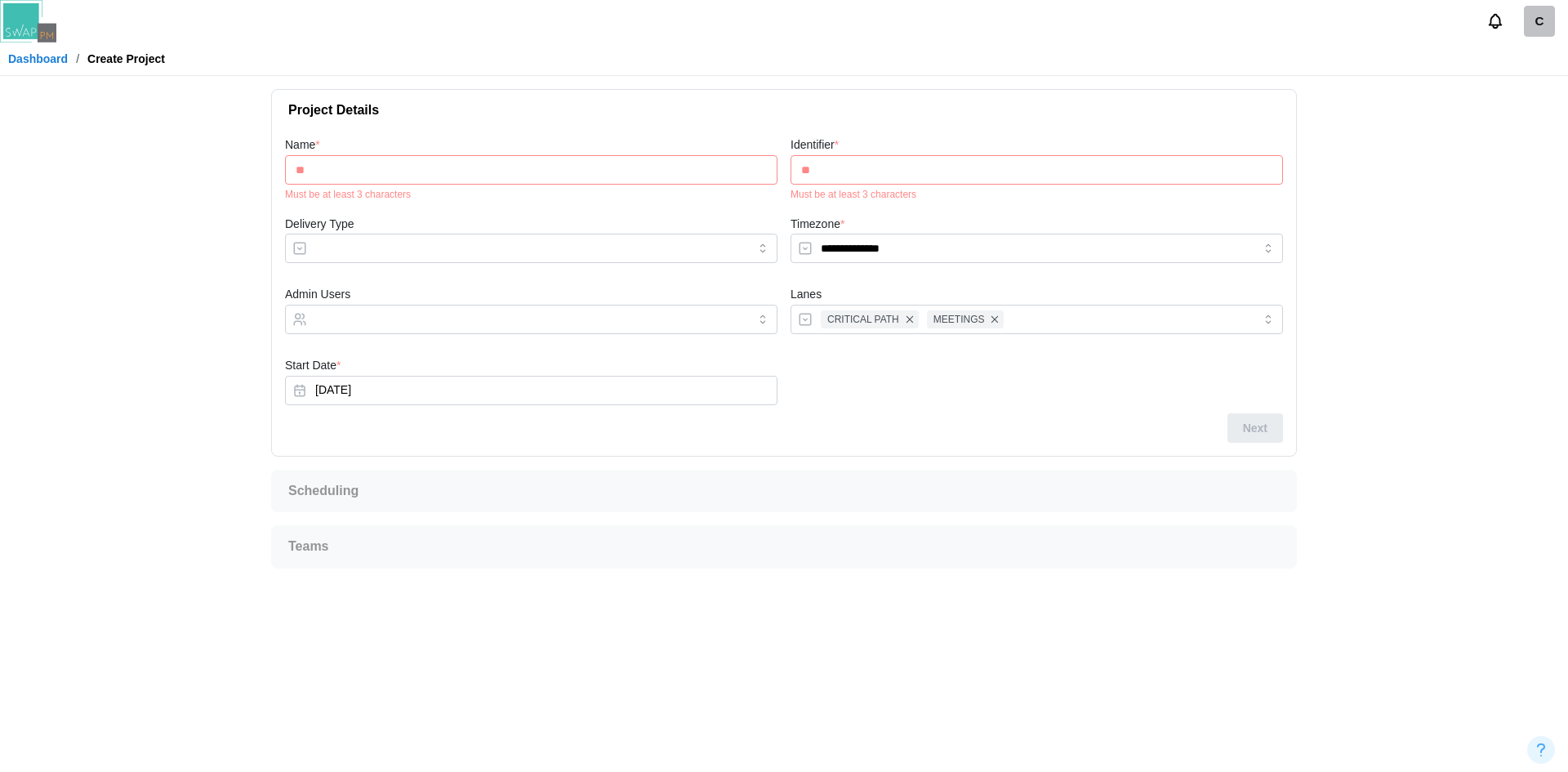 type on "***" 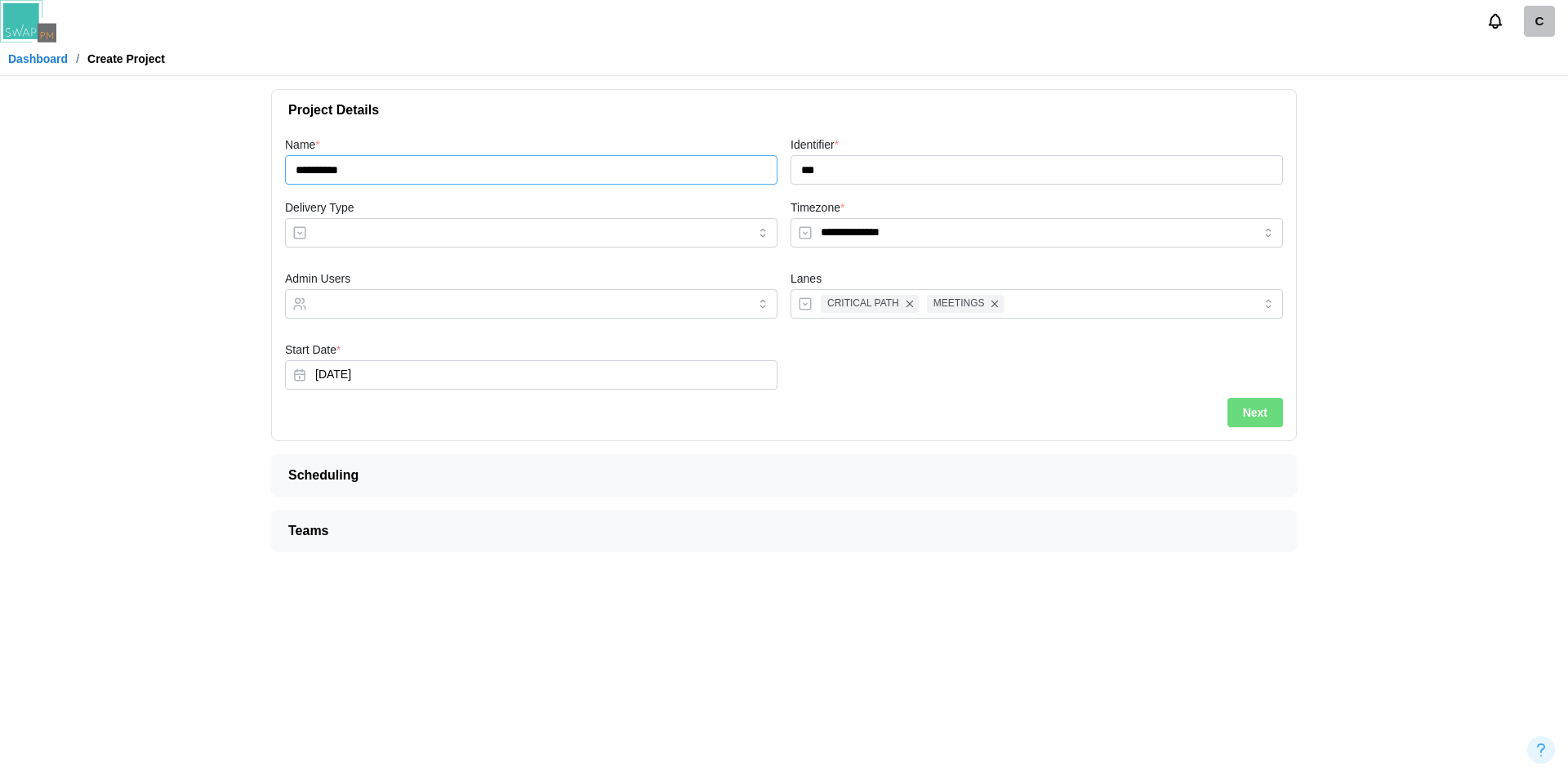 type on "**********" 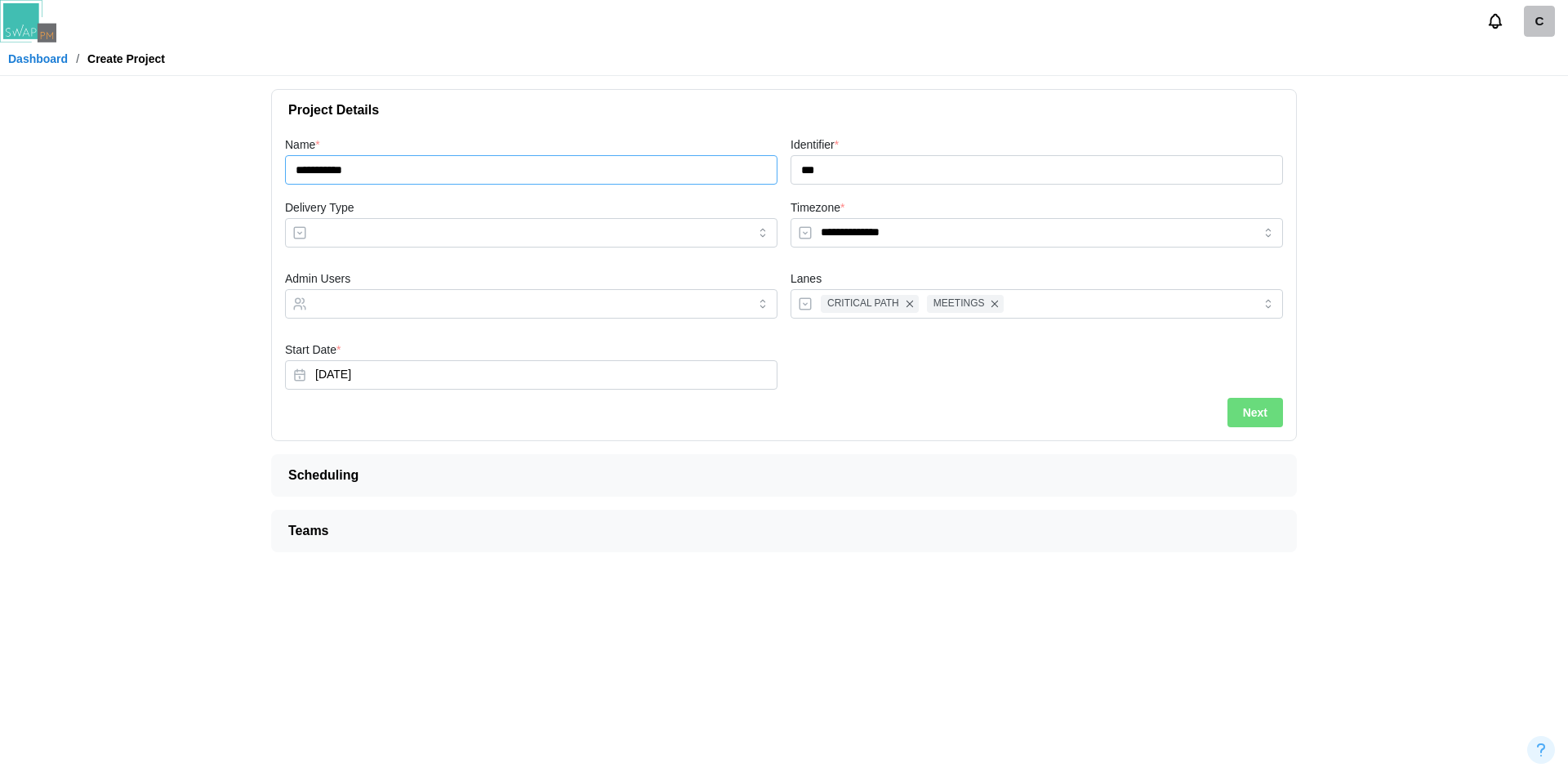 type on "**********" 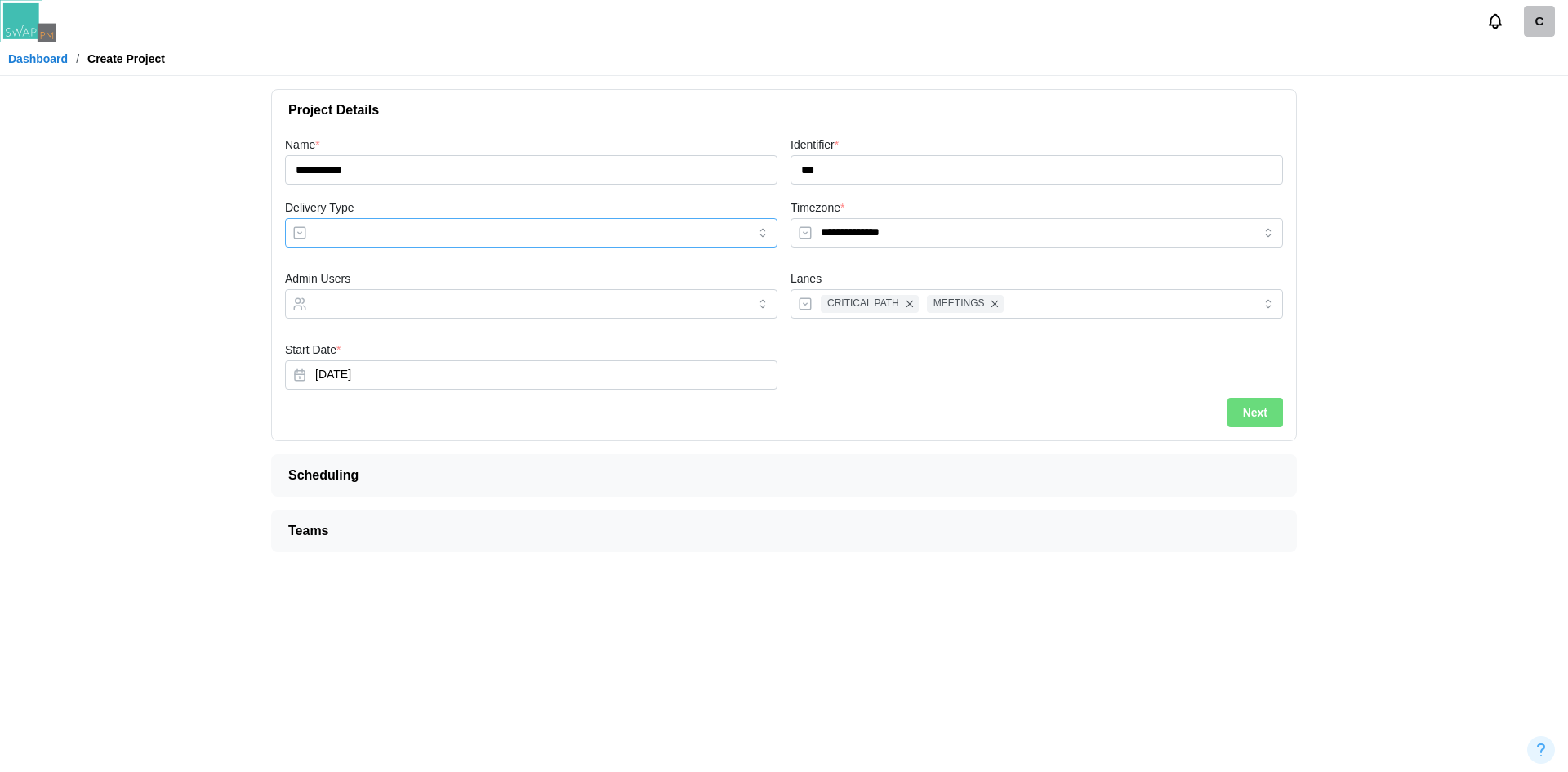 click on "Delivery Type" at bounding box center [531, 233] 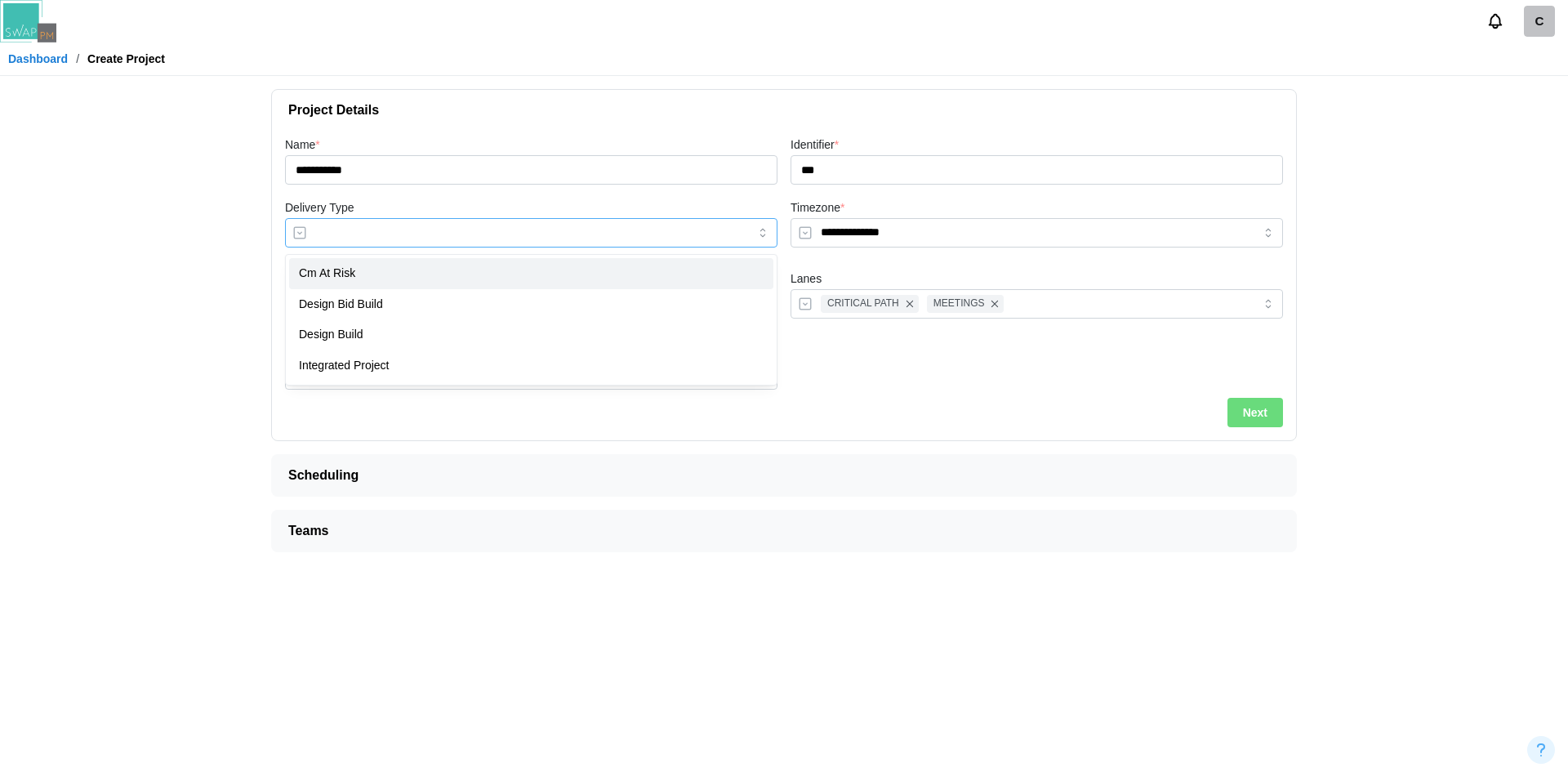 type on "**********" 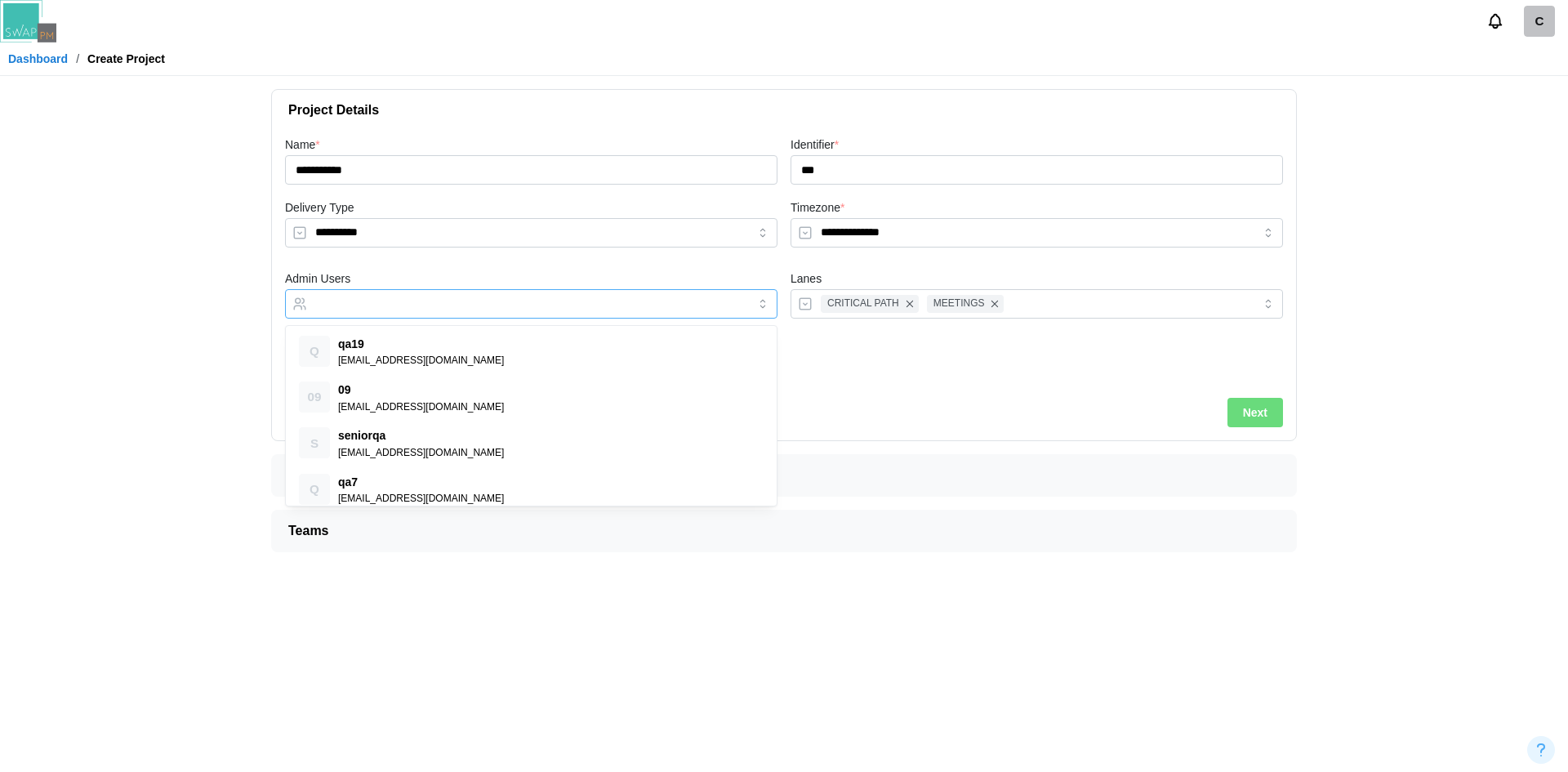 click at bounding box center [514, 304] 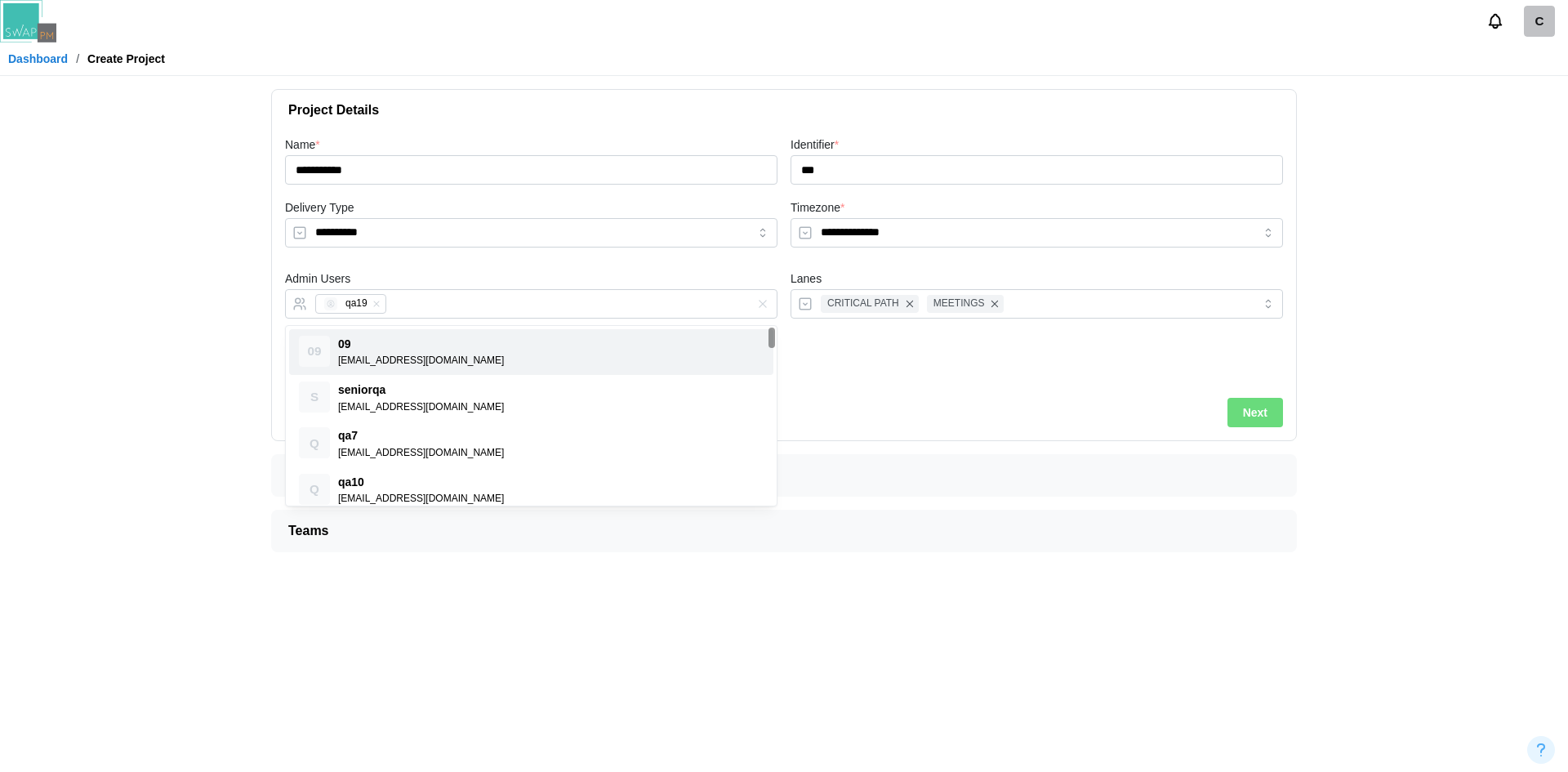 click on "**********" at bounding box center (784, 266) 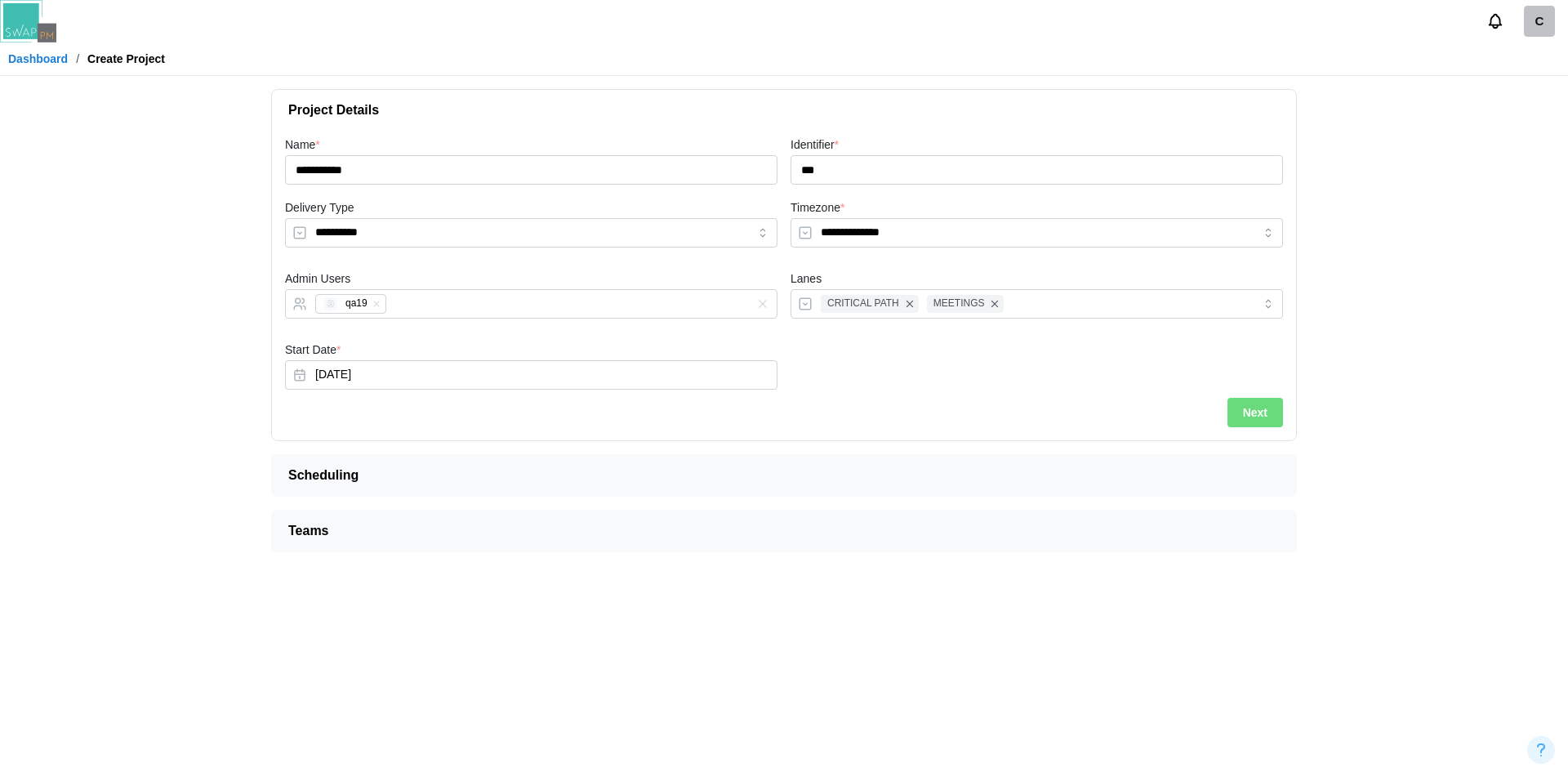 click on "Next" at bounding box center (1255, 413) 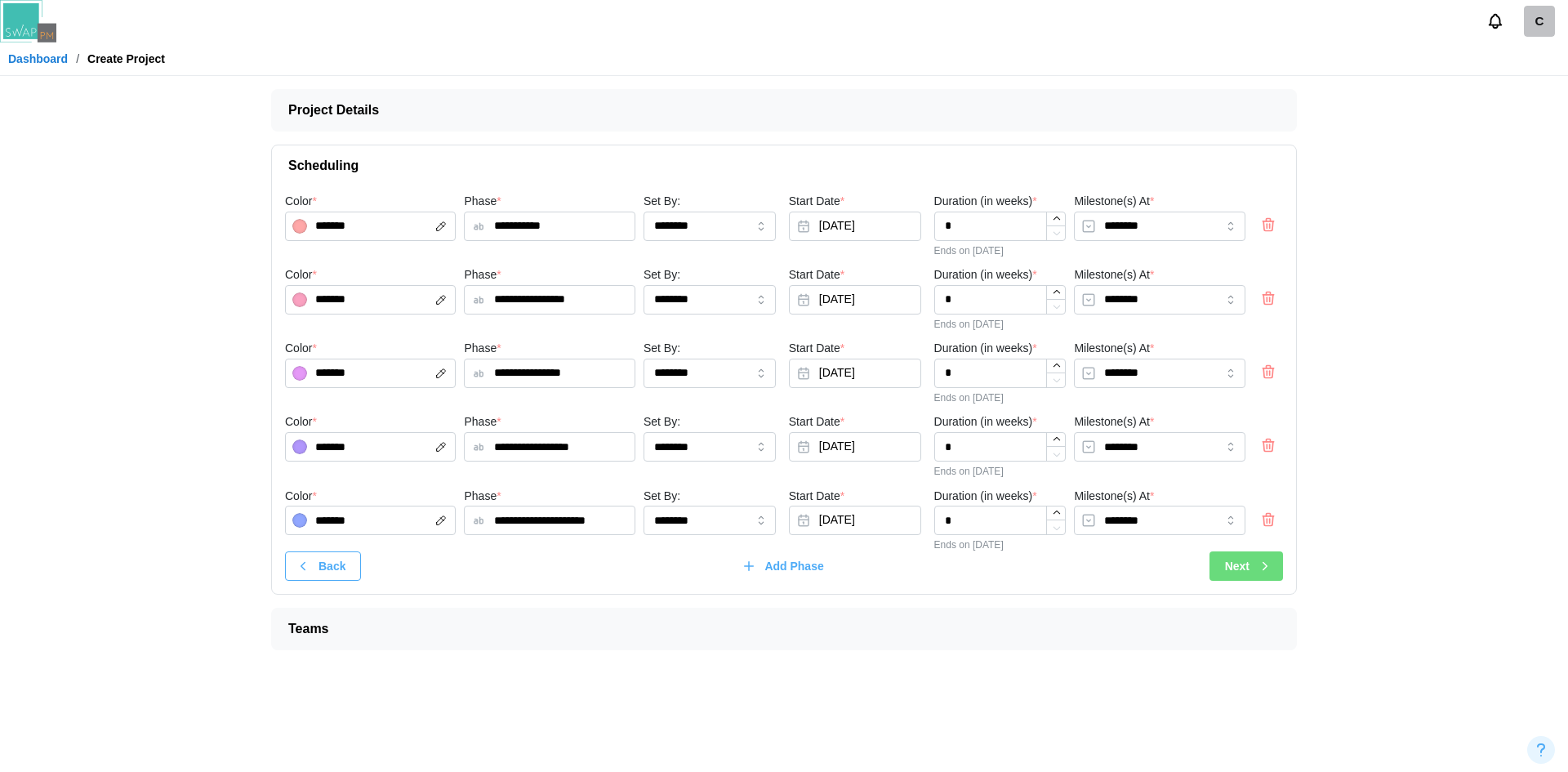 click on "Next" at bounding box center (1249, 566) 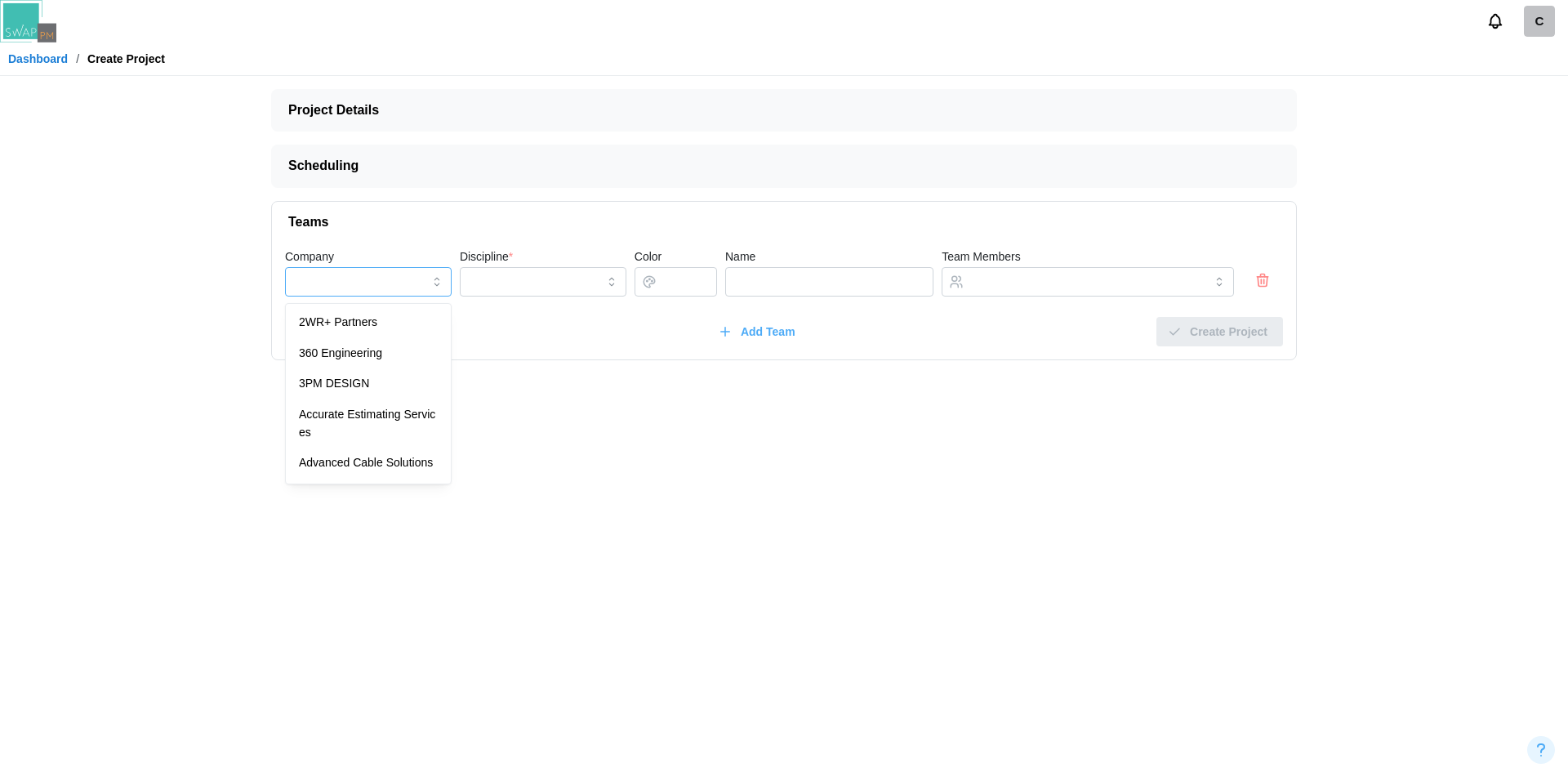 click on "Company" at bounding box center [368, 282] 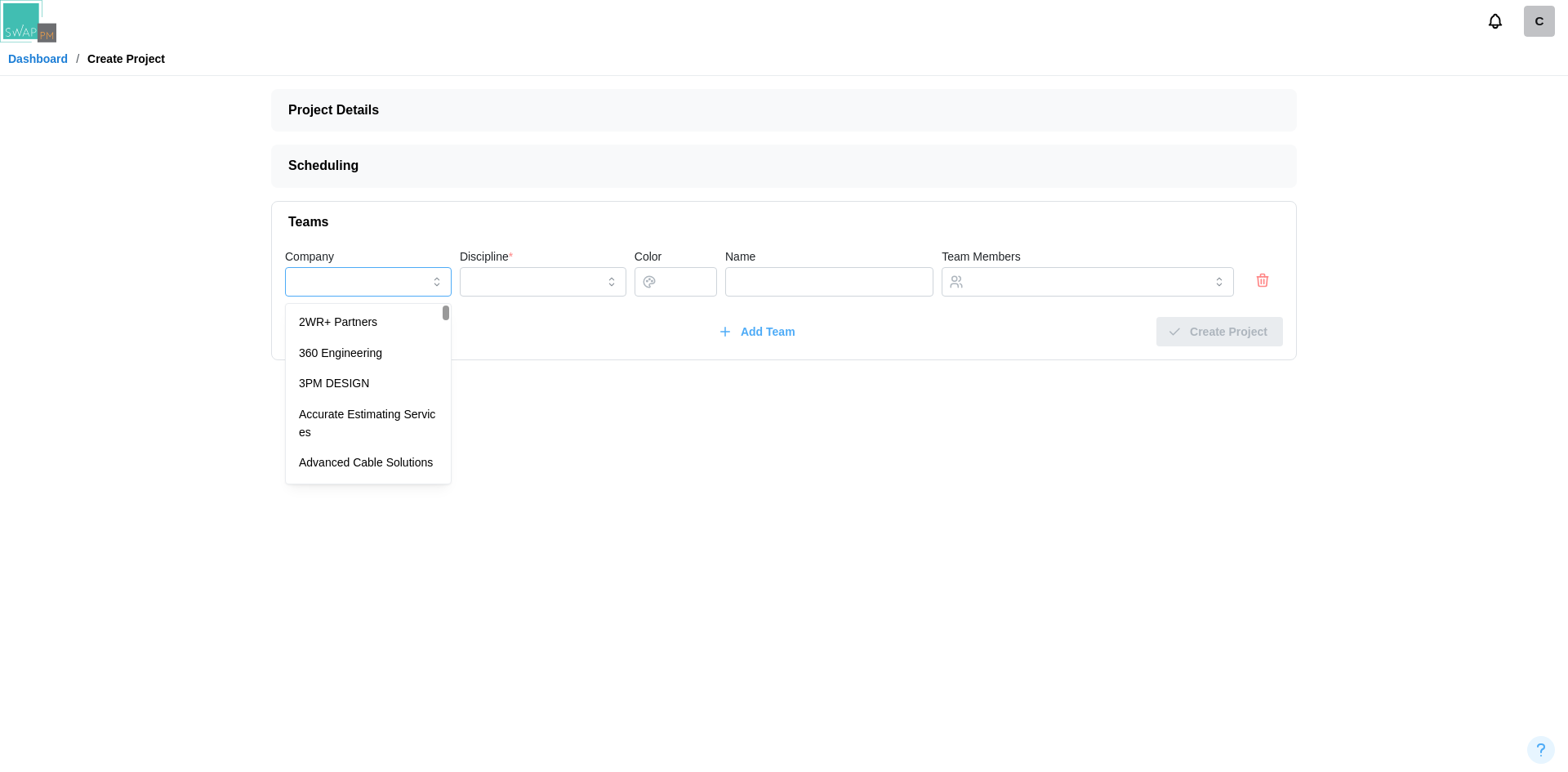 type on "**********" 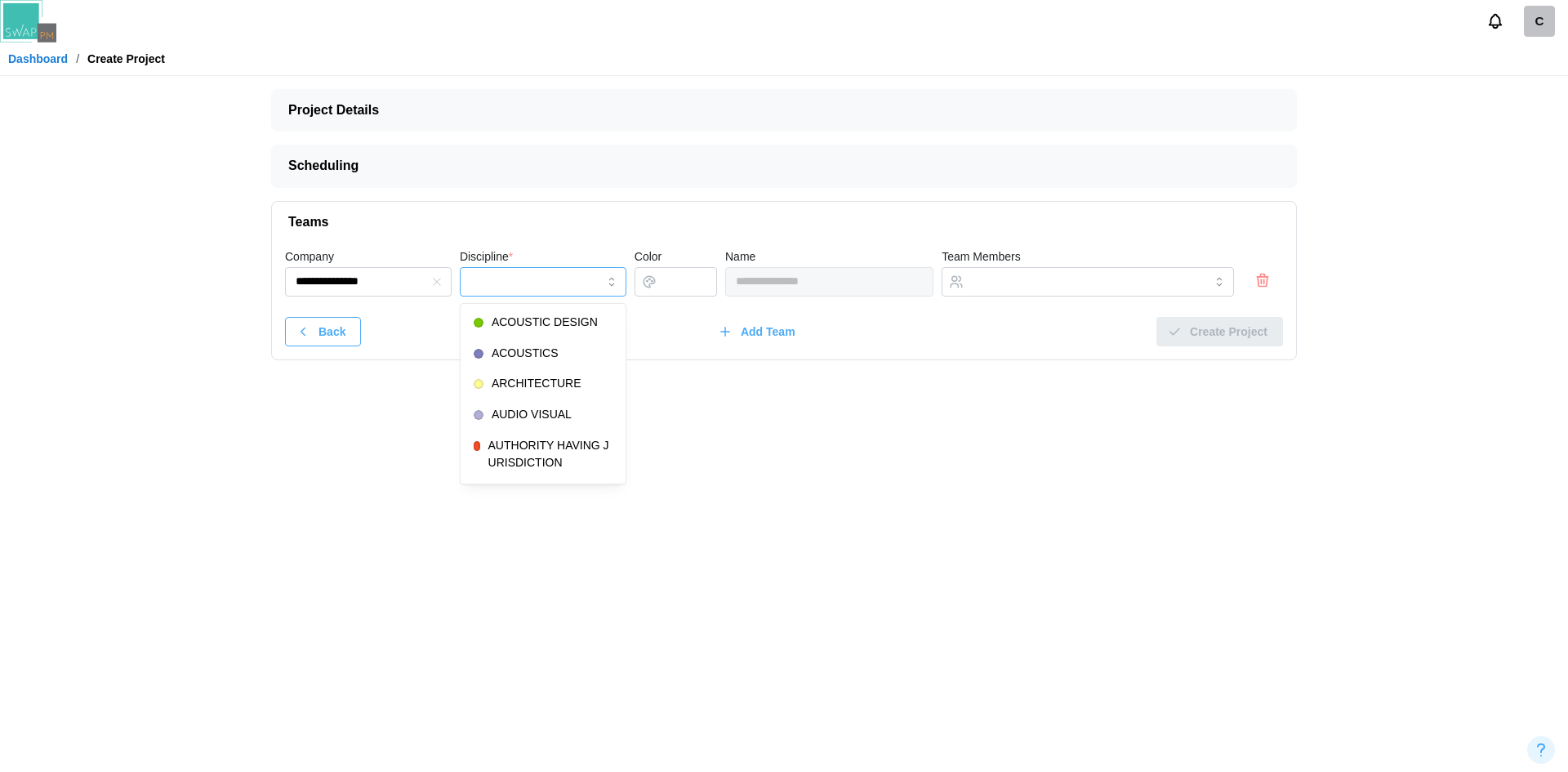 click on "Discipline  *" at bounding box center [543, 282] 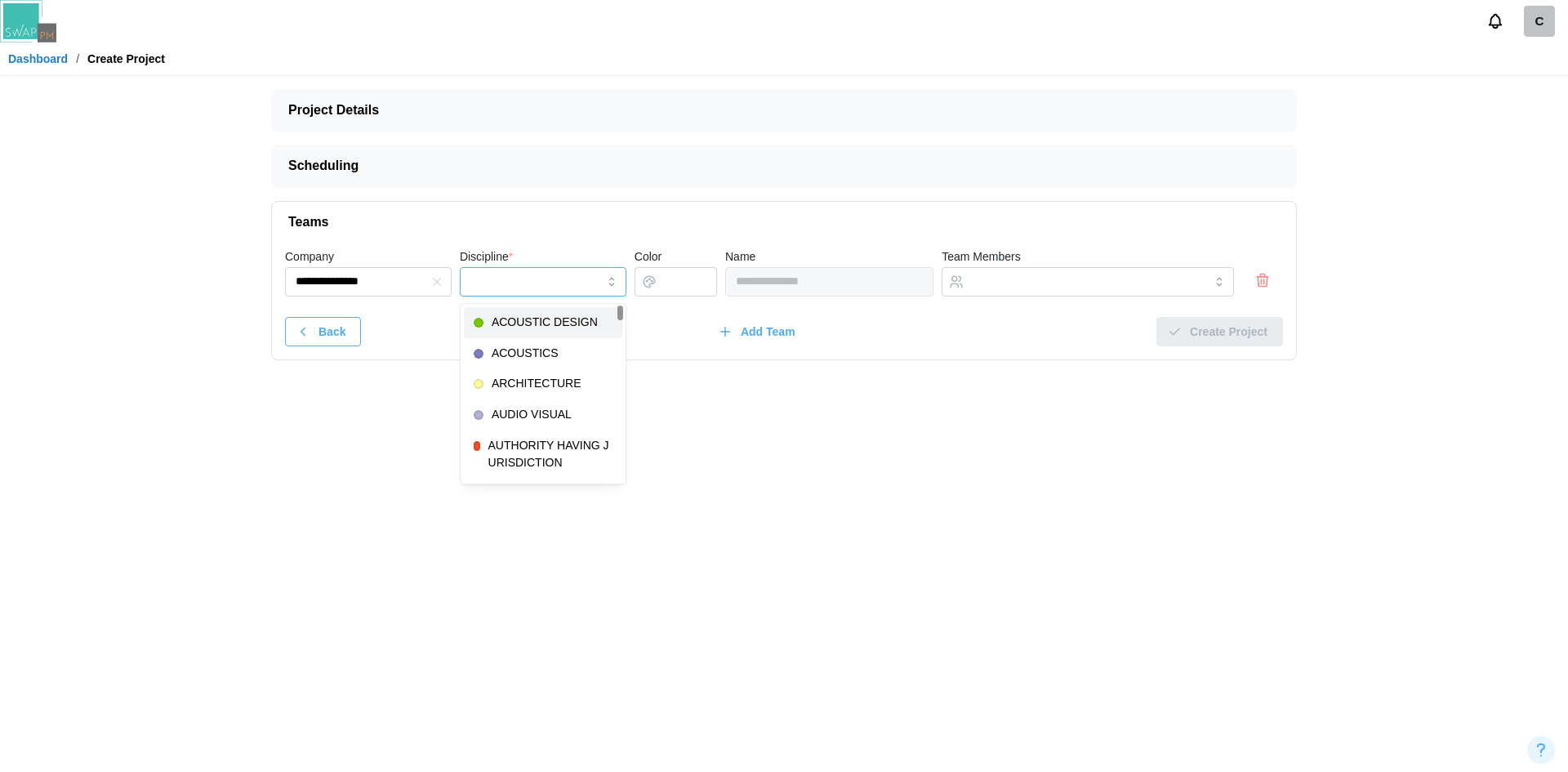 type on "*********" 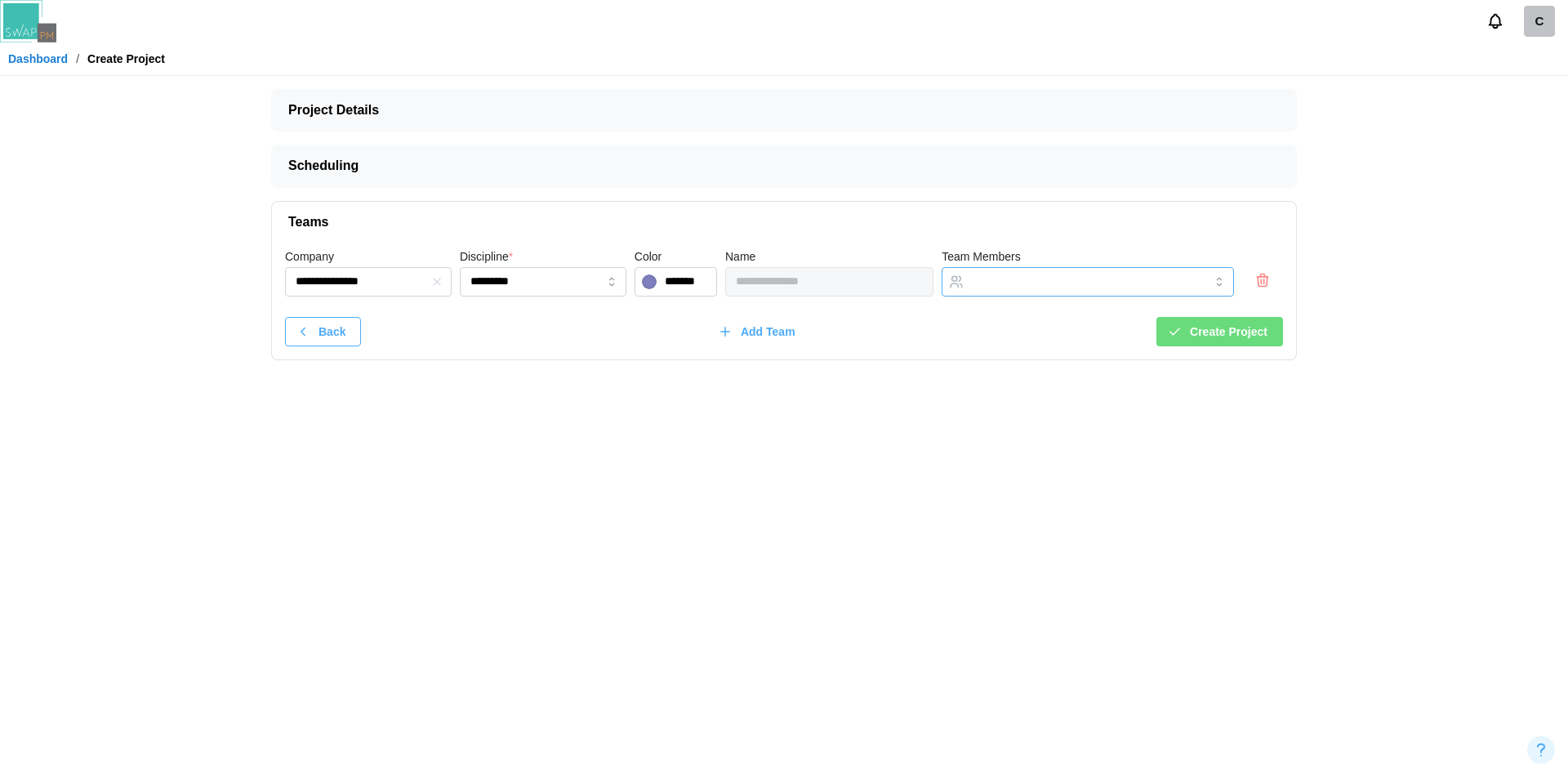 click on "Team Members" at bounding box center [1073, 282] 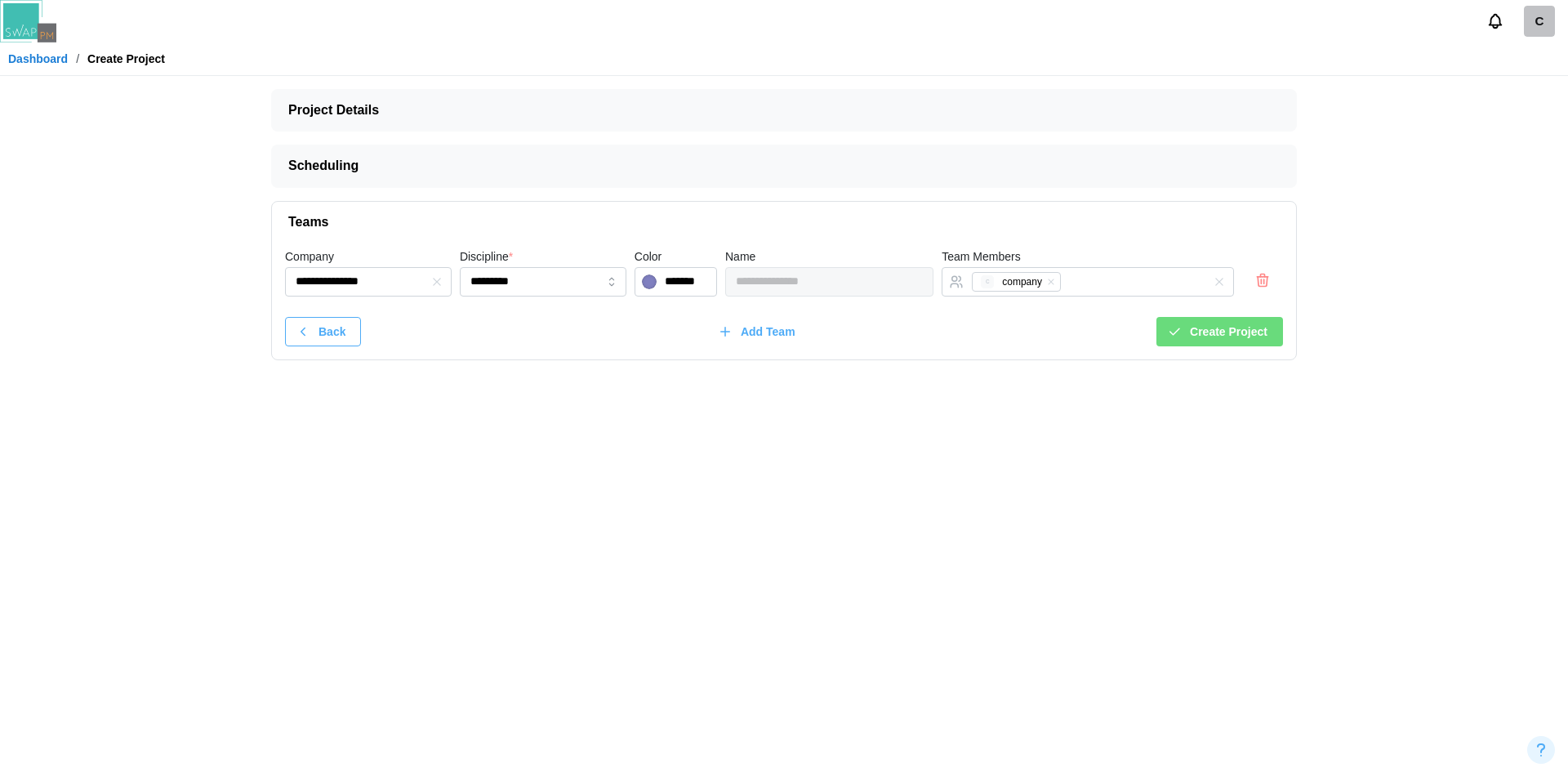 click on "Create Project" at bounding box center [1228, 332] 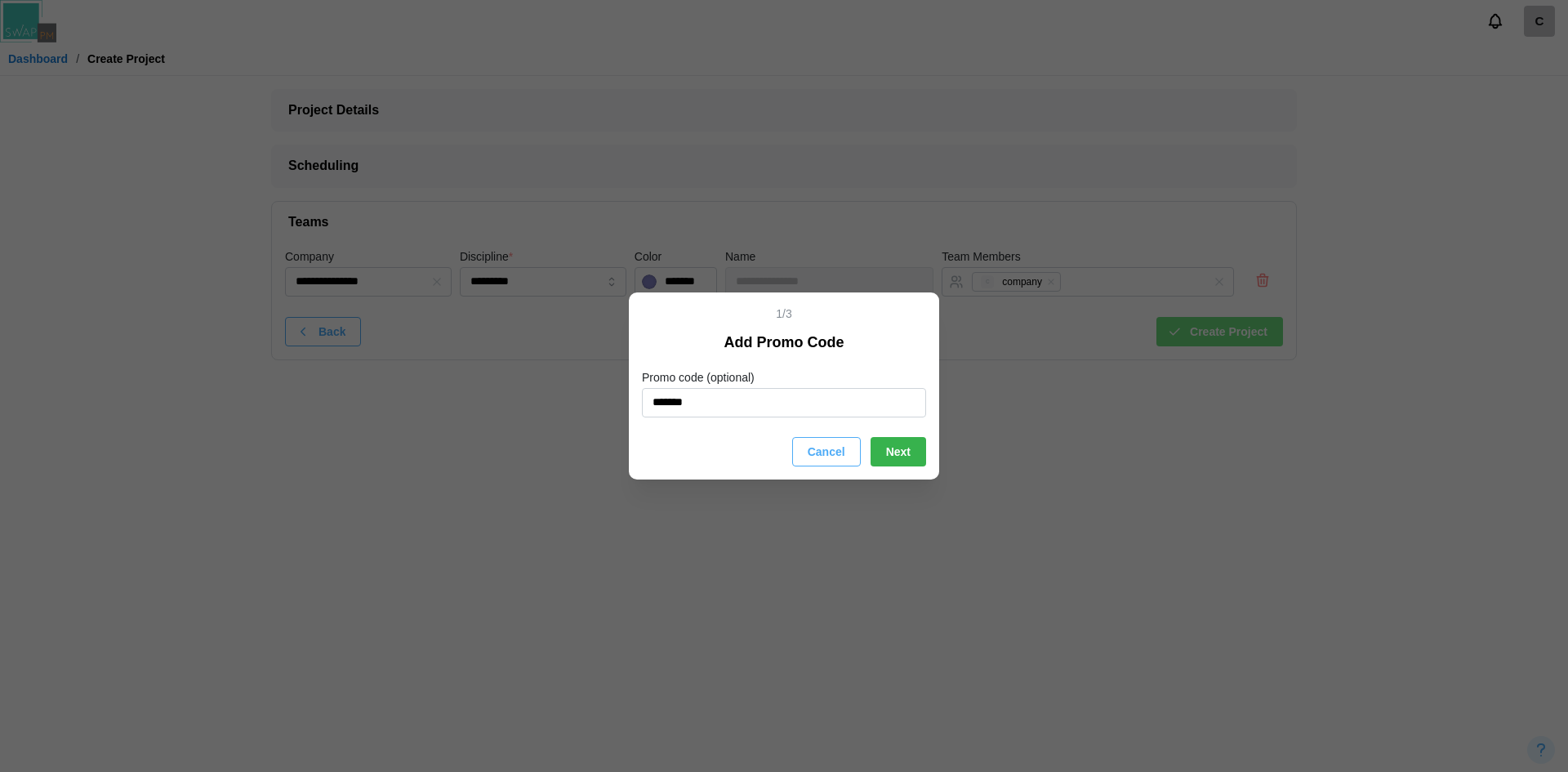 type on "*******" 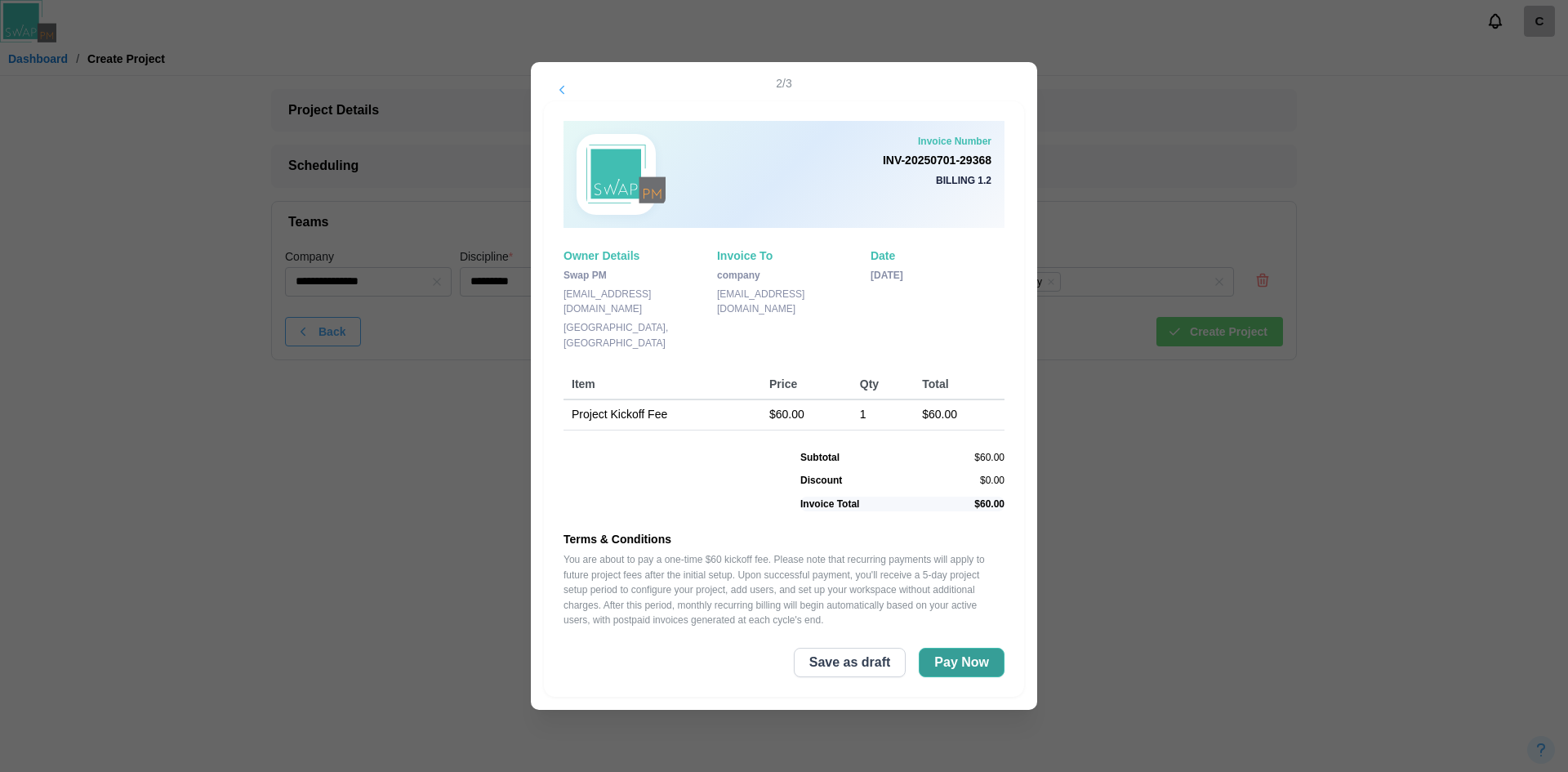click on "Pay Now" at bounding box center [961, 663] 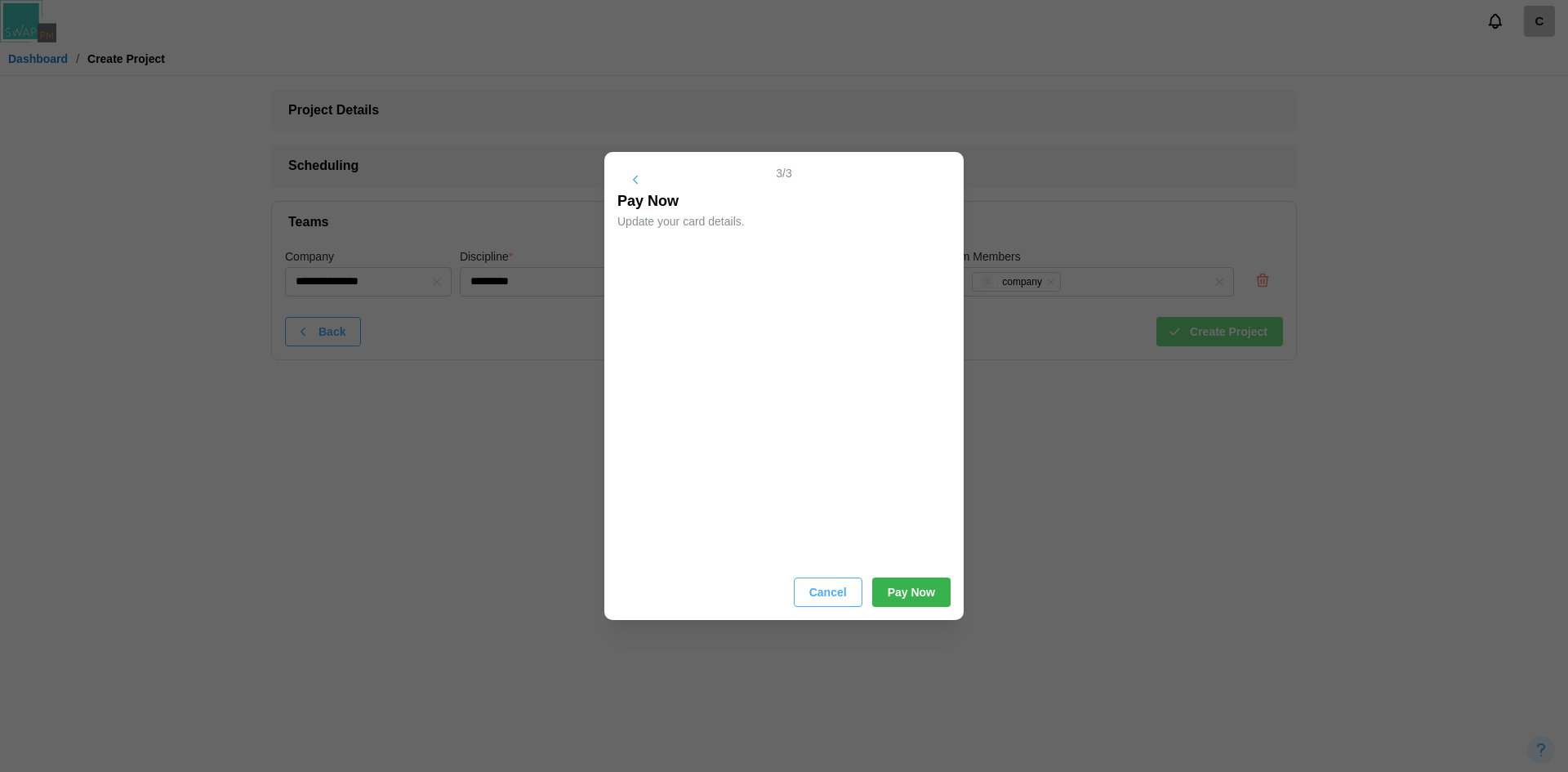 click on "Pay Now" at bounding box center (911, 592) 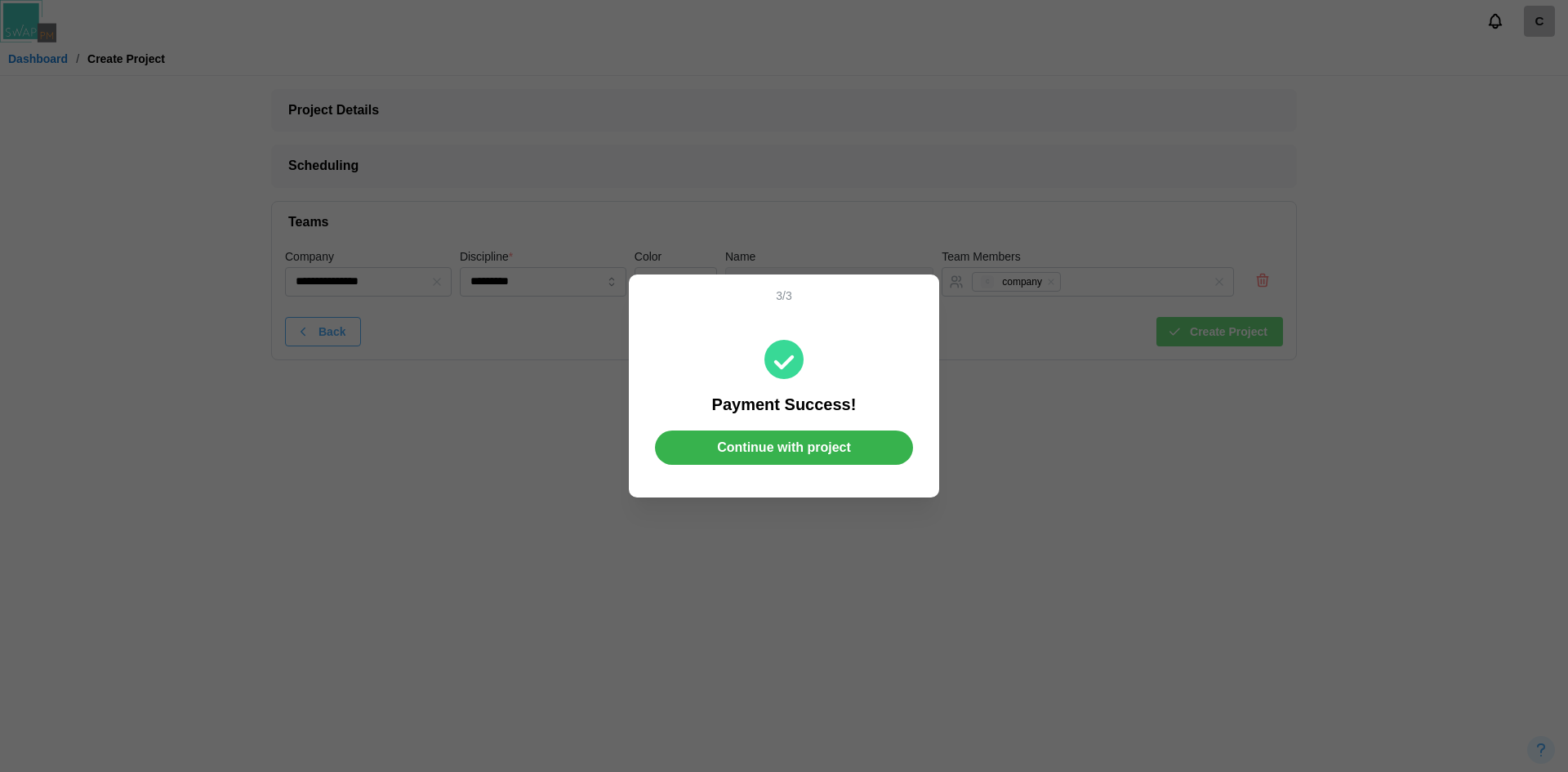 click on "Continue with project" at bounding box center (784, 448) 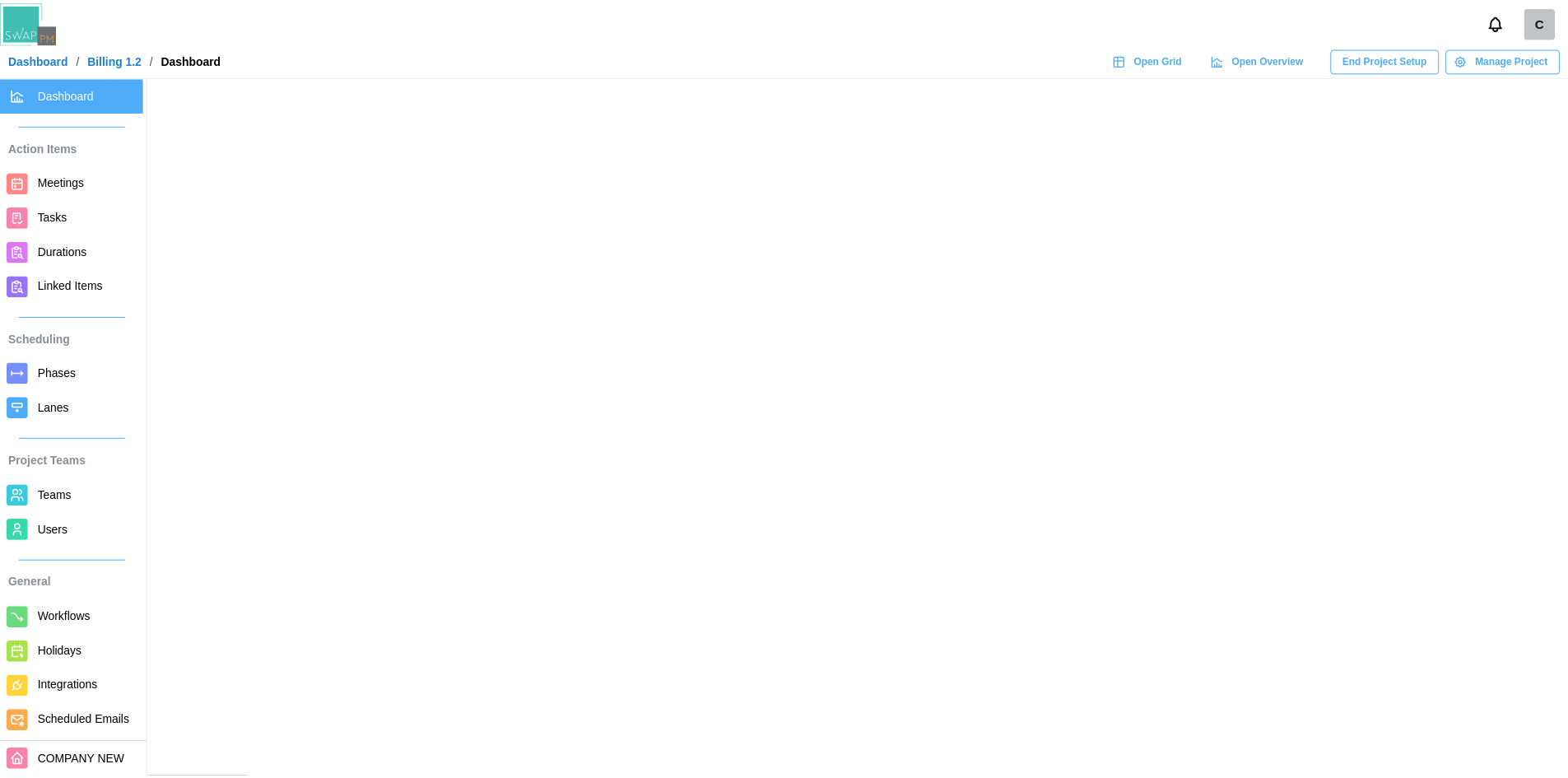 scroll, scrollTop: 0, scrollLeft: 0, axis: both 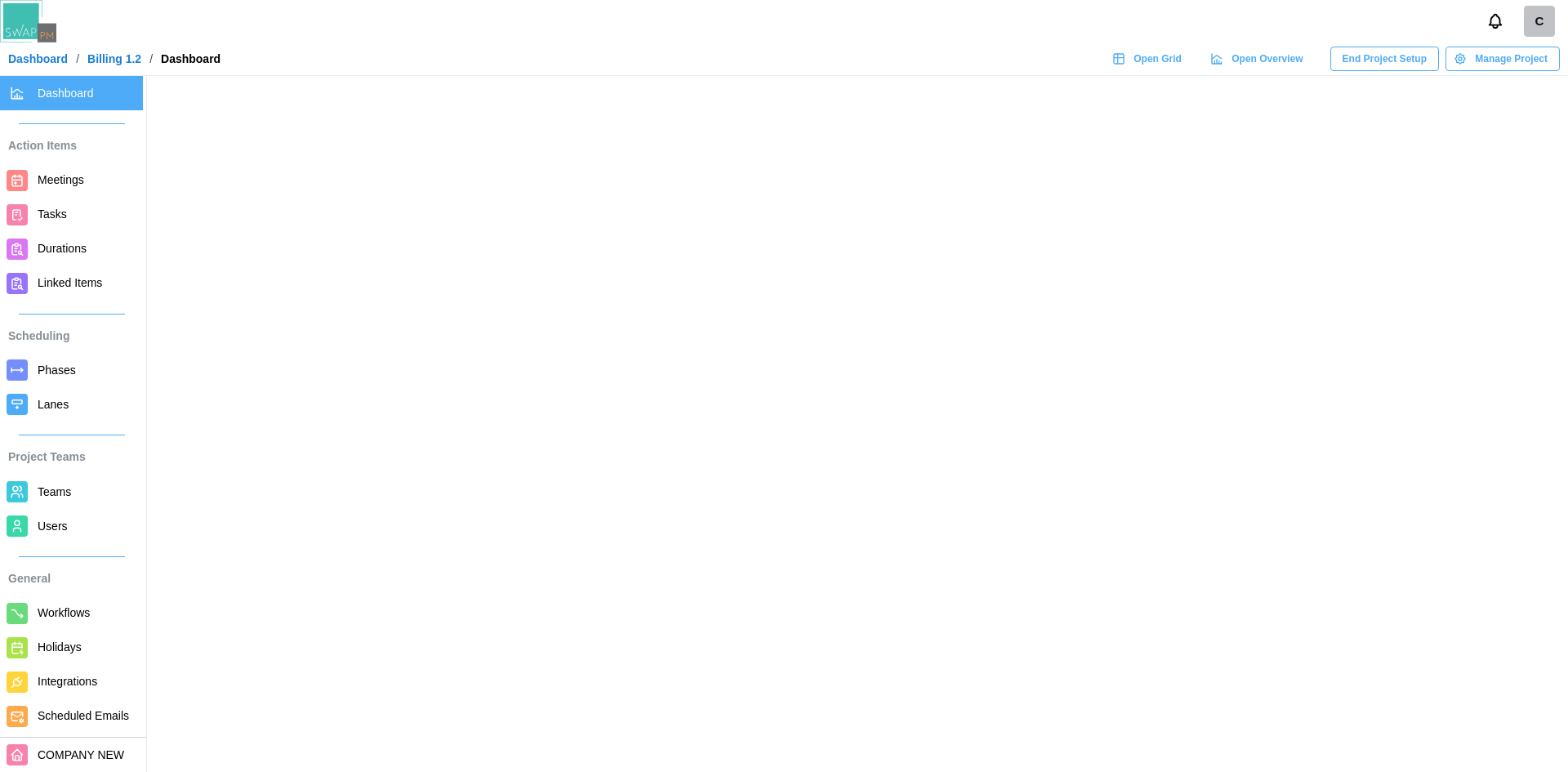 click on "End Project Setup" at bounding box center (1384, 59) 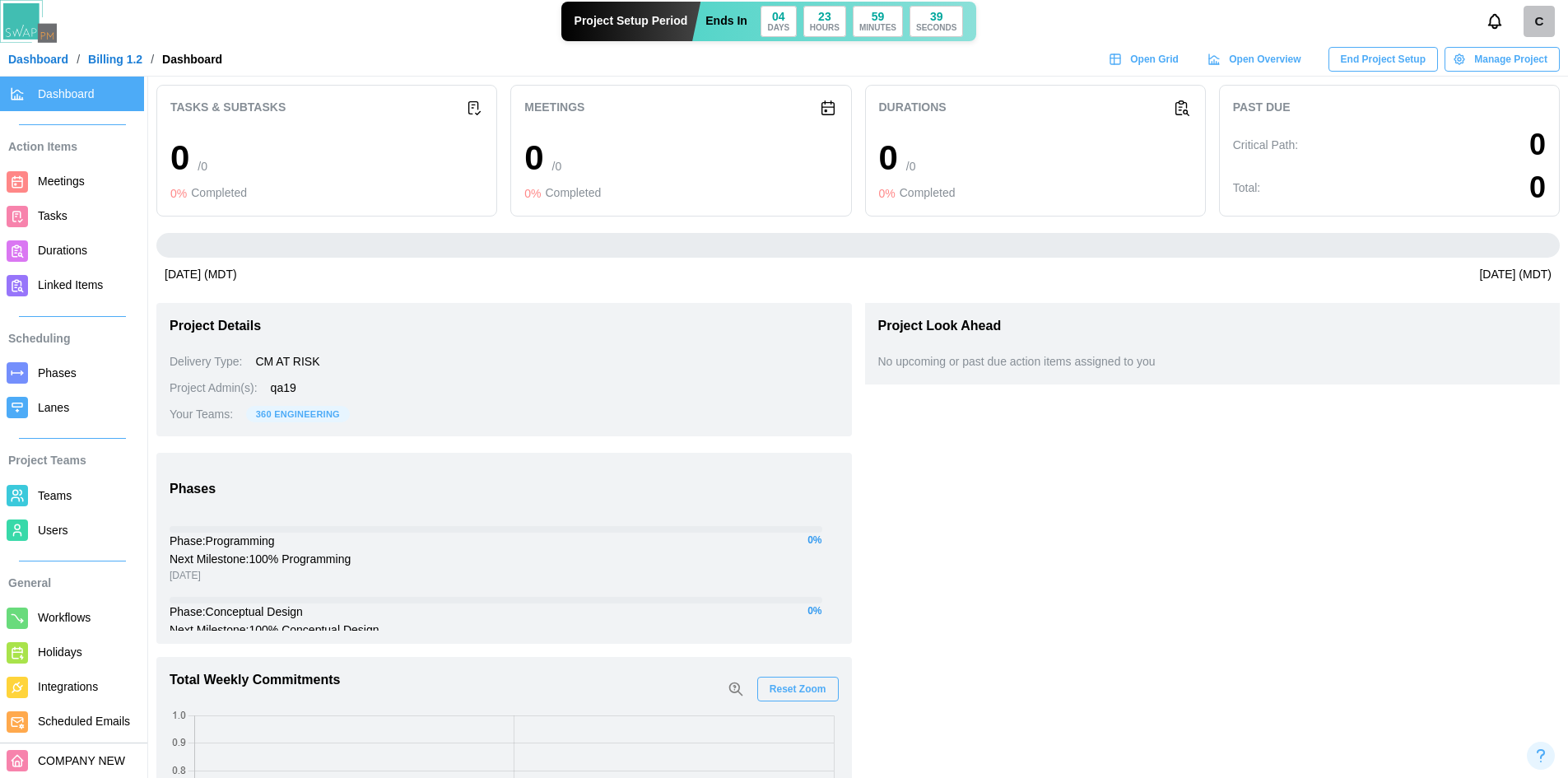 click on "End Project Setup" at bounding box center (1383, 59) 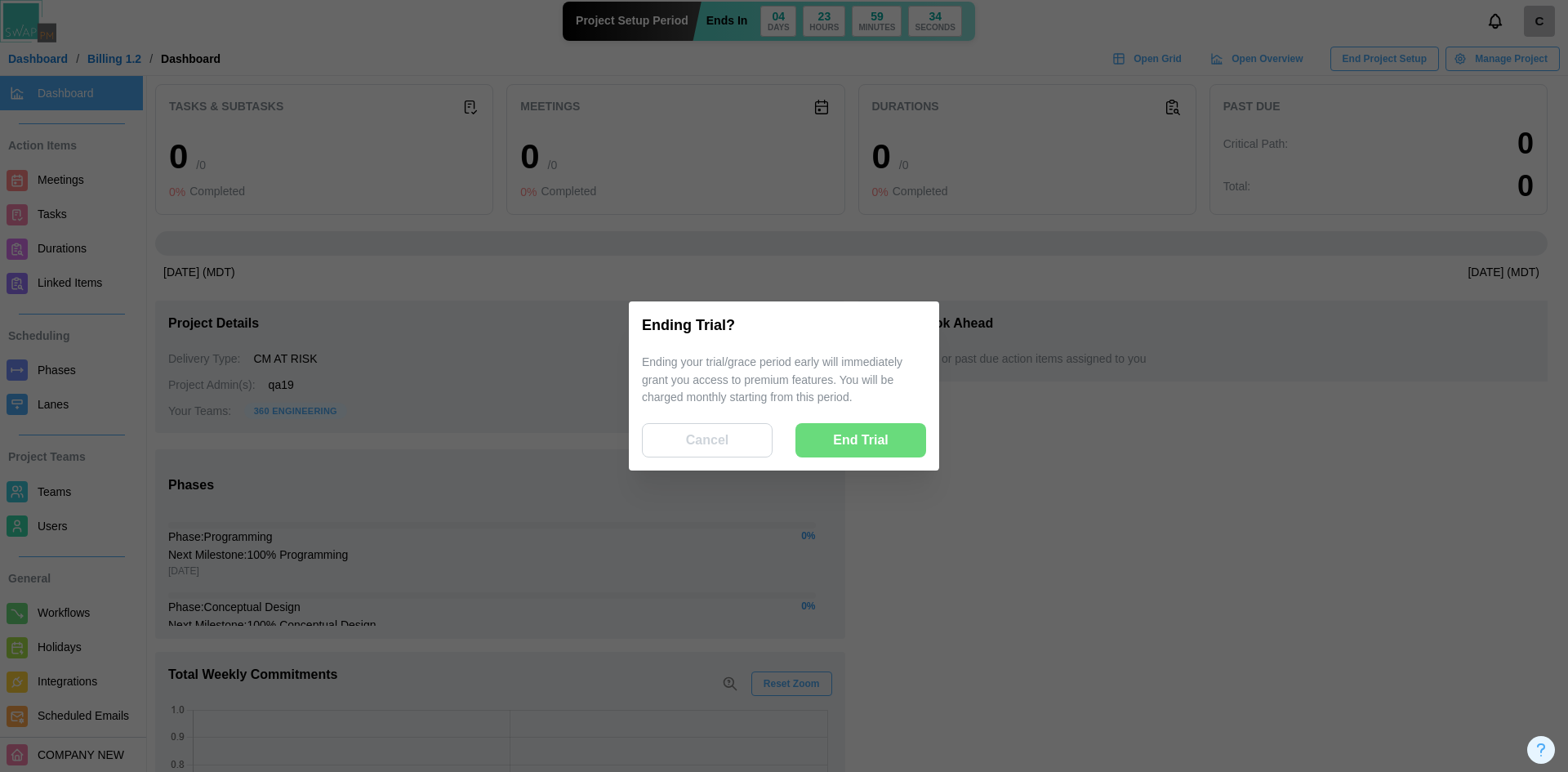 click on "End Trial" at bounding box center [861, 440] 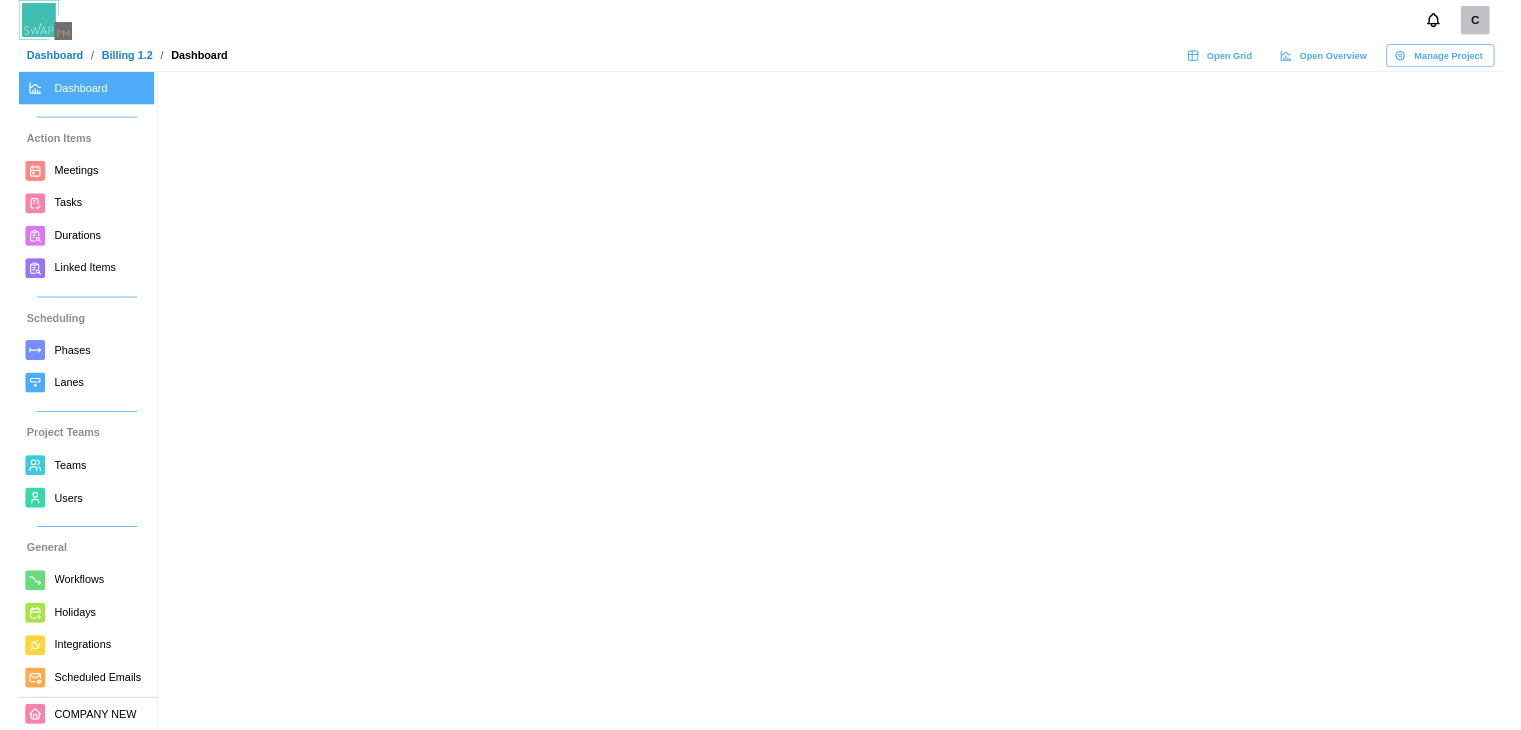 scroll, scrollTop: 0, scrollLeft: 0, axis: both 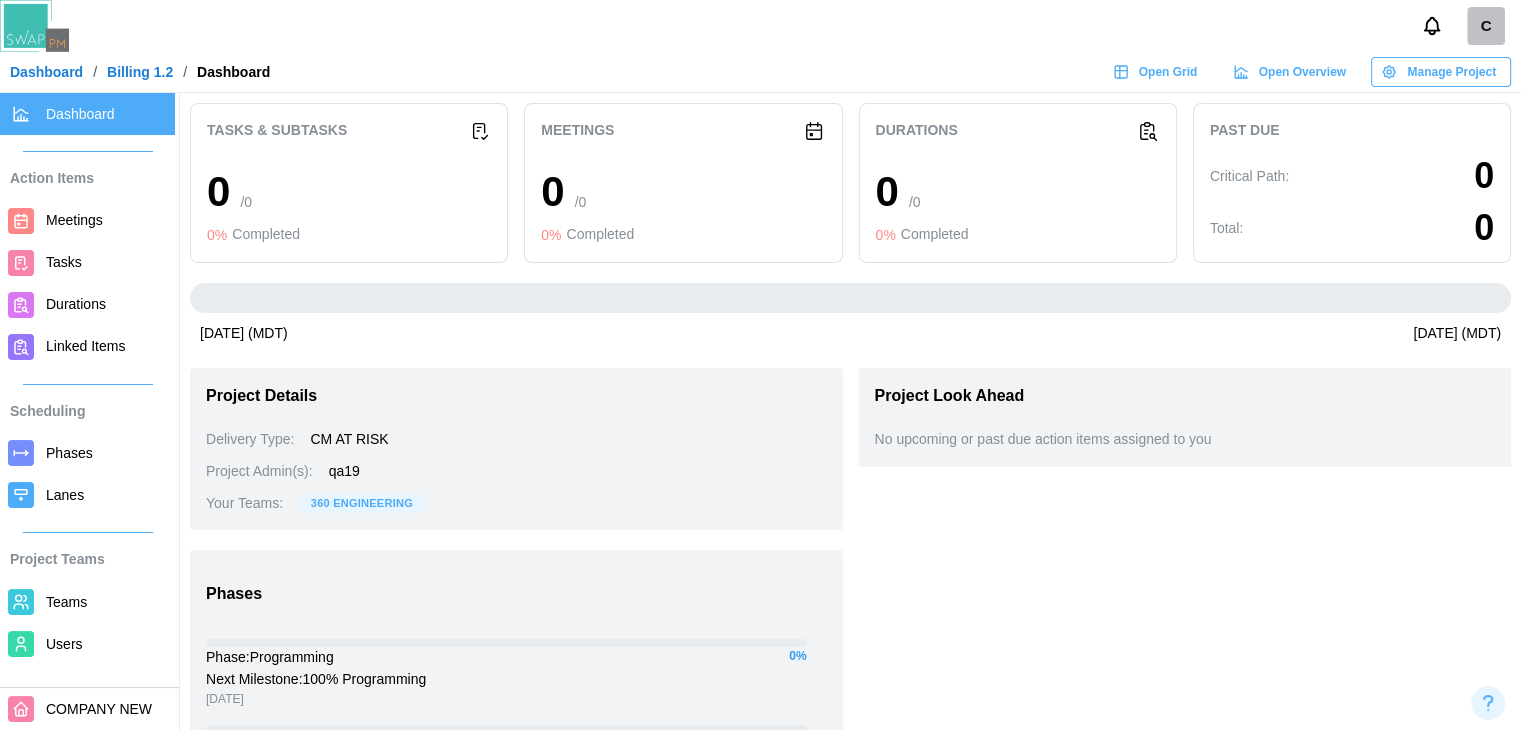 click on "Open Grid" at bounding box center (1168, 72) 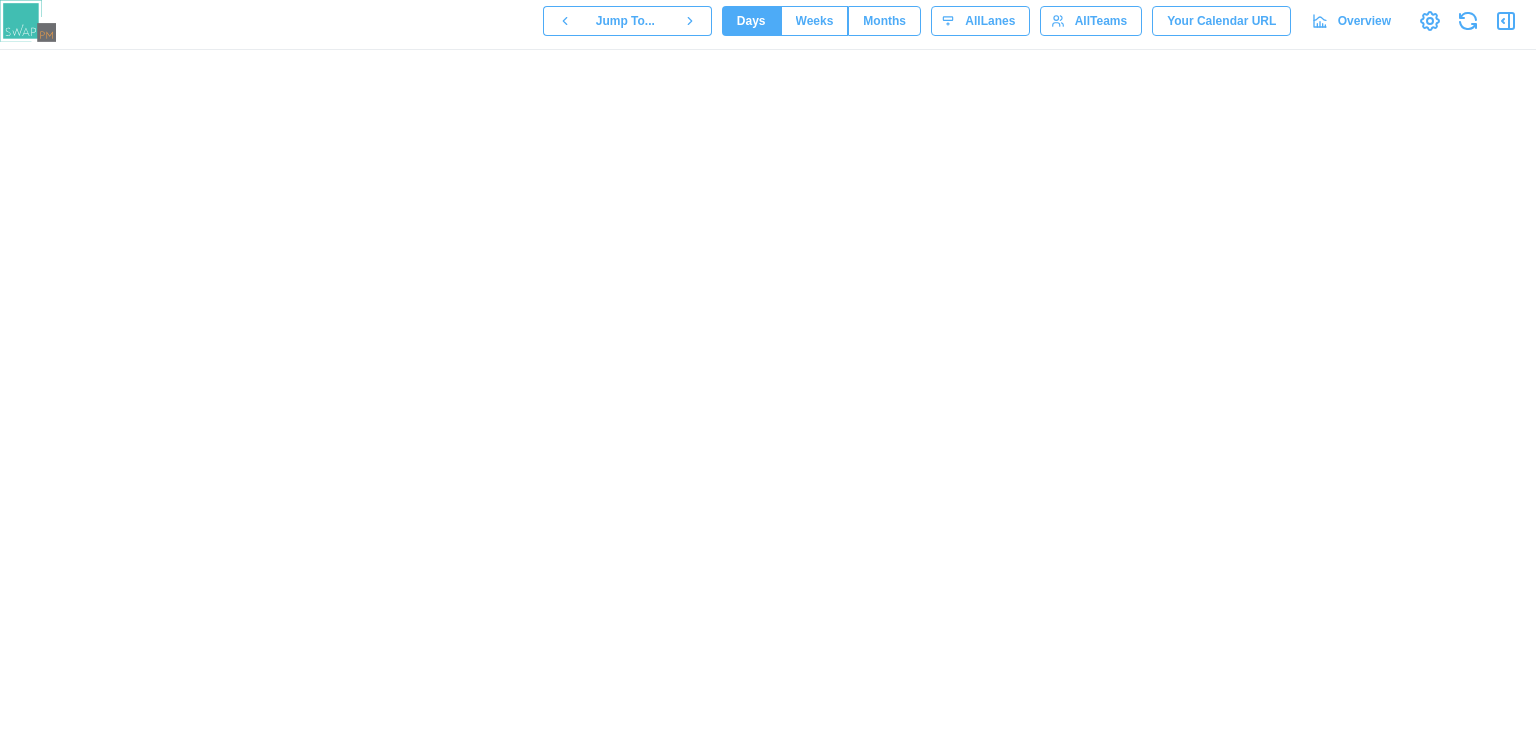 scroll, scrollTop: 0, scrollLeft: 0, axis: both 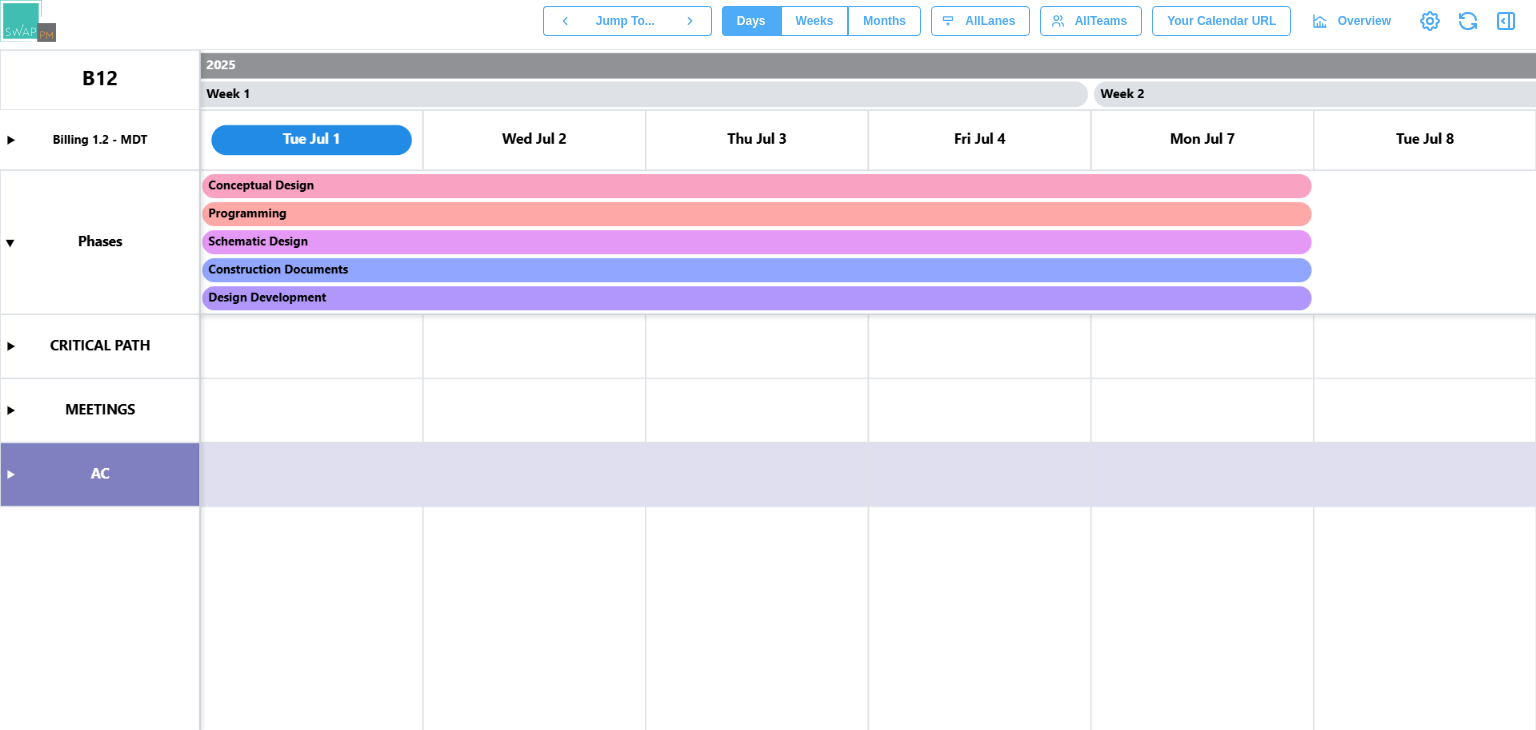 click 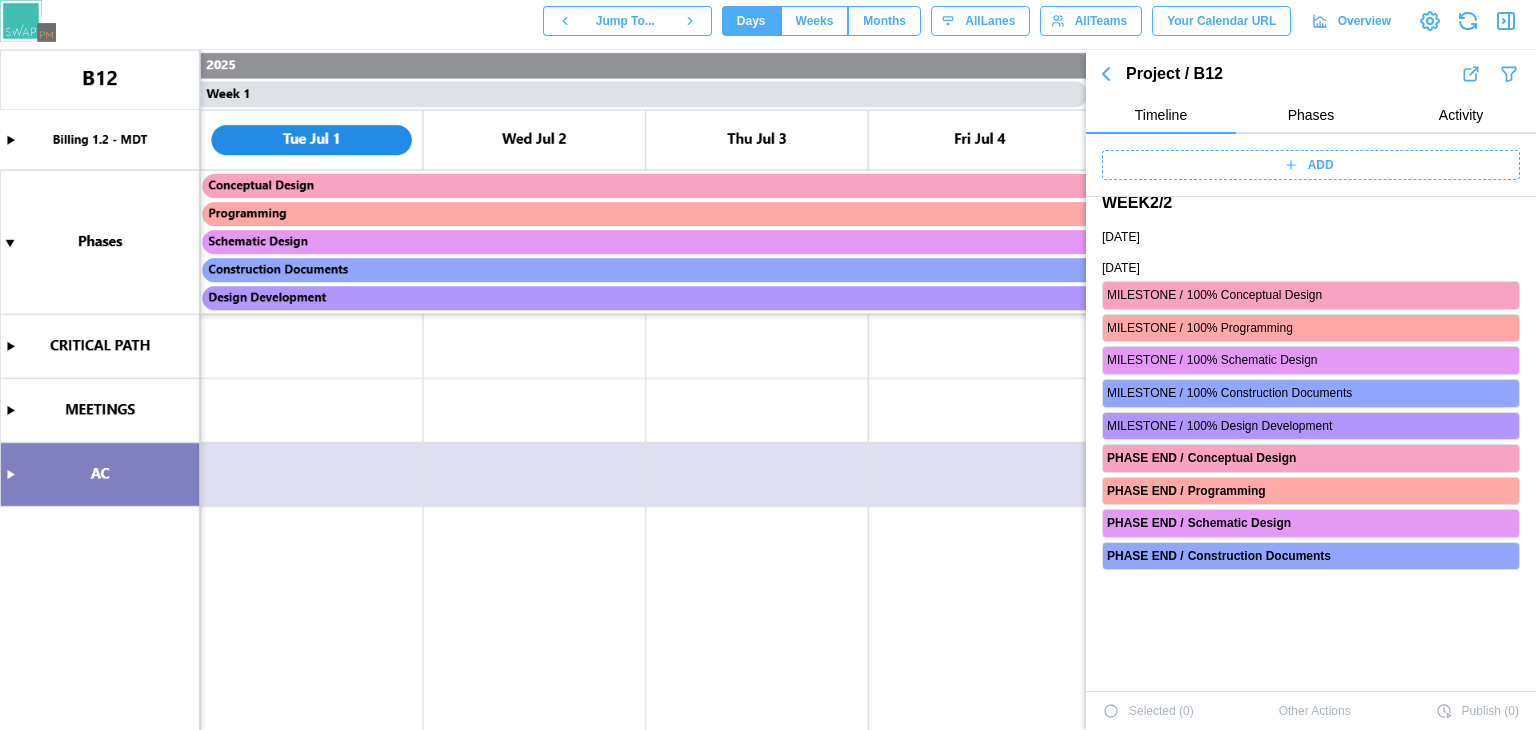 scroll, scrollTop: 0, scrollLeft: 0, axis: both 